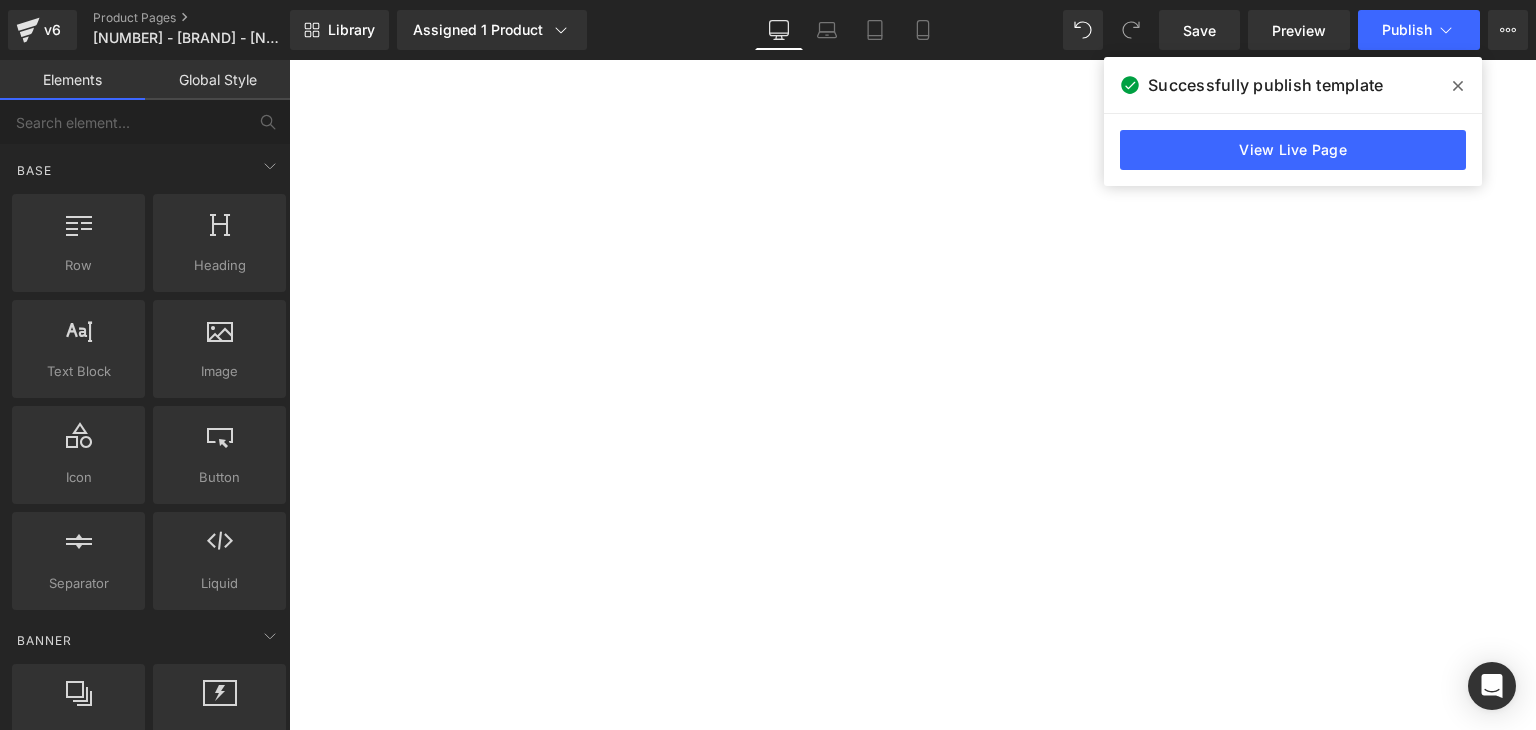 scroll, scrollTop: 0, scrollLeft: 0, axis: both 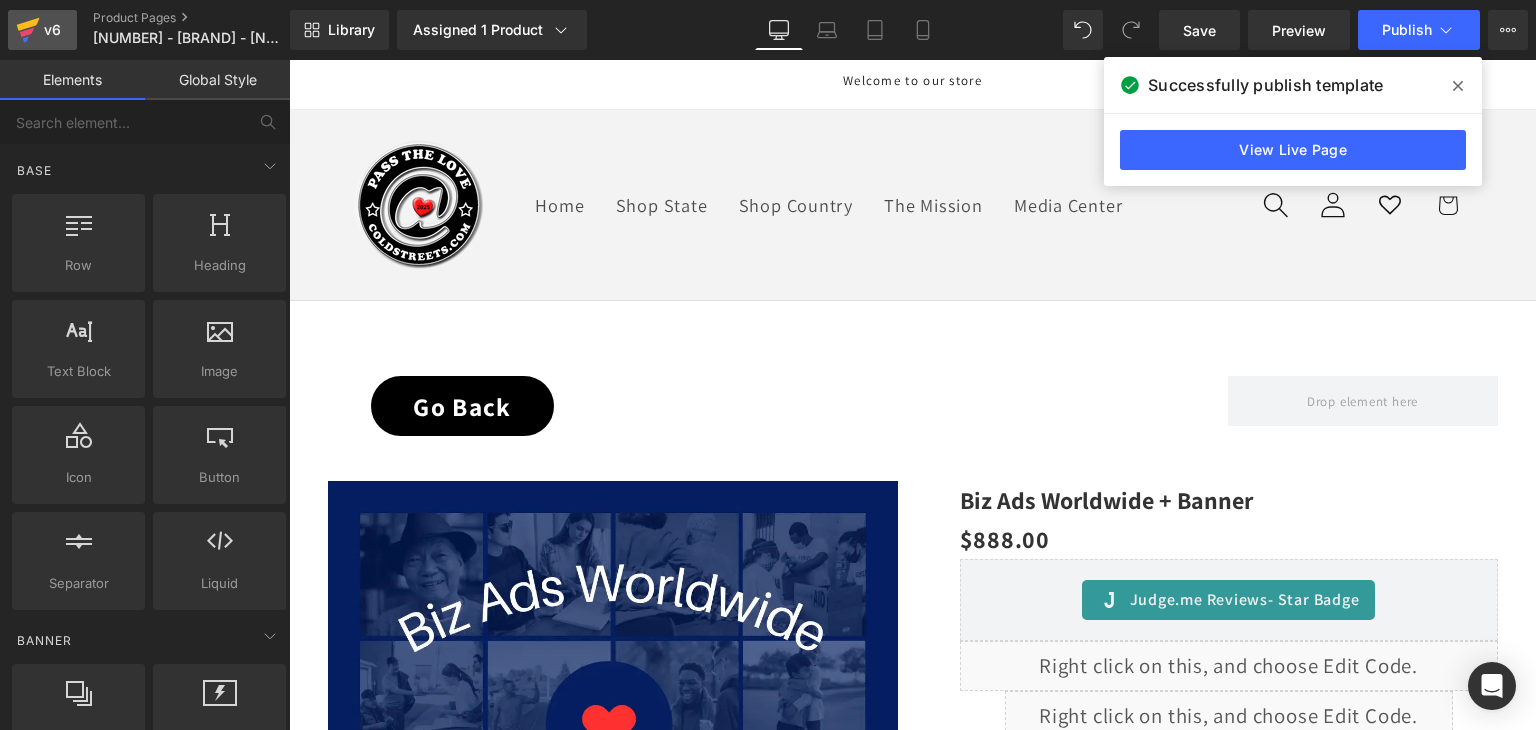 click 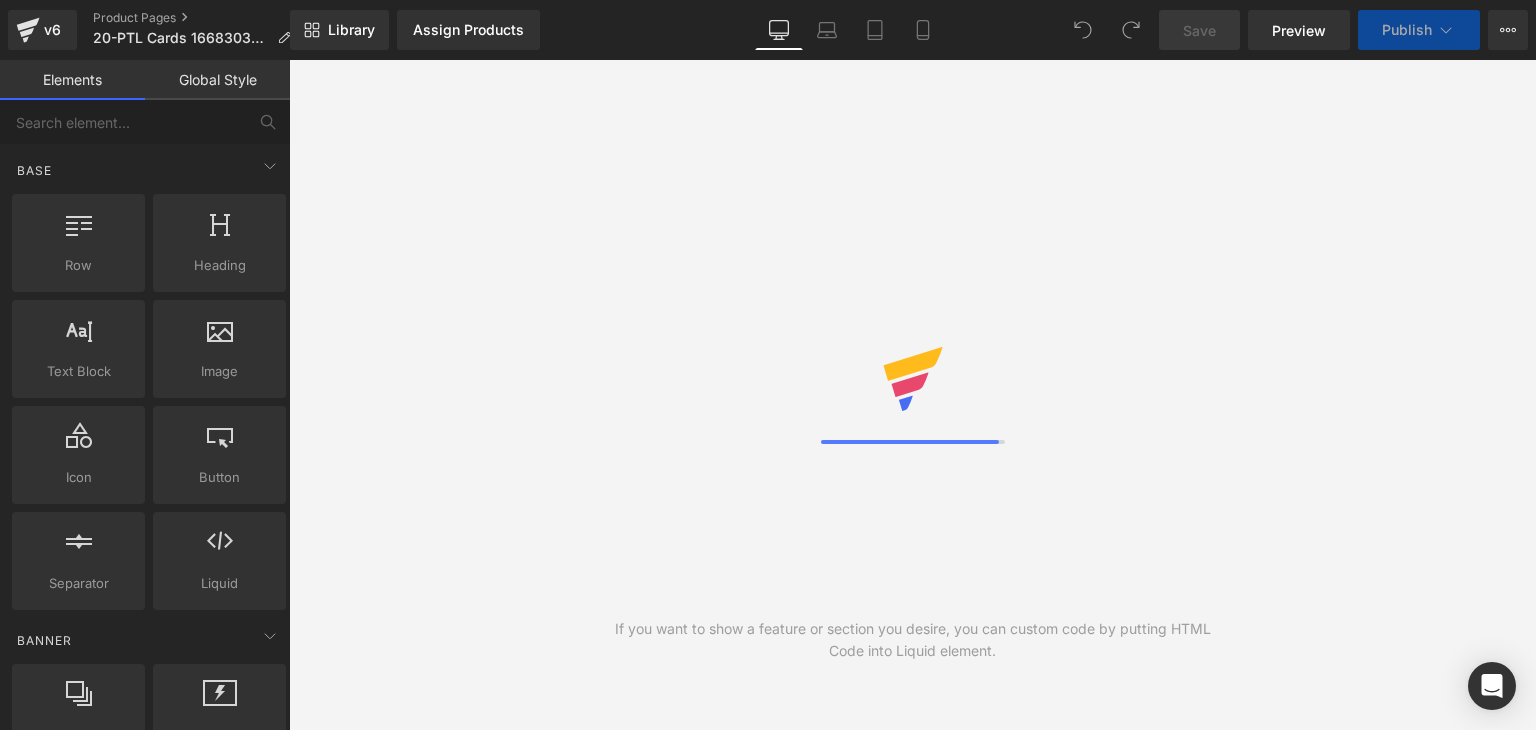 scroll, scrollTop: 0, scrollLeft: 0, axis: both 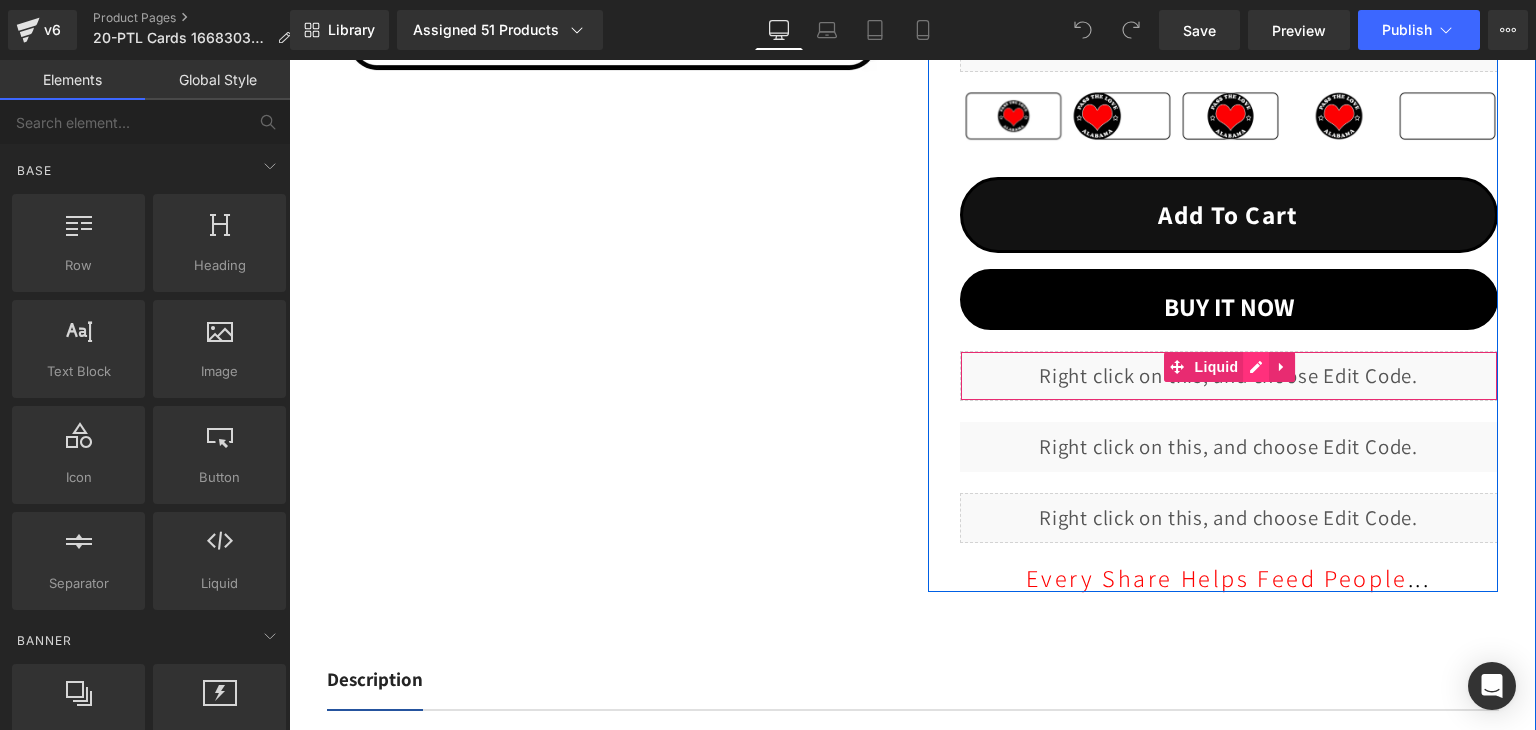 click on "Liquid" at bounding box center (1229, 376) 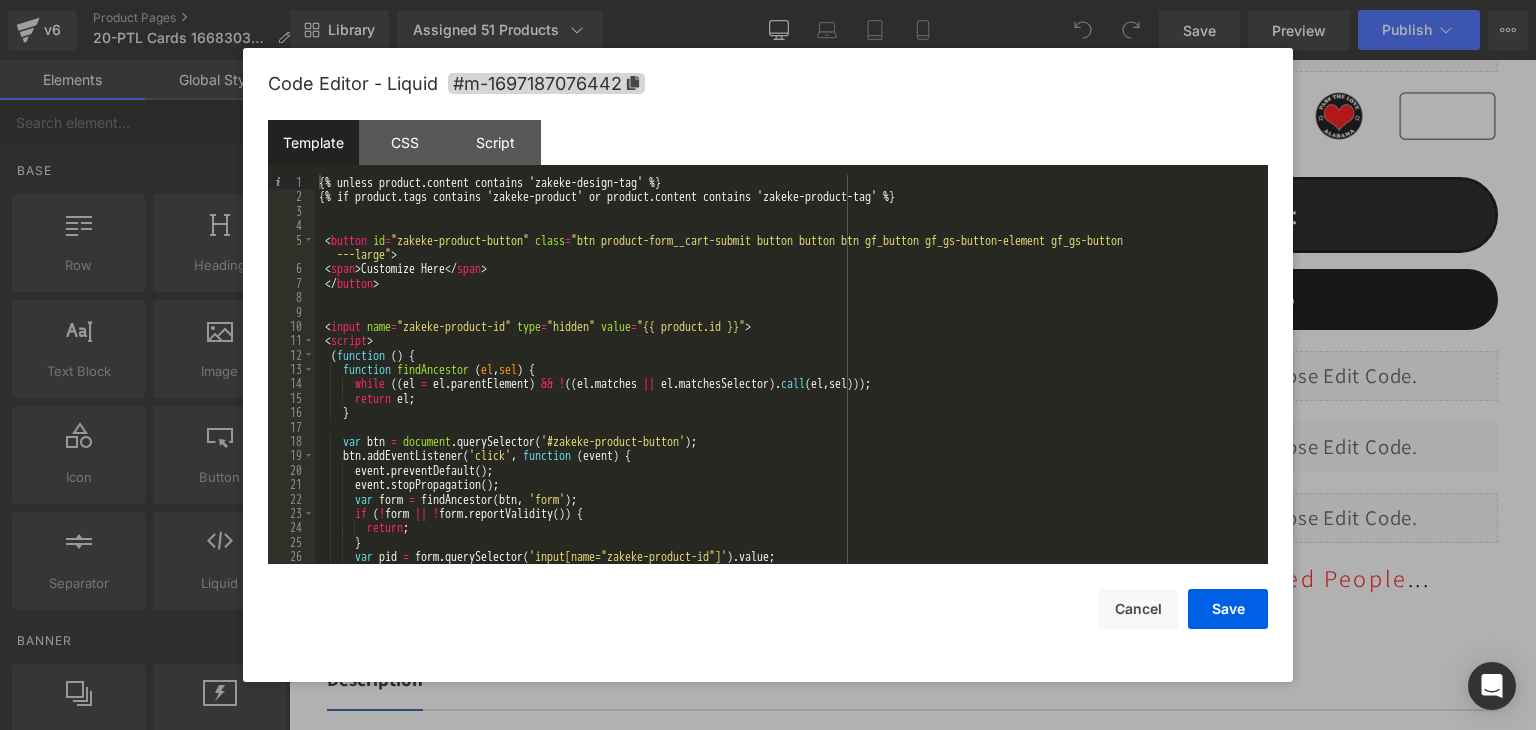 scroll, scrollTop: 0, scrollLeft: 0, axis: both 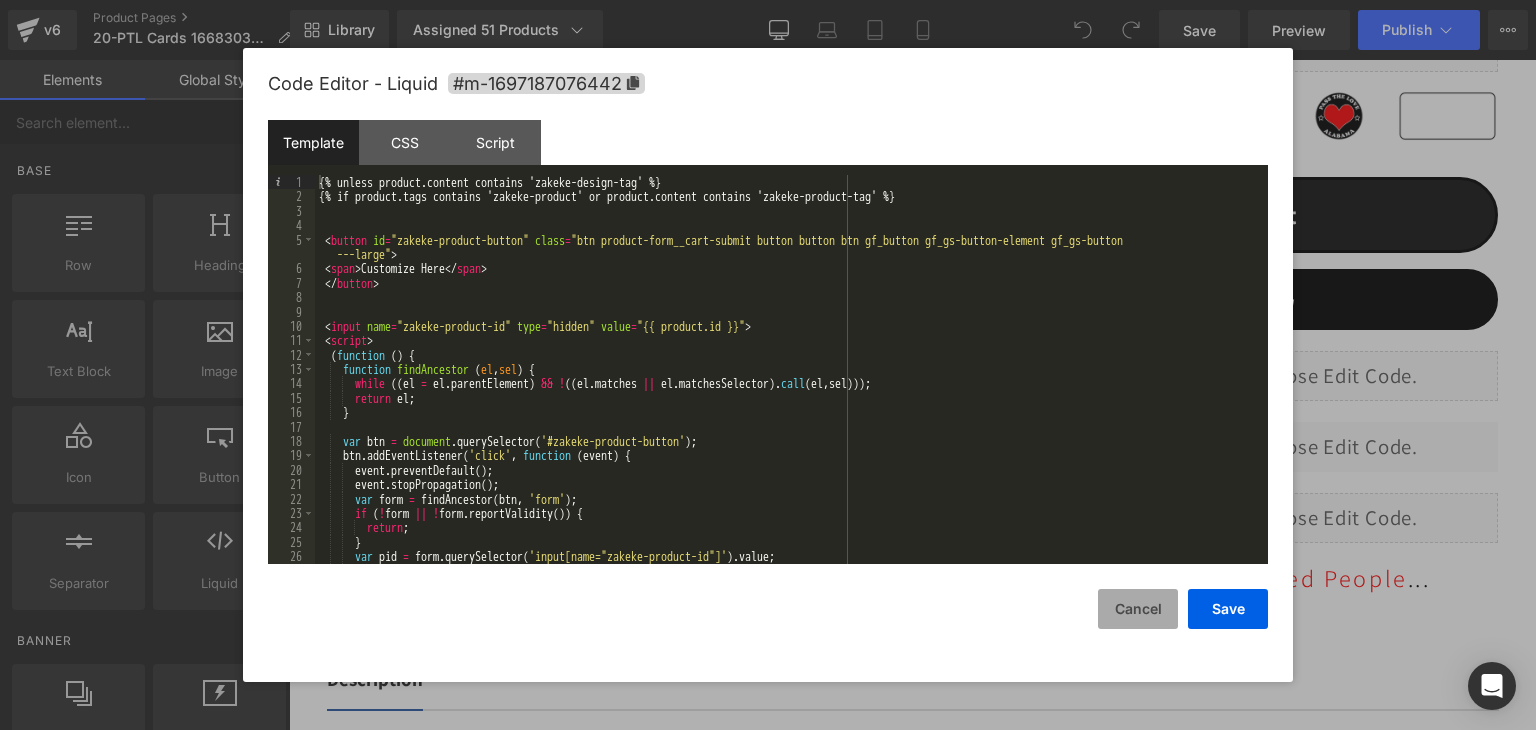 click on "Cancel" at bounding box center (1138, 609) 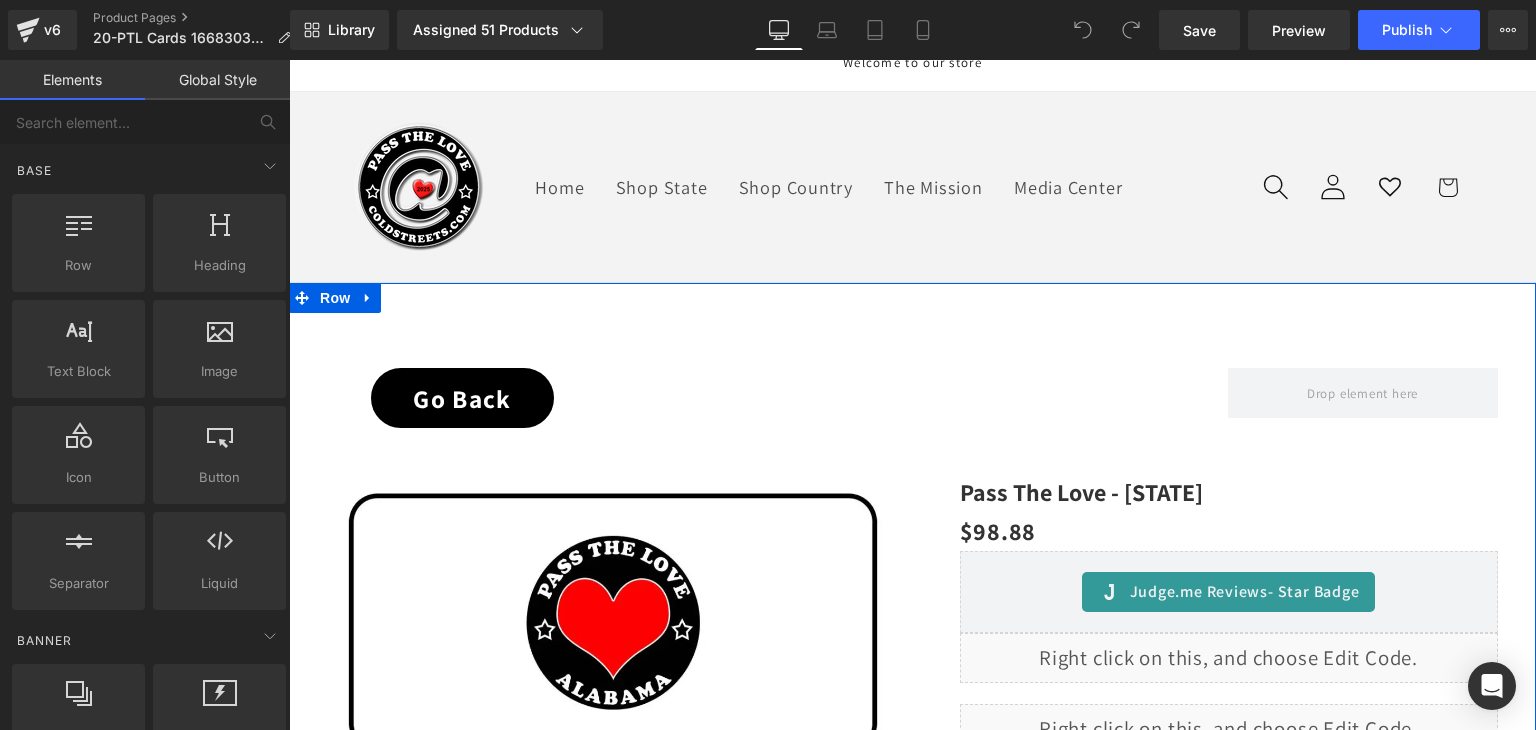 scroll, scrollTop: 0, scrollLeft: 0, axis: both 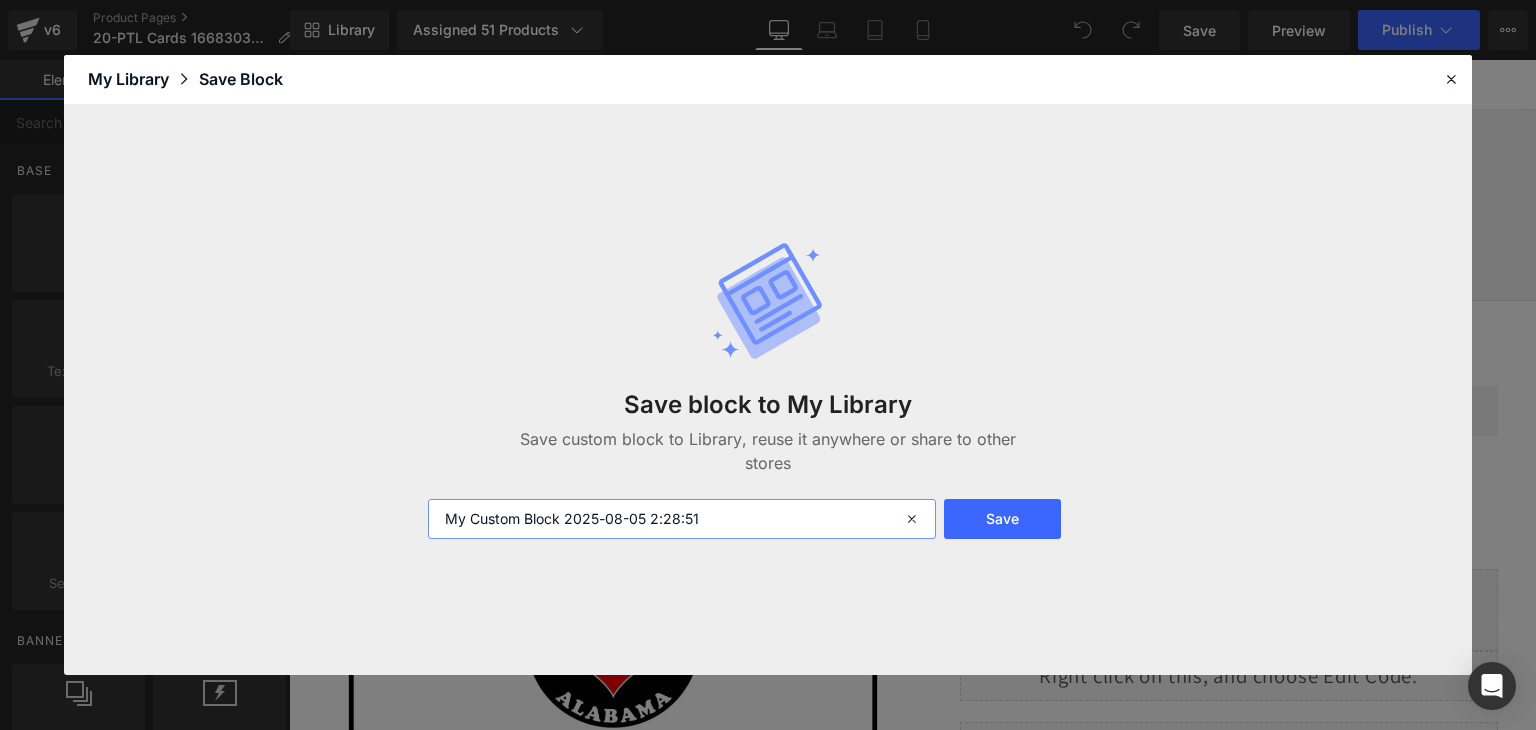 drag, startPoint x: 699, startPoint y: 514, endPoint x: 389, endPoint y: 529, distance: 310.3627 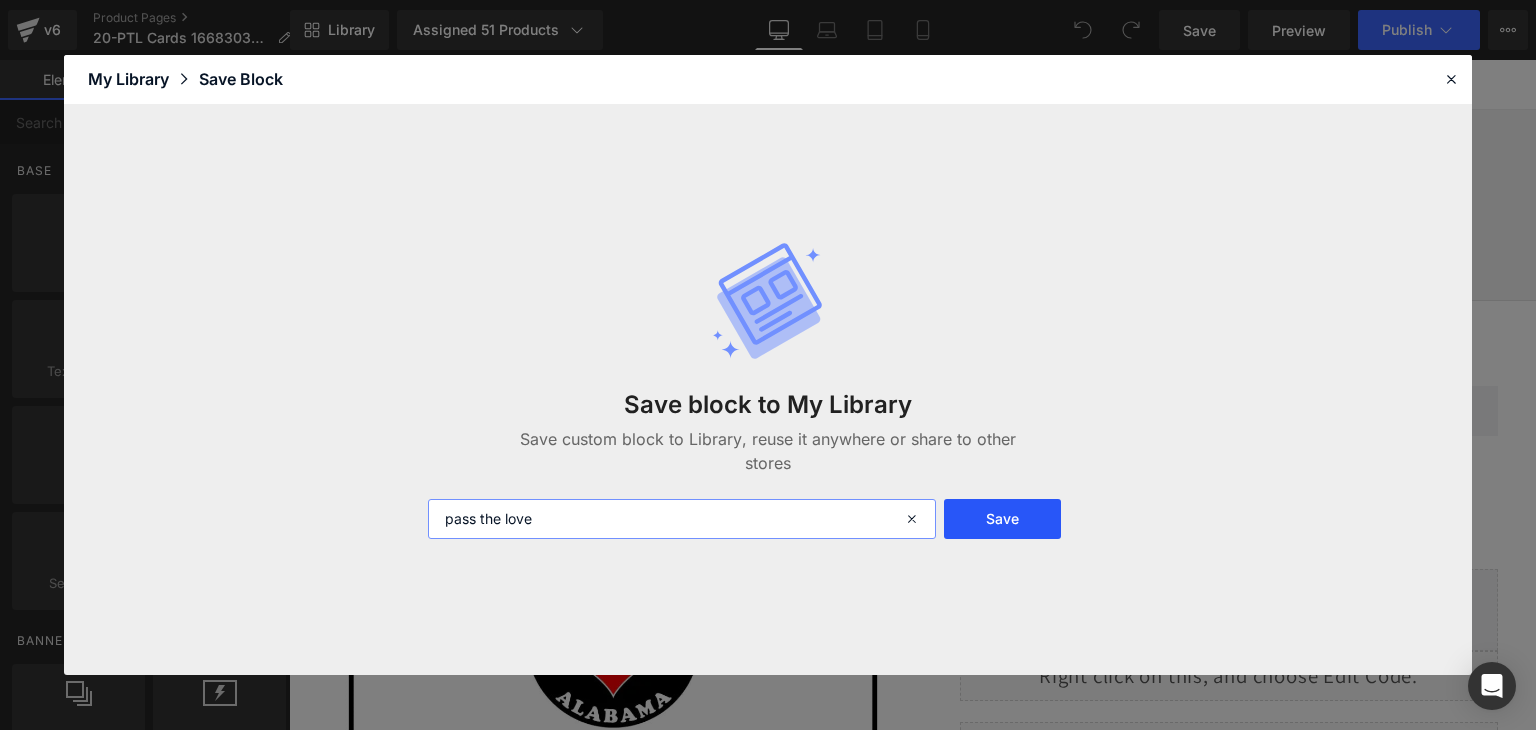 type on "pass the love" 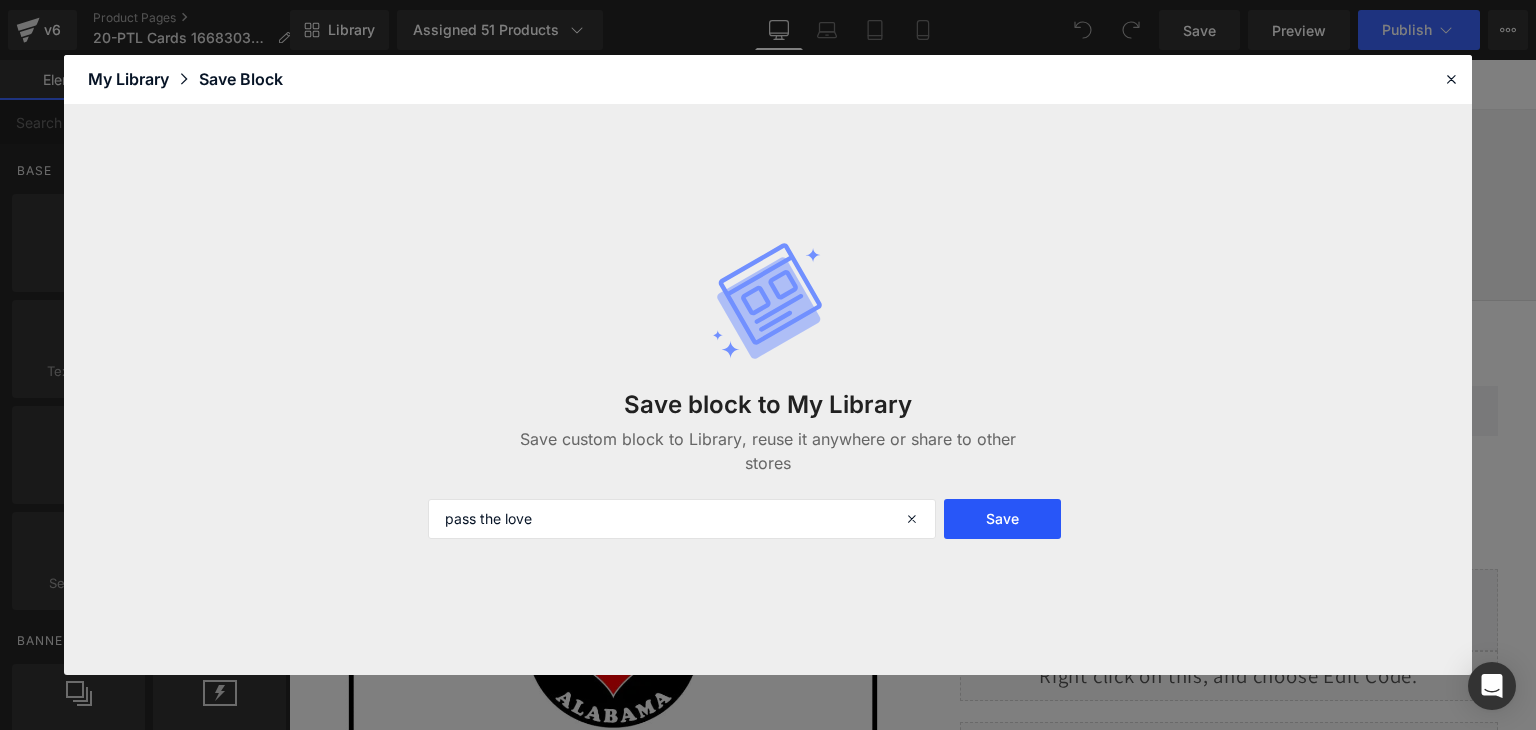 click on "Save" at bounding box center [1002, 519] 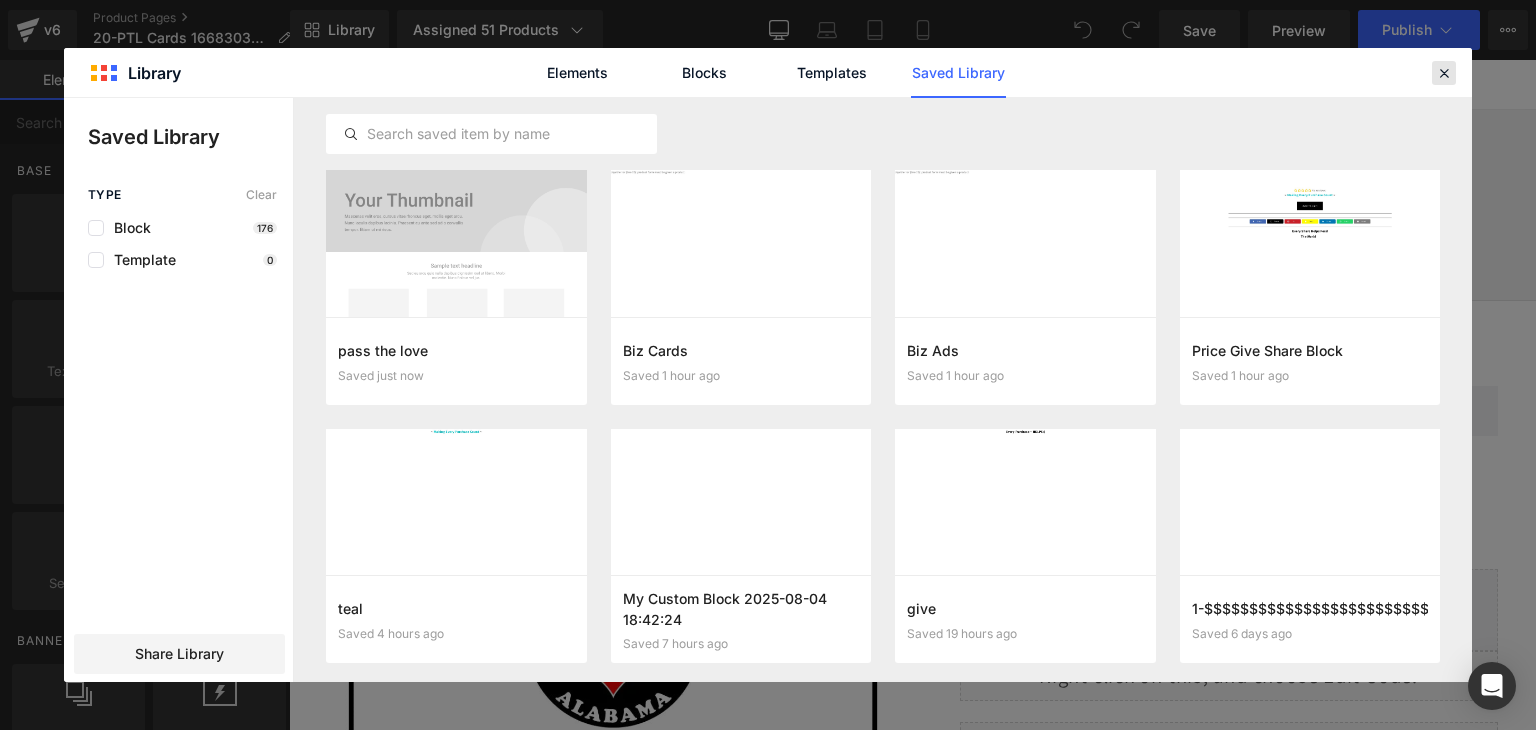 click at bounding box center (1444, 73) 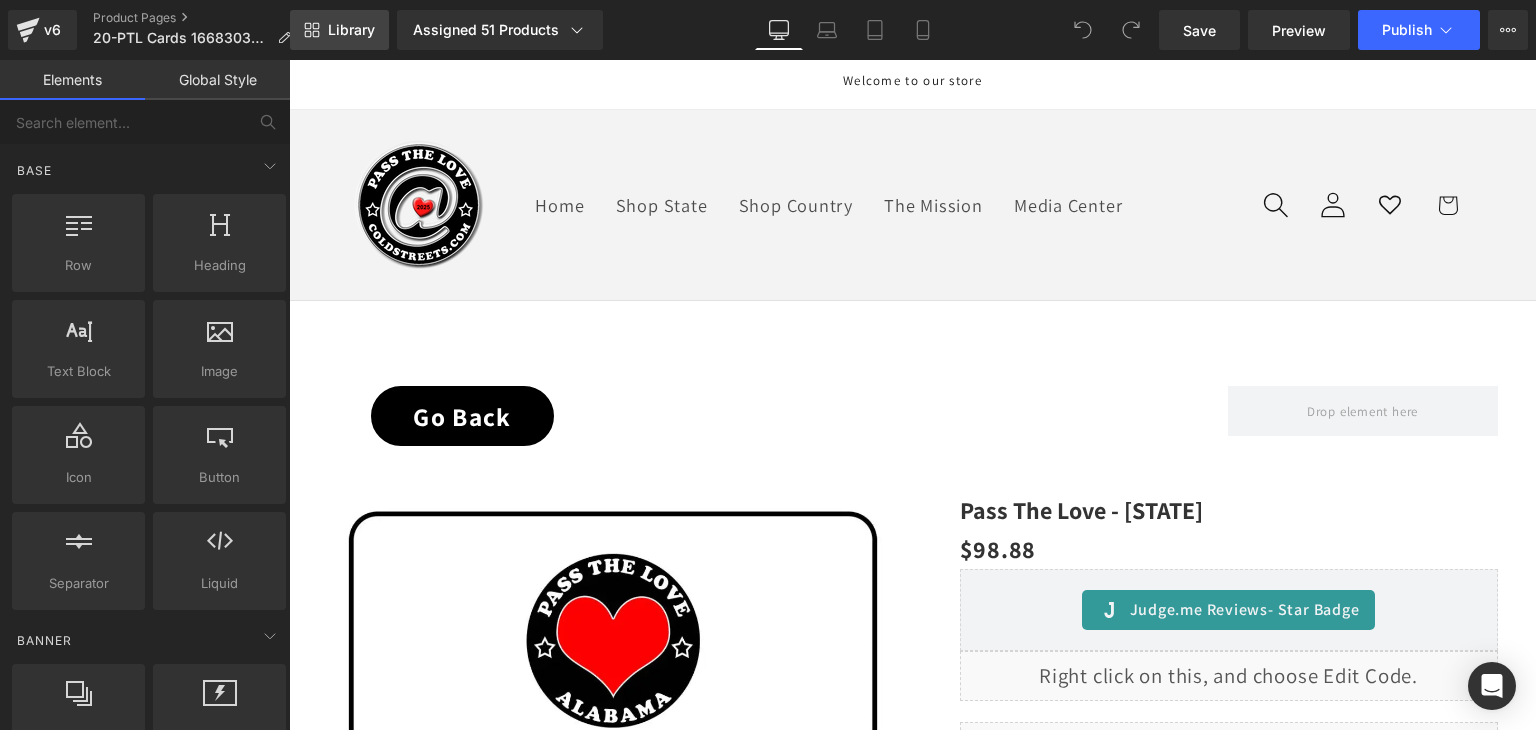 click on "Library" at bounding box center [351, 30] 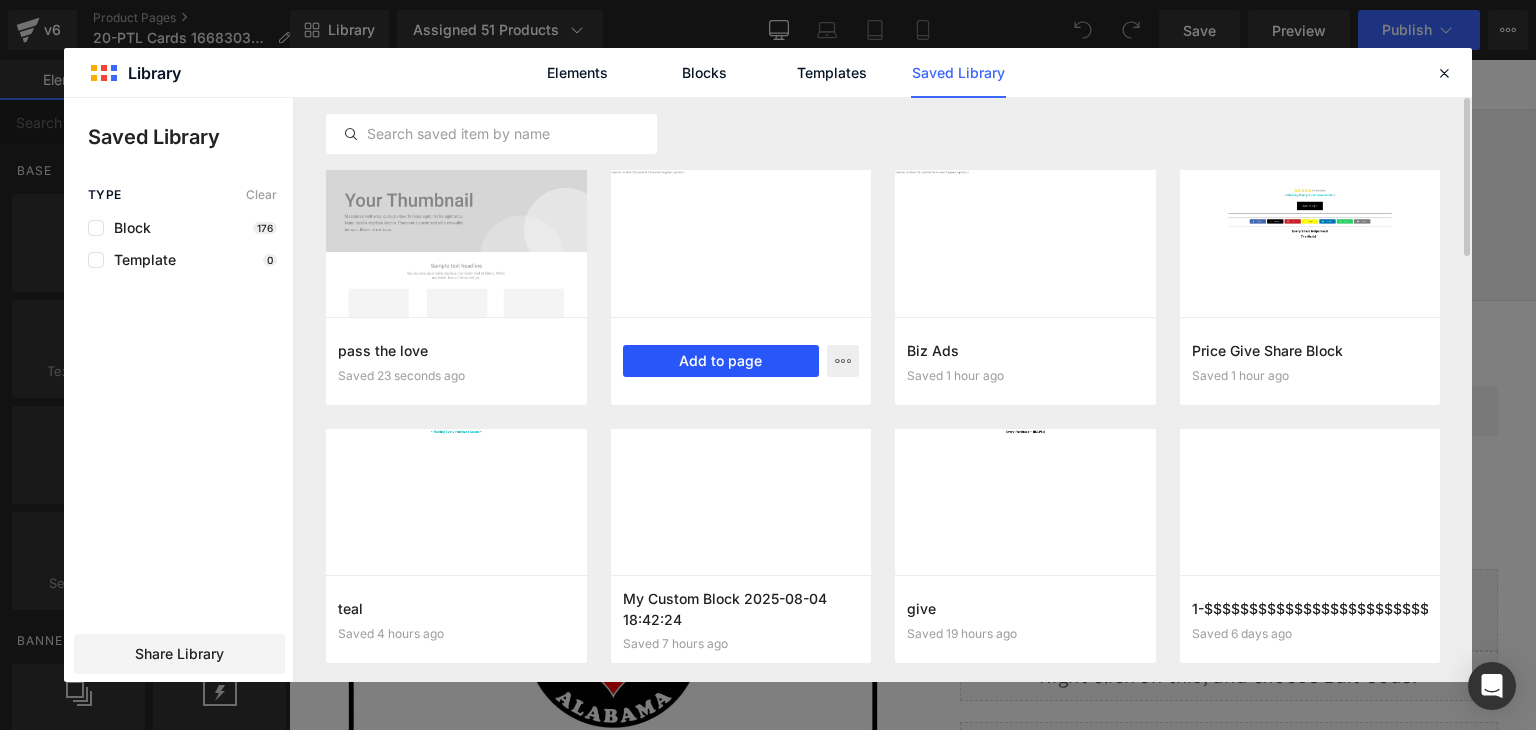 click on "Add to page" at bounding box center (721, 361) 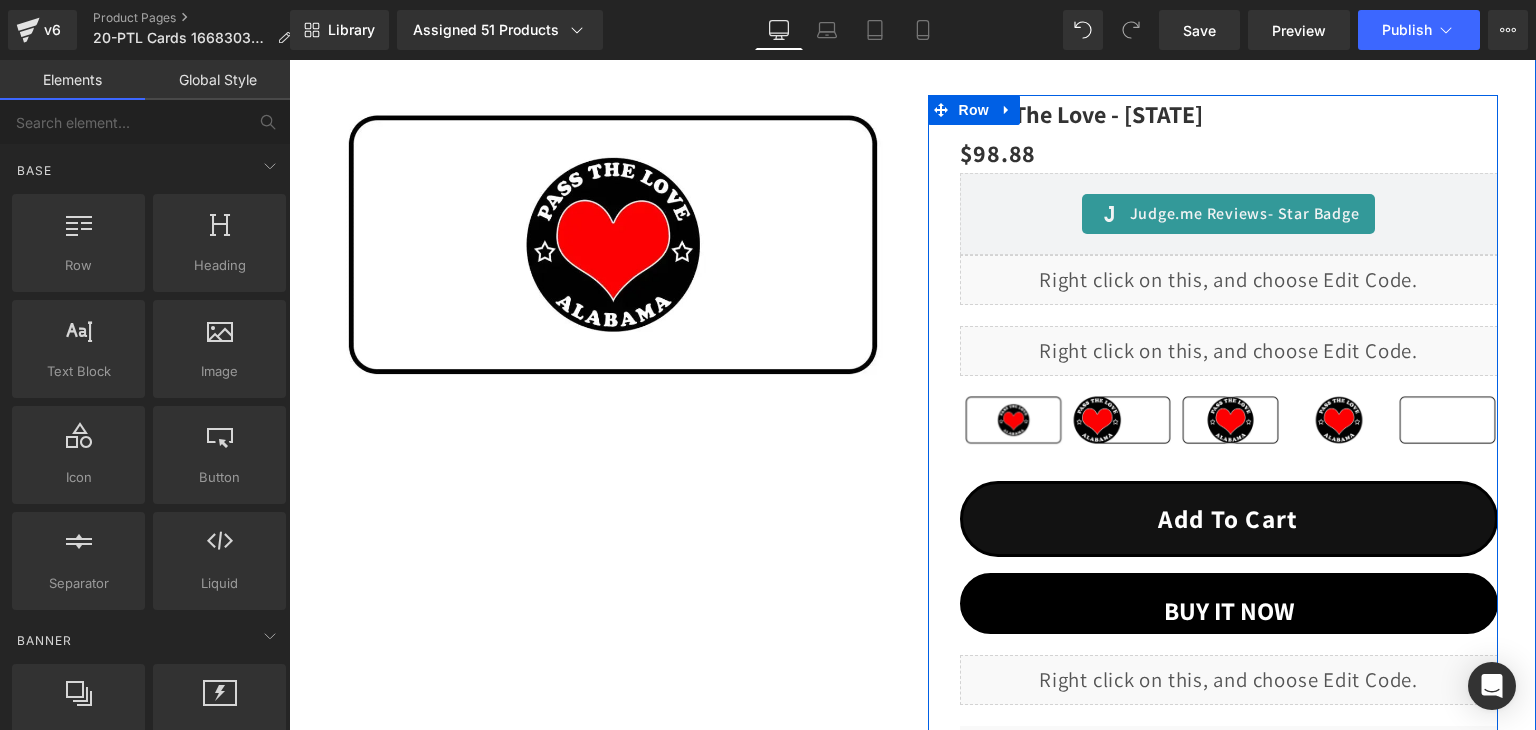scroll, scrollTop: 392, scrollLeft: 0, axis: vertical 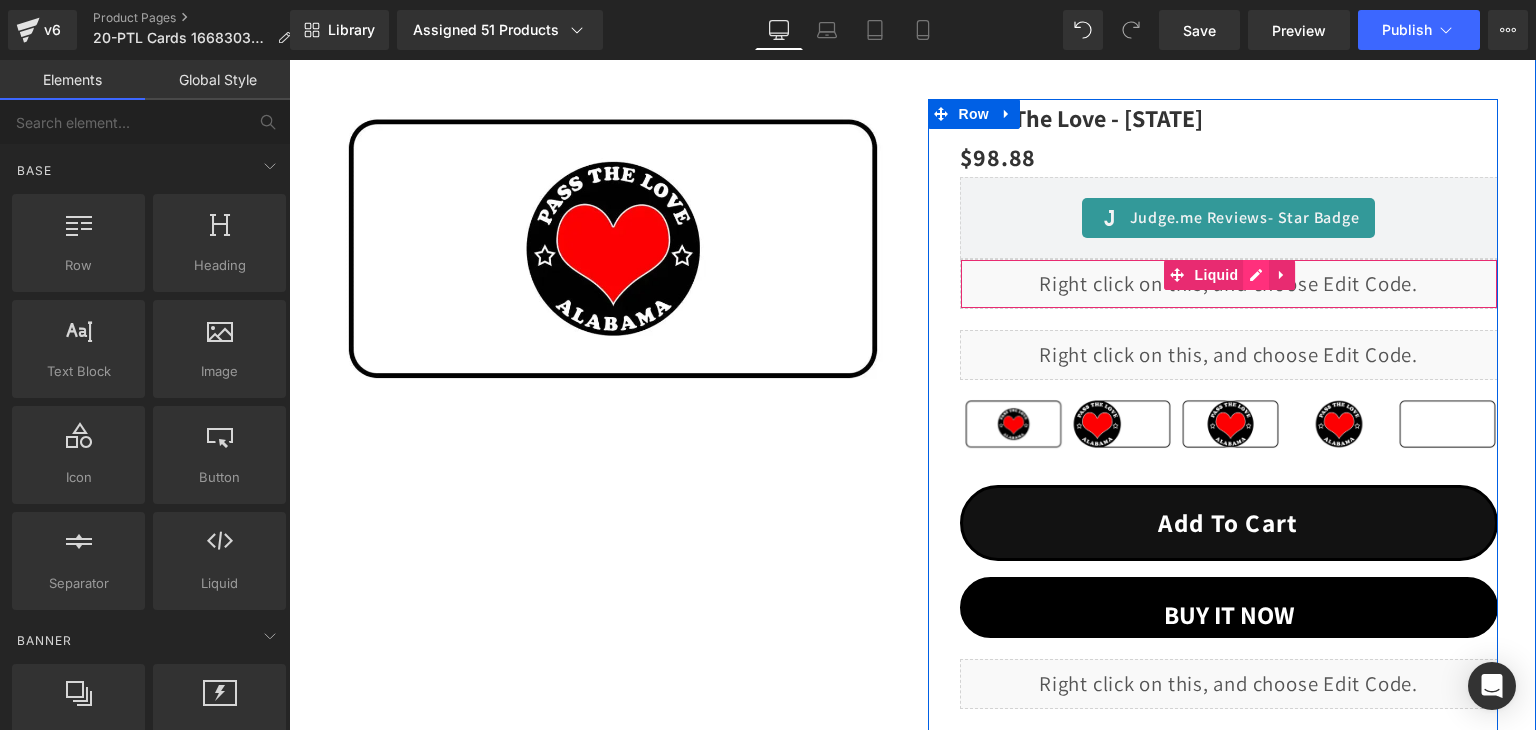 click on "Liquid" at bounding box center (1229, 284) 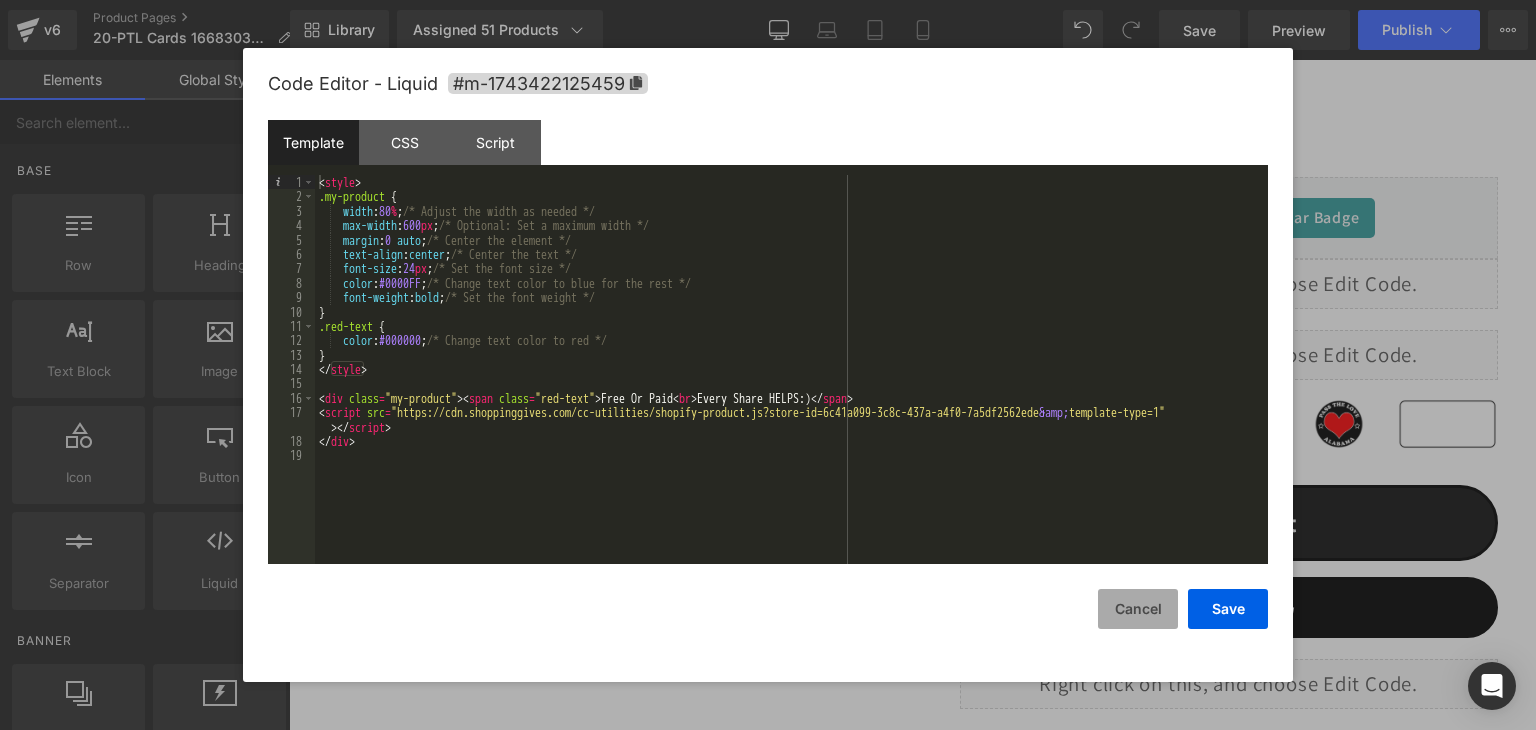 click on "Cancel" at bounding box center [1138, 609] 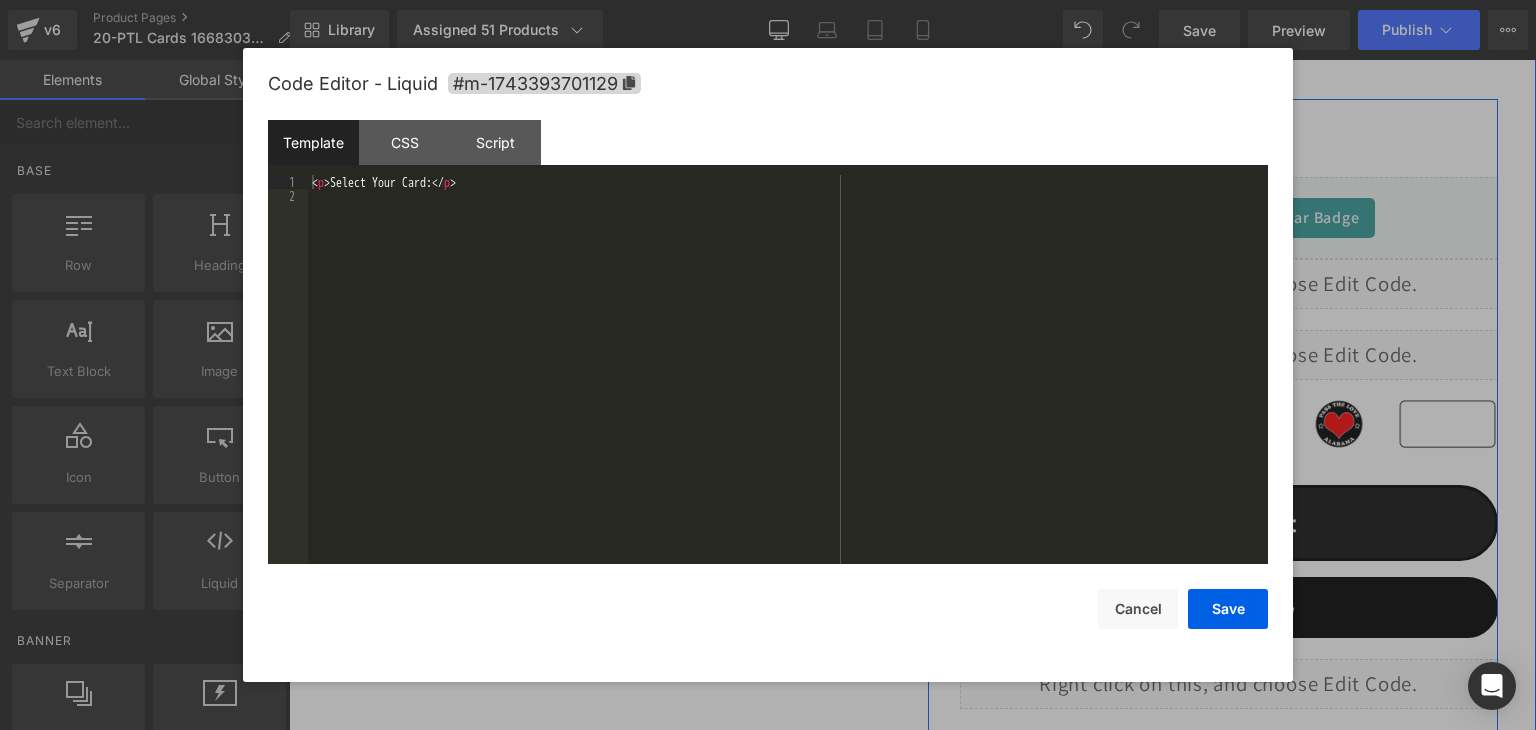 click on "Liquid" at bounding box center [1229, 355] 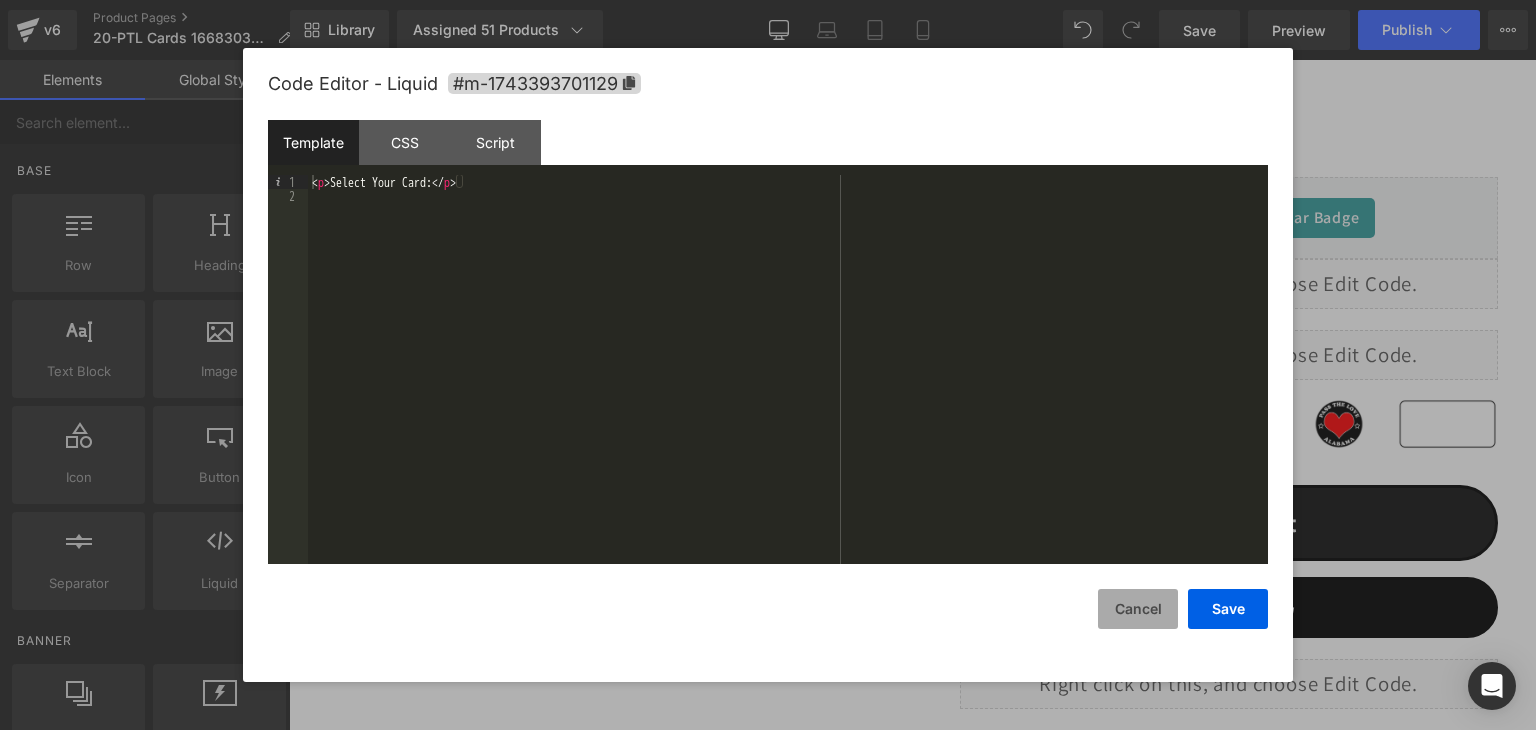 click on "Cancel" at bounding box center (1138, 609) 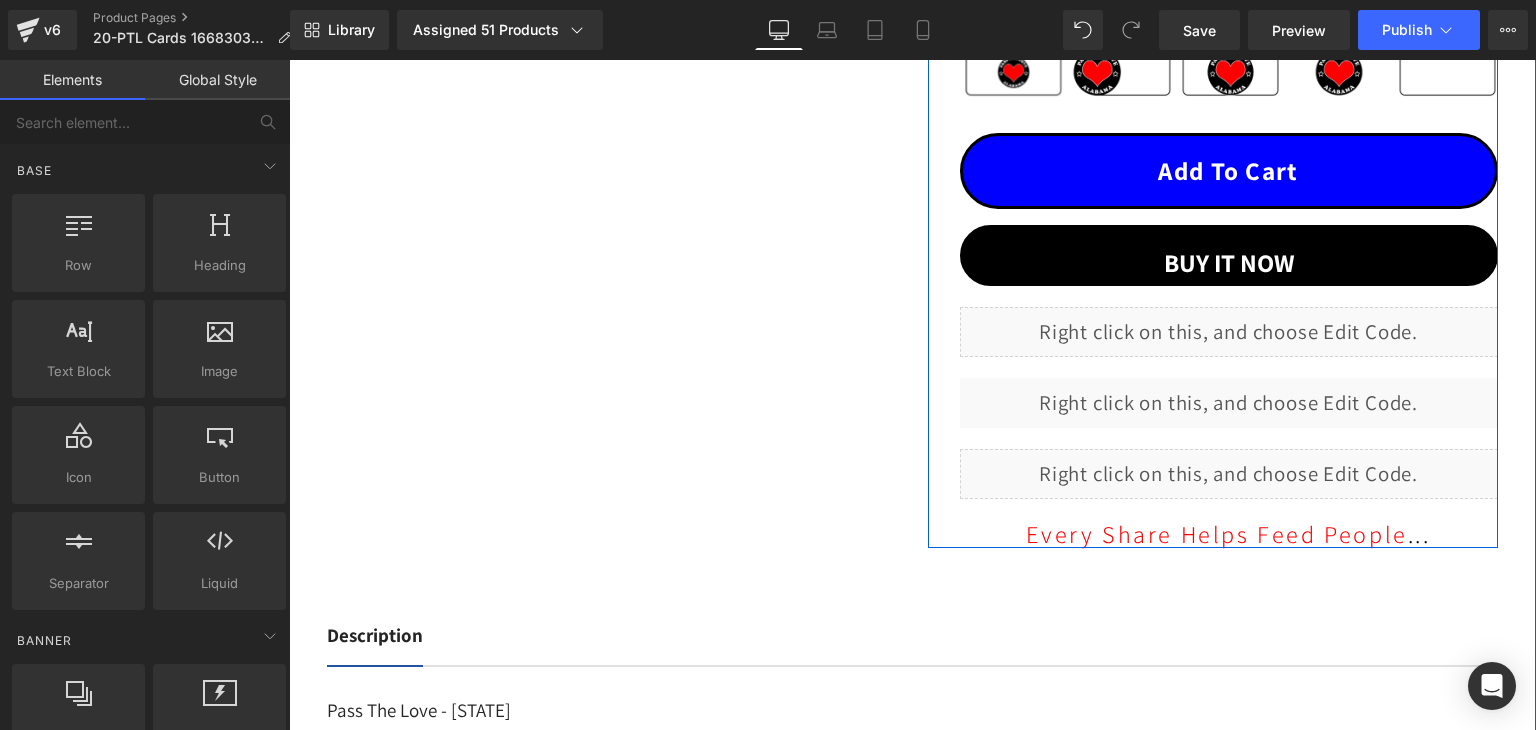 scroll, scrollTop: 792, scrollLeft: 0, axis: vertical 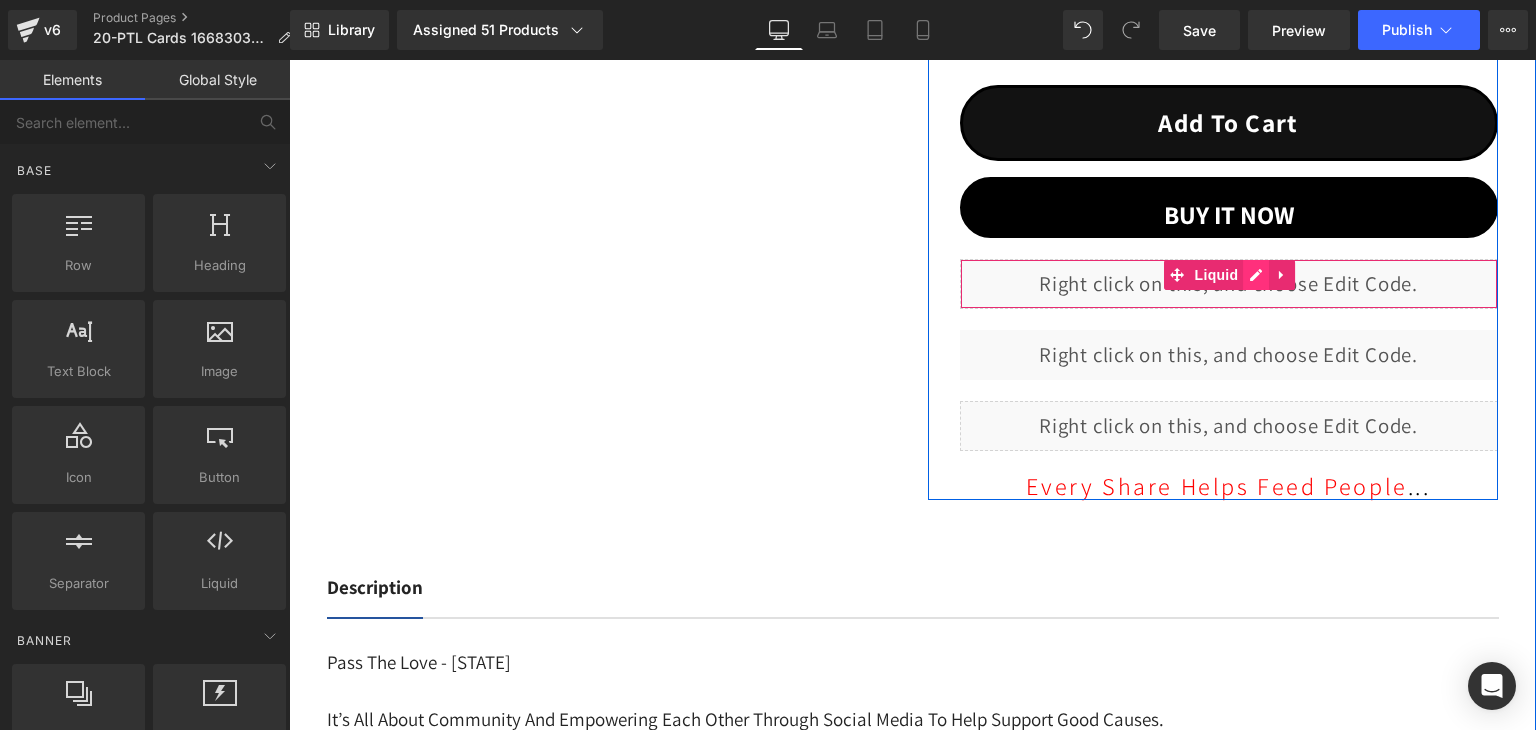 click on "Liquid" at bounding box center (1229, 284) 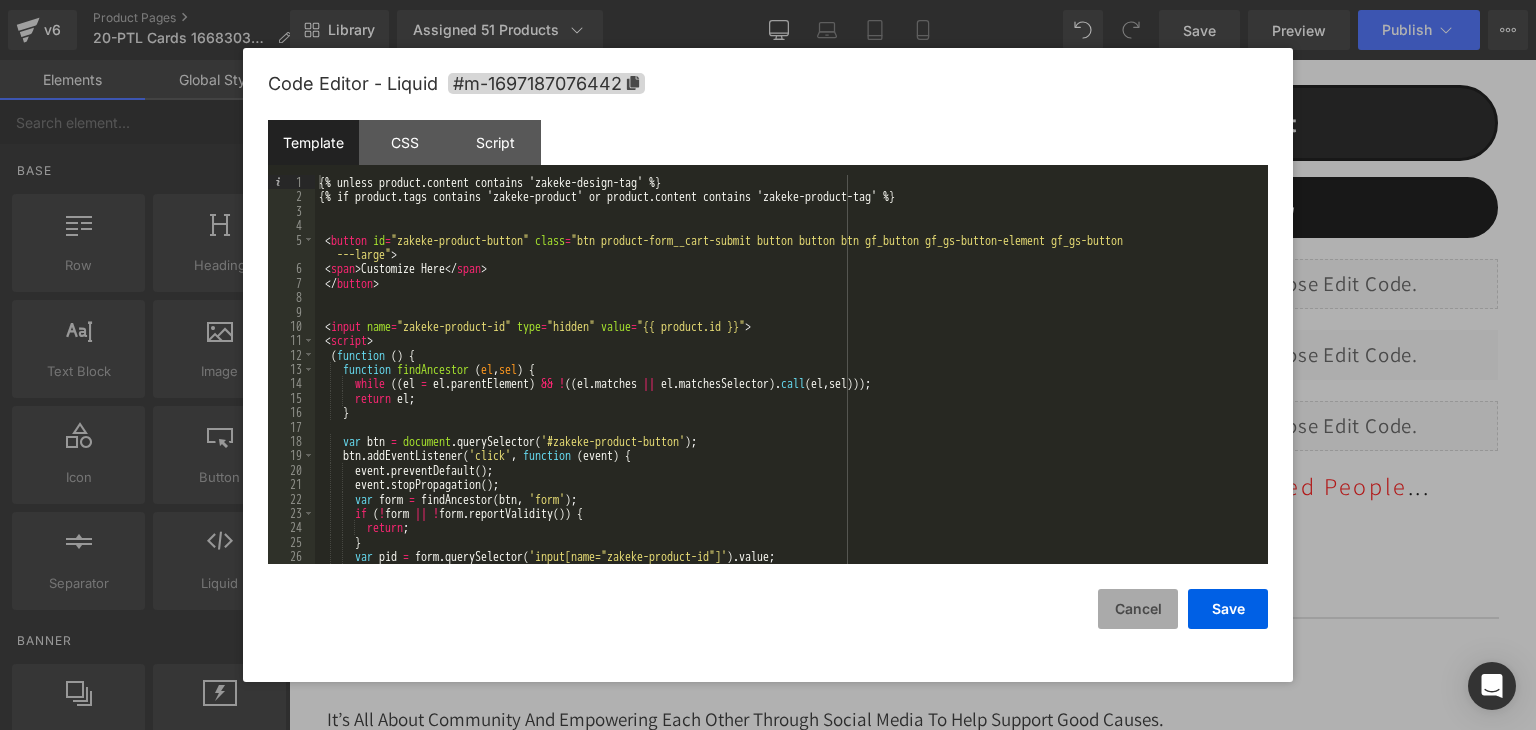 click on "Cancel" at bounding box center [1138, 609] 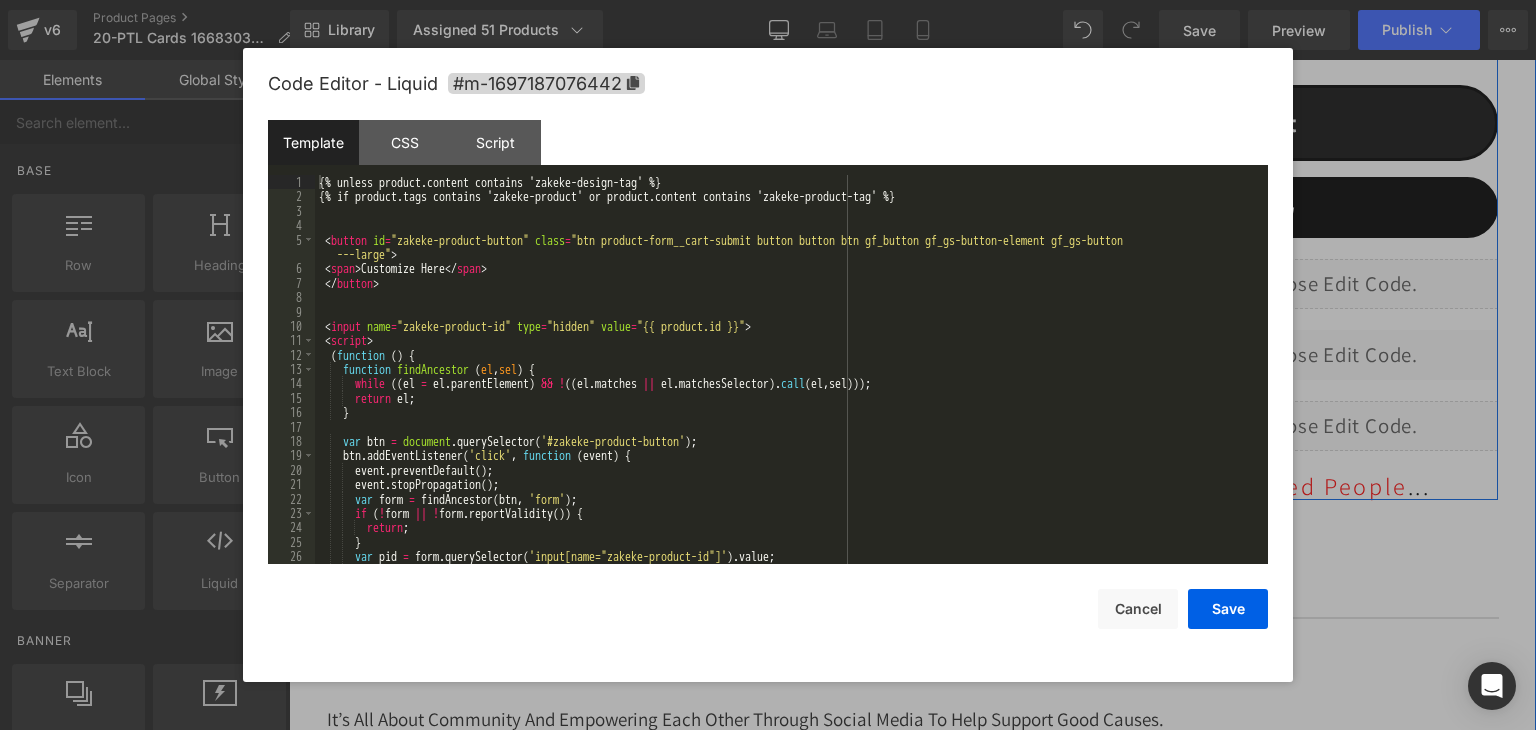 click on "Liquid" at bounding box center [1229, 284] 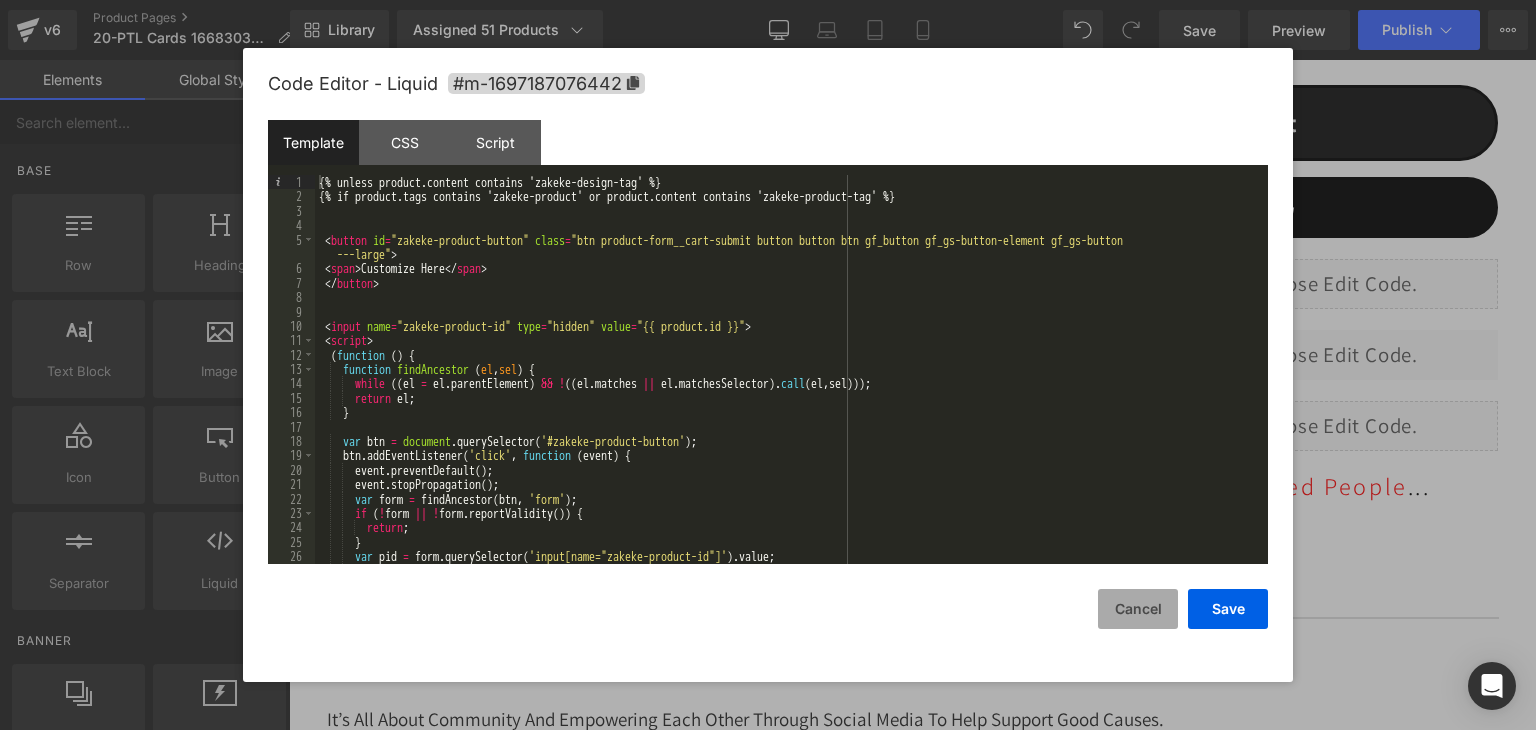 click on "Cancel" at bounding box center (1138, 609) 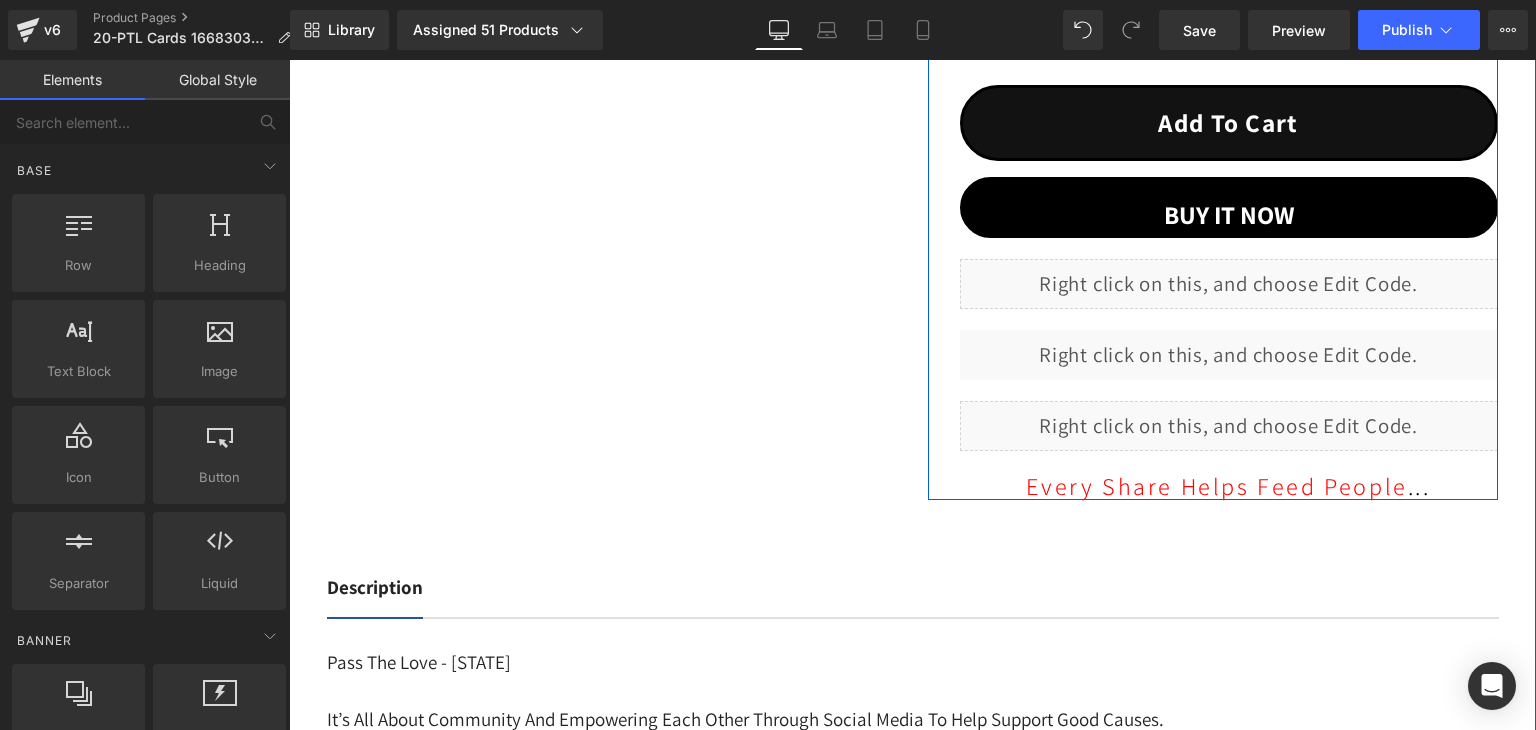 click on "Liquid" at bounding box center (1229, 355) 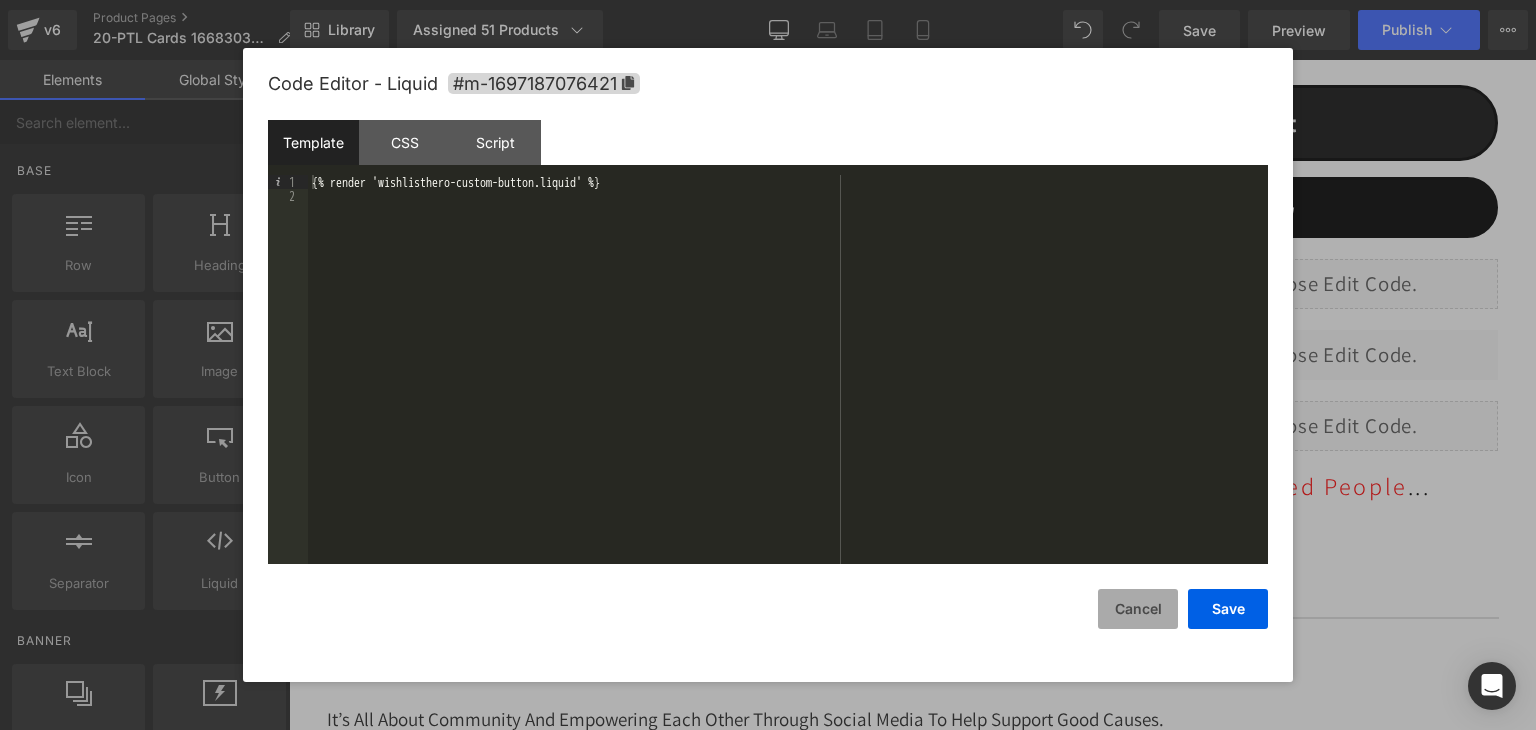 click on "Cancel" at bounding box center (1138, 609) 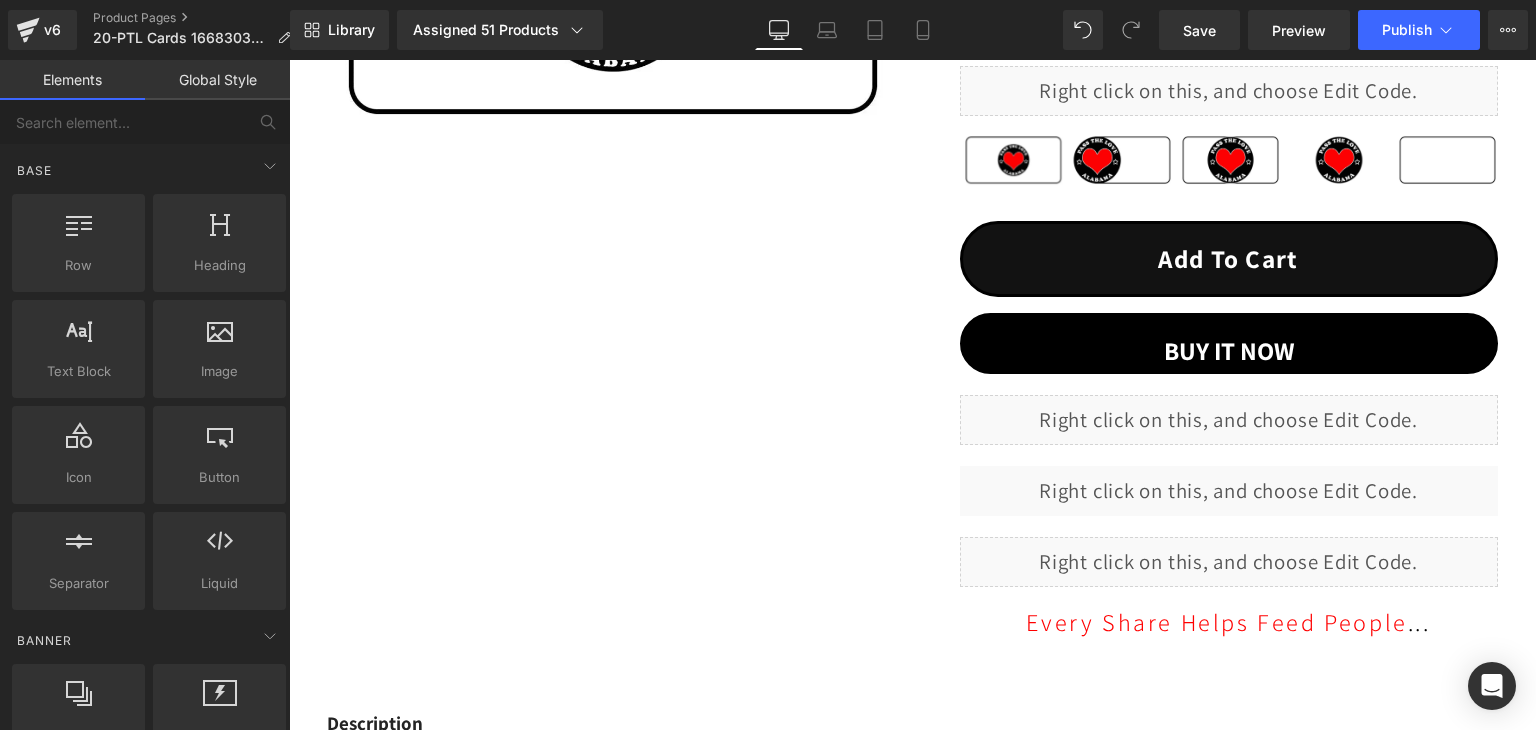 scroll, scrollTop: 662, scrollLeft: 0, axis: vertical 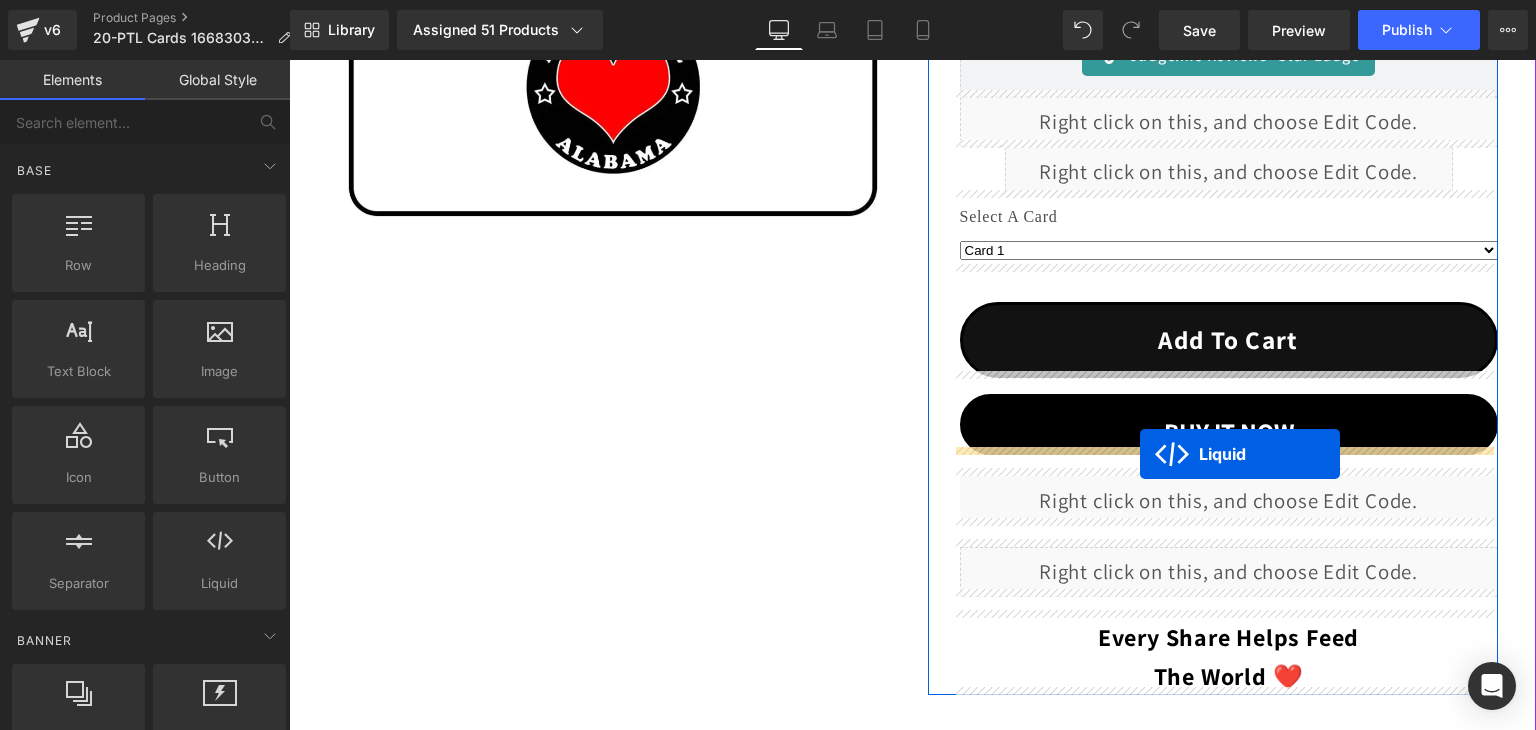 drag, startPoint x: 1167, startPoint y: 405, endPoint x: 1140, endPoint y: 453, distance: 55.072678 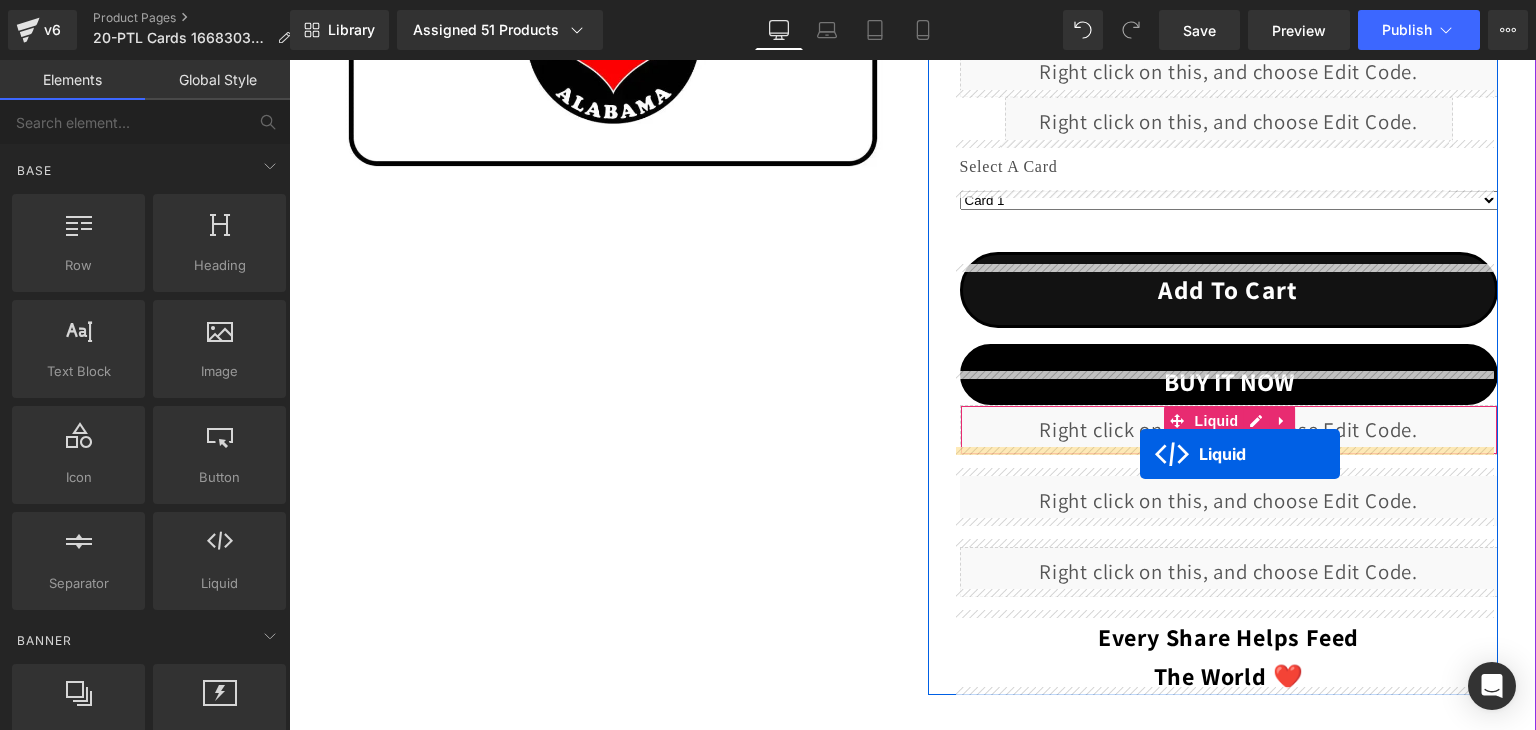 scroll, scrollTop: 2752, scrollLeft: 0, axis: vertical 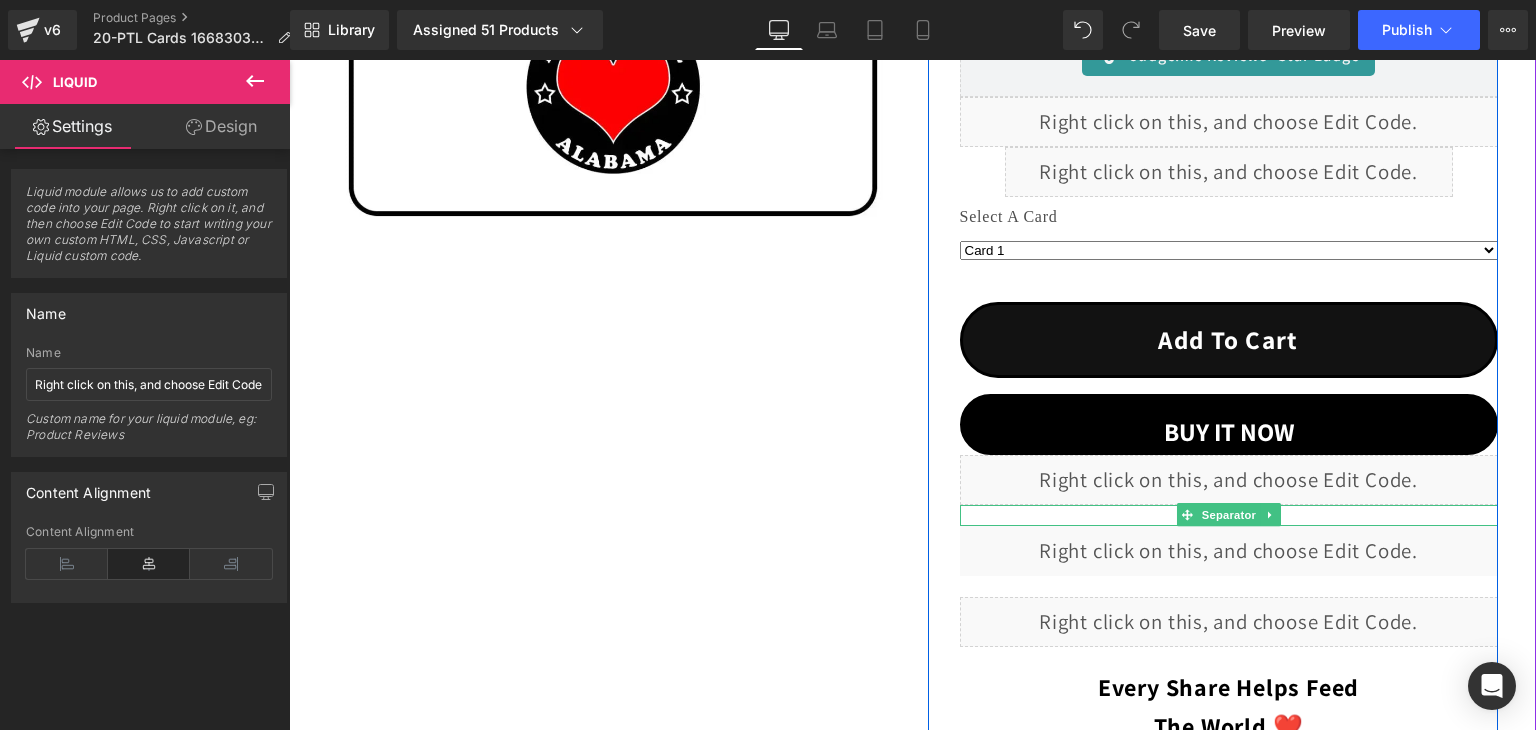 click 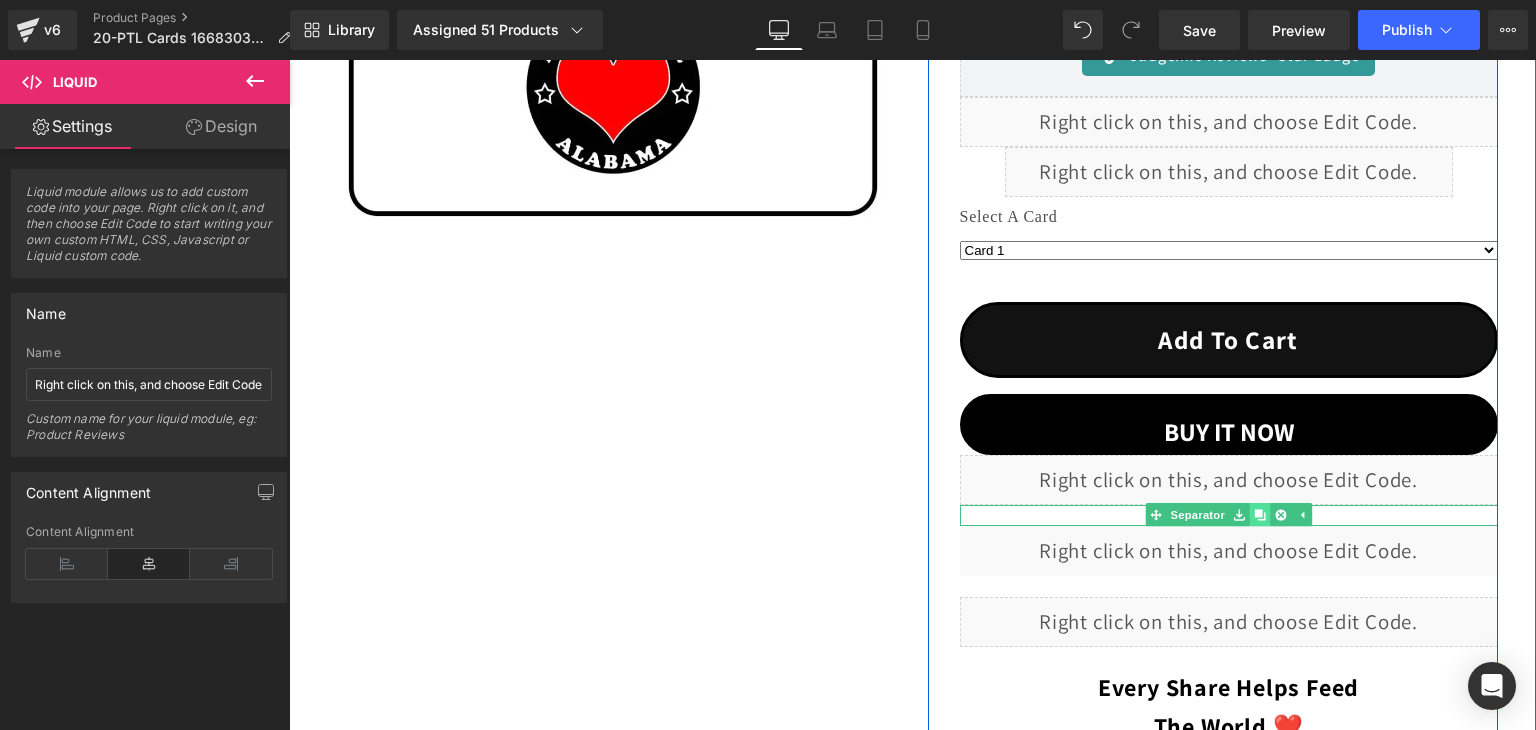 click 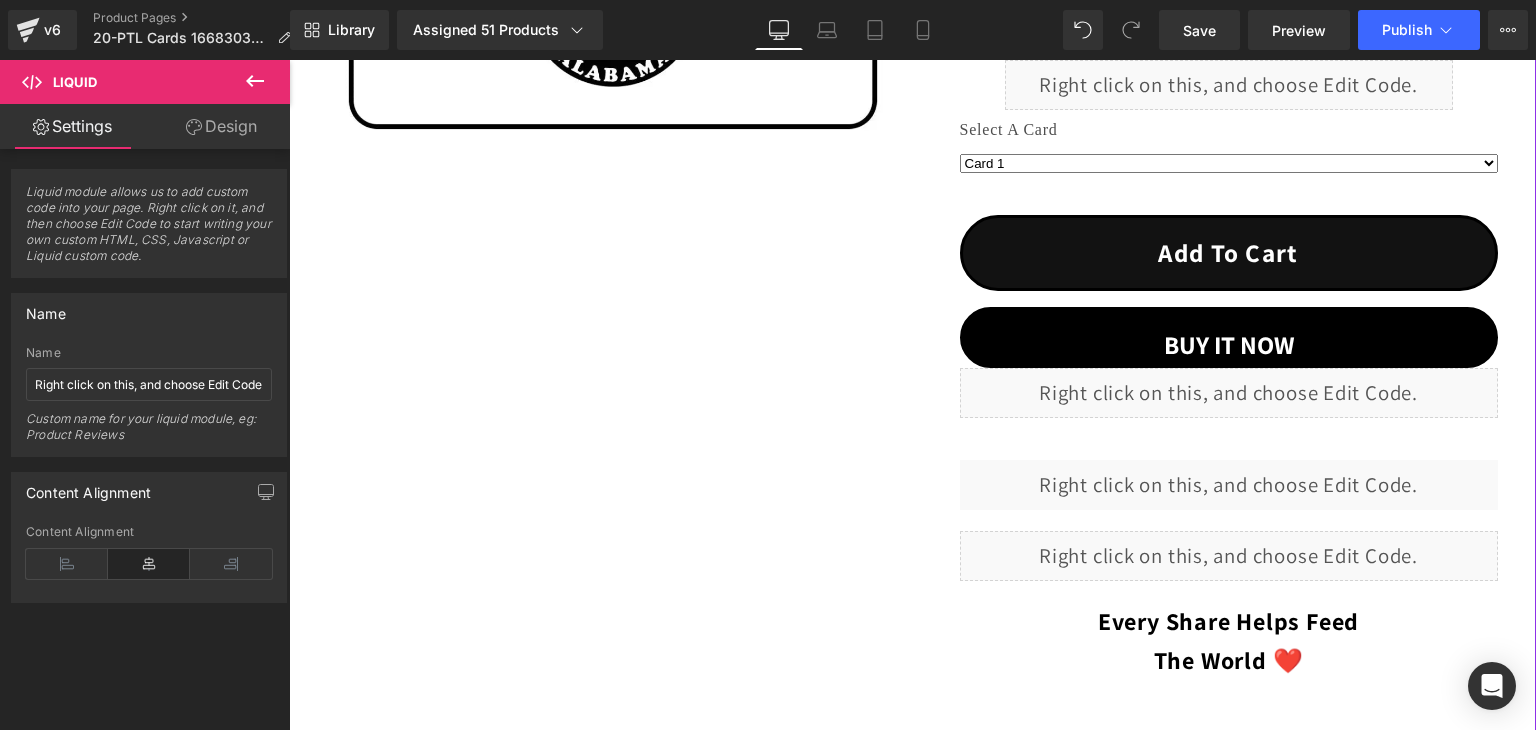 scroll, scrollTop: 2830, scrollLeft: 0, axis: vertical 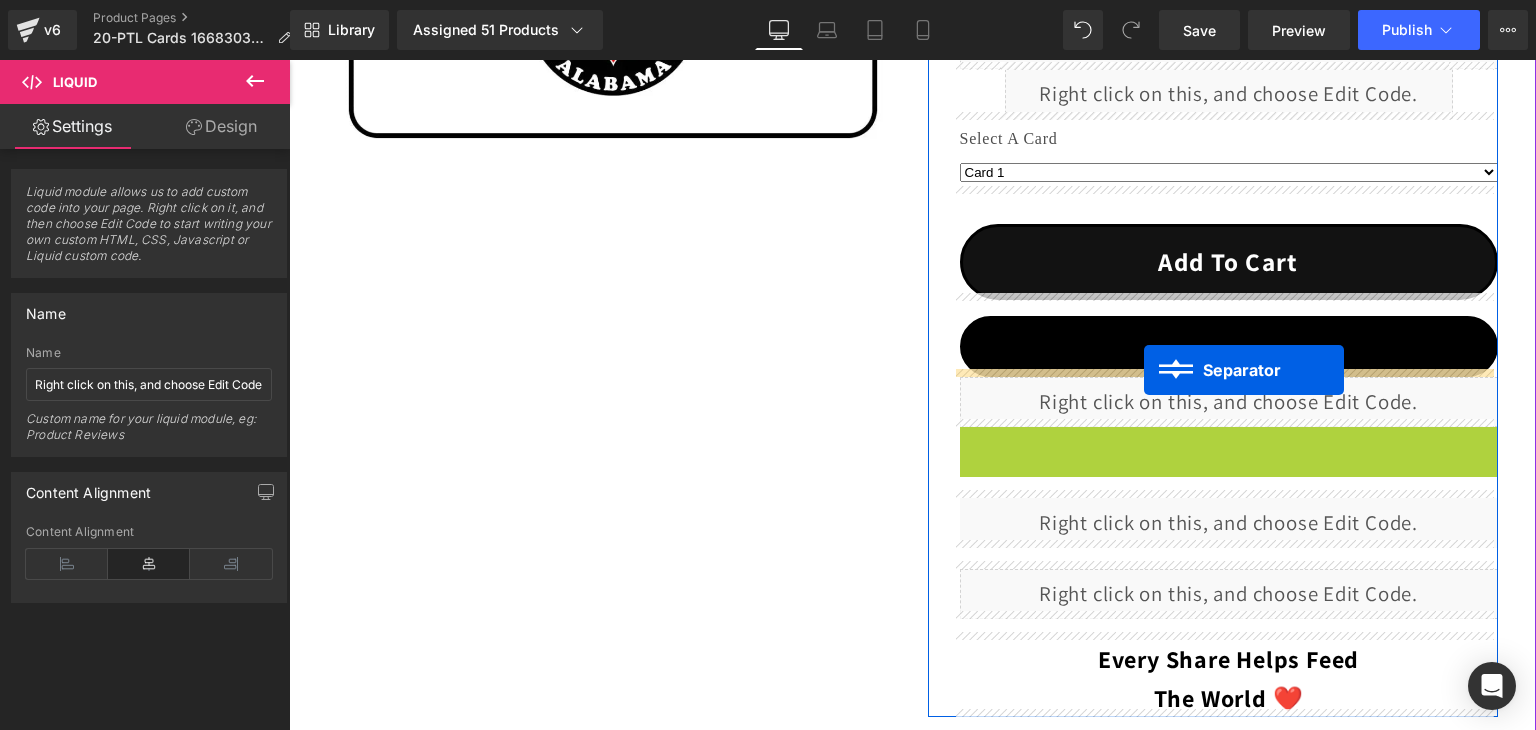 drag, startPoint x: 1150, startPoint y: 423, endPoint x: 1144, endPoint y: 369, distance: 54.33231 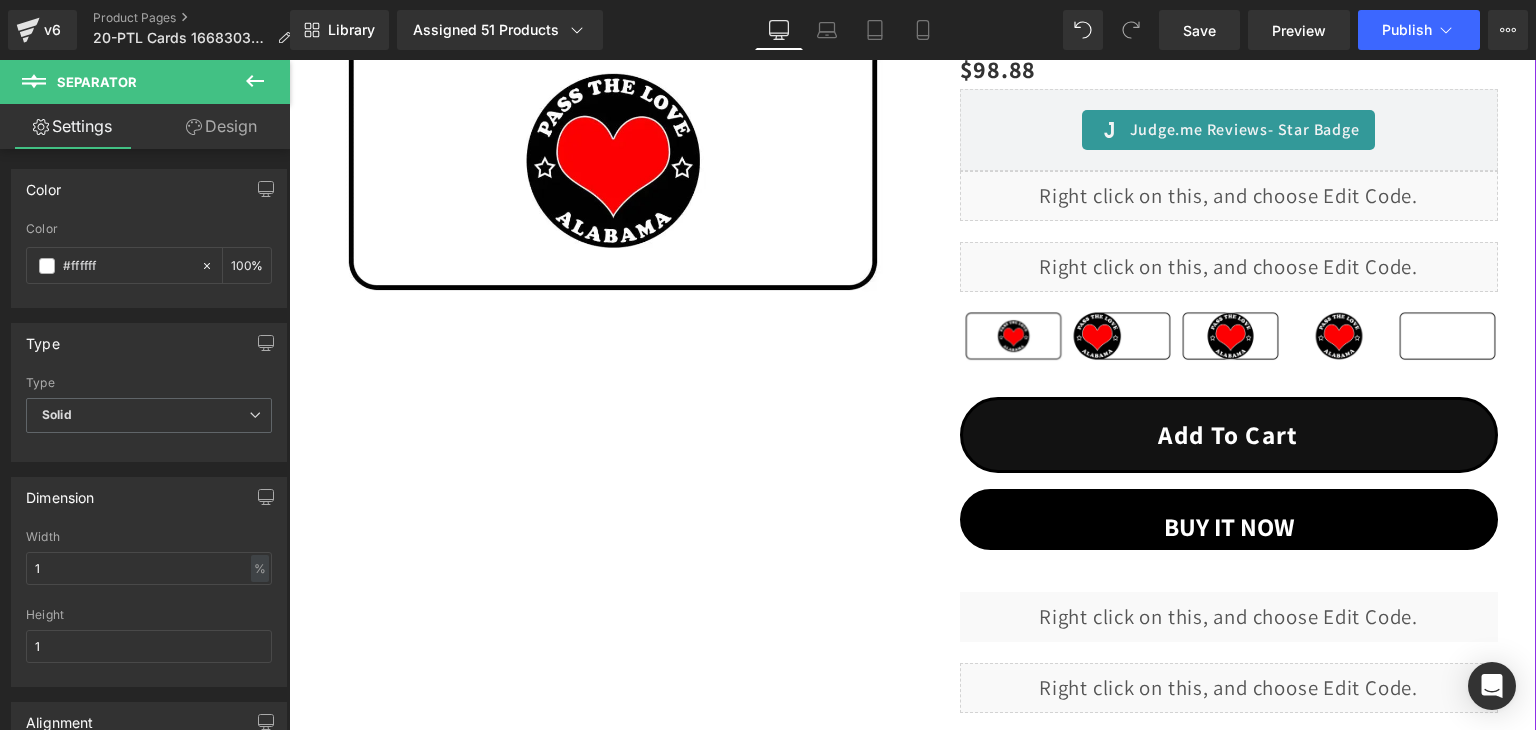 scroll, scrollTop: 430, scrollLeft: 0, axis: vertical 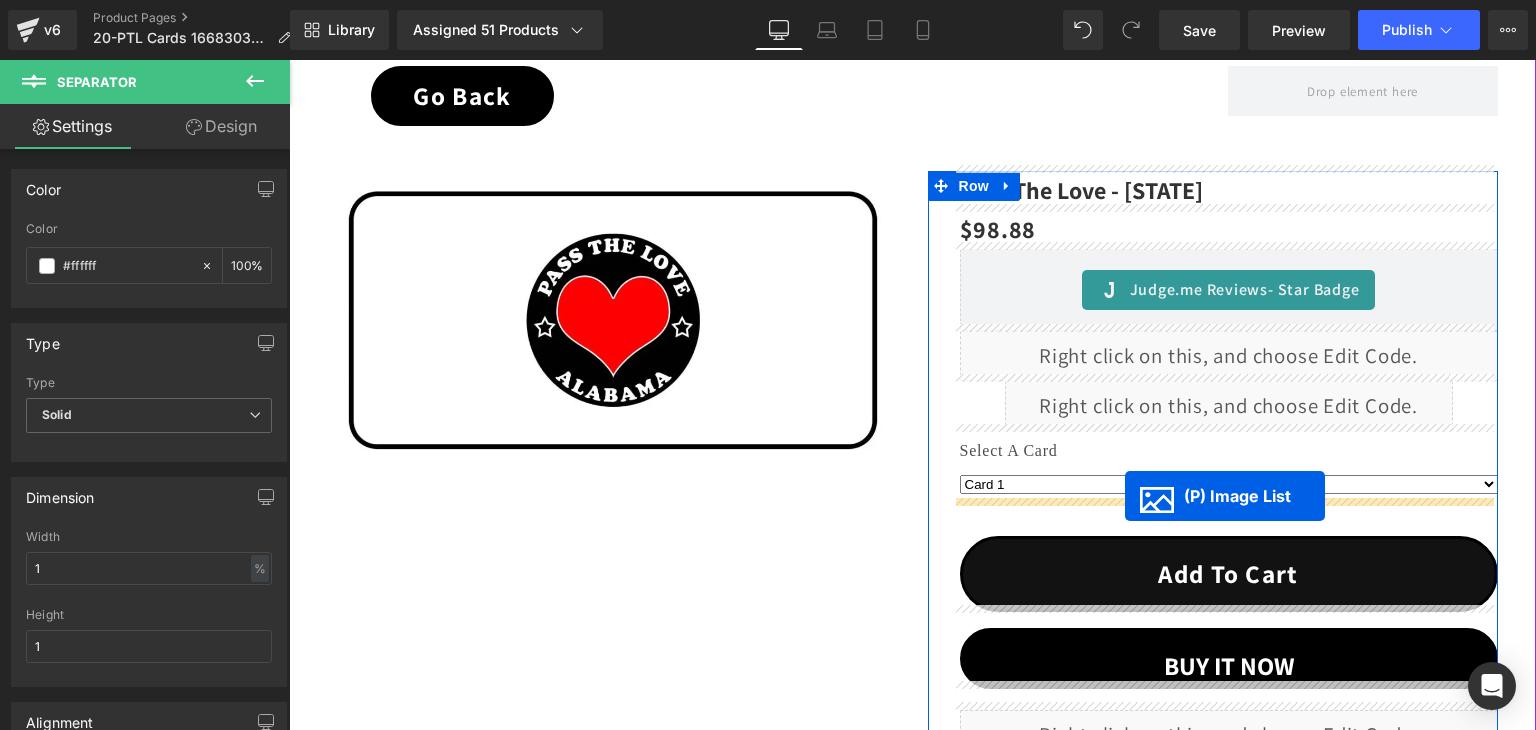 drag, startPoint x: 1155, startPoint y: 383, endPoint x: 1125, endPoint y: 496, distance: 116.9145 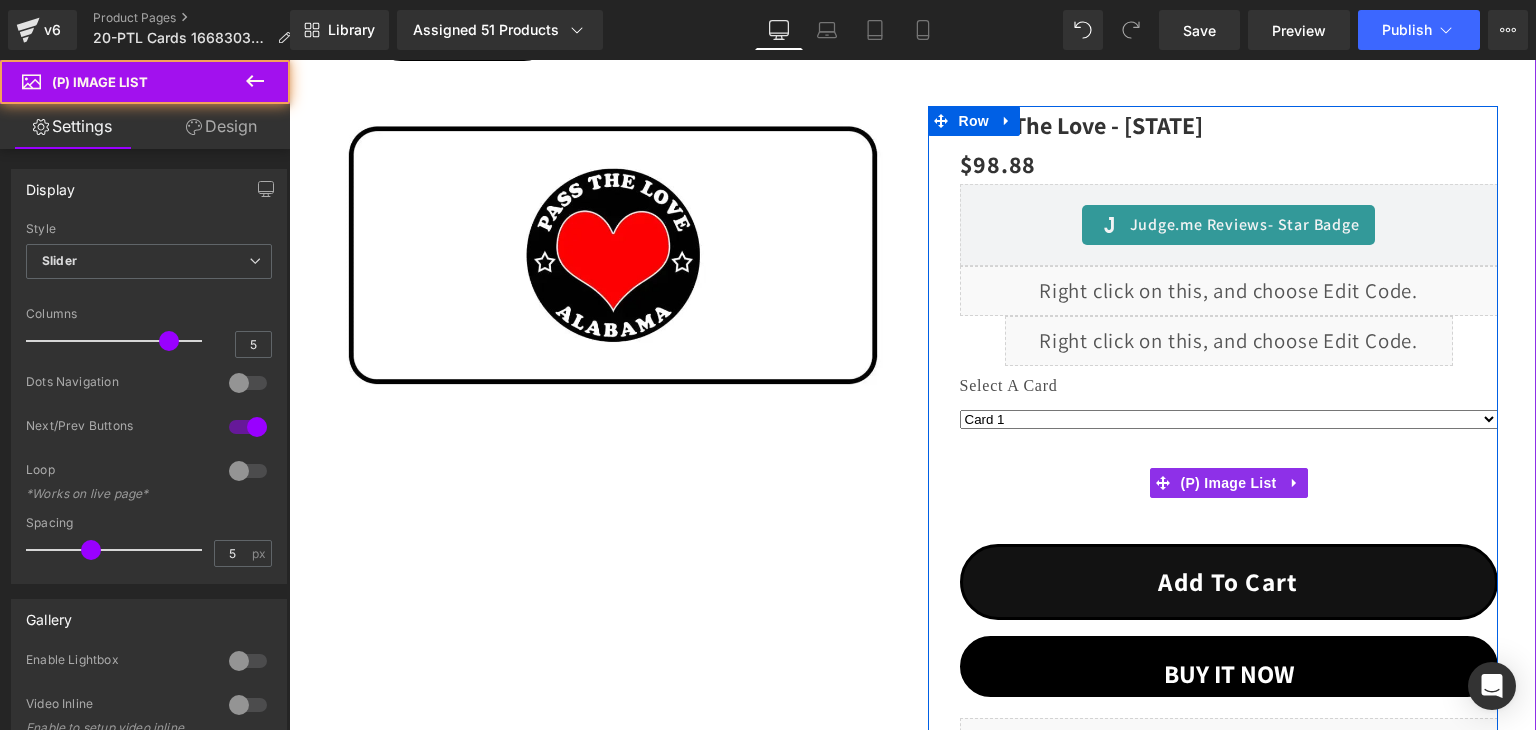 scroll, scrollTop: 2445, scrollLeft: 0, axis: vertical 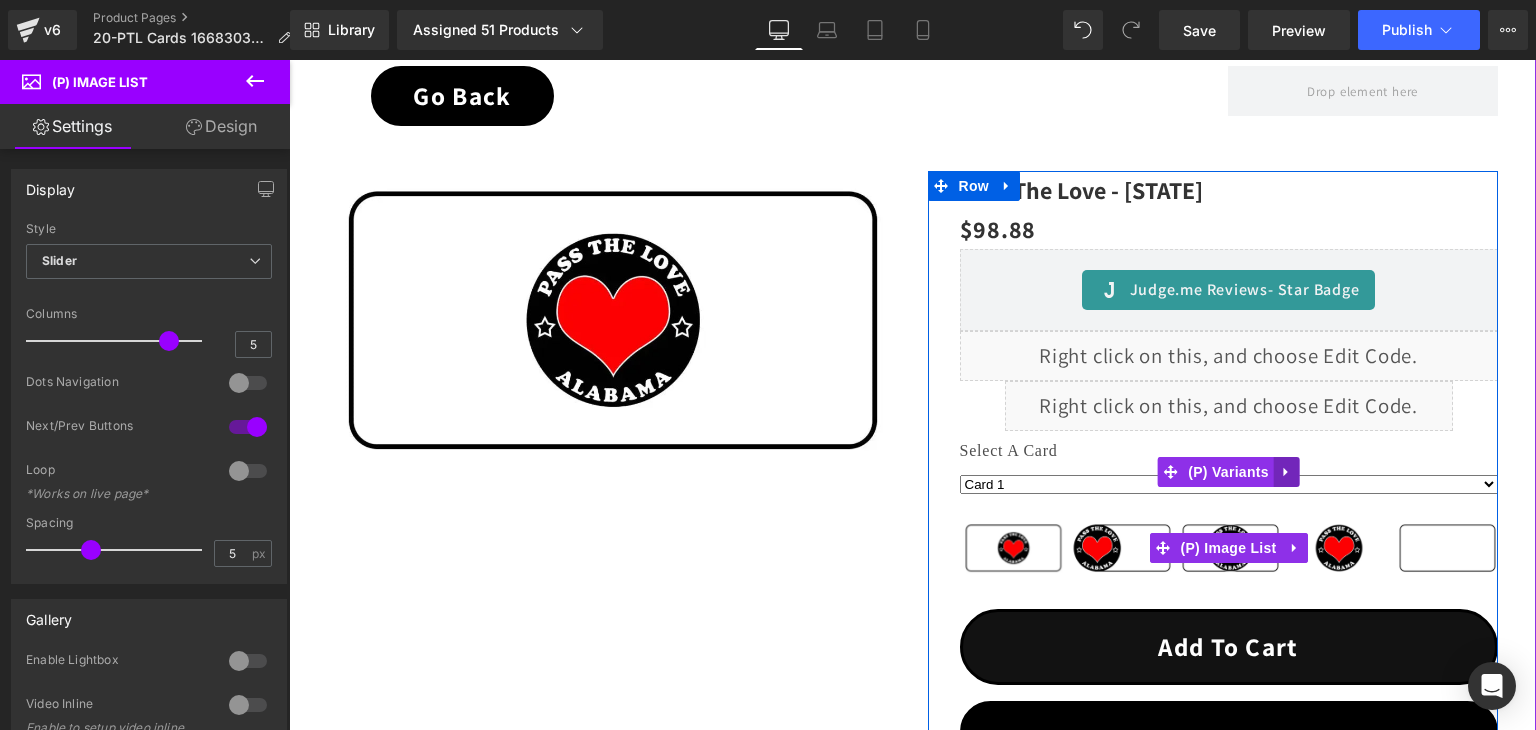 click 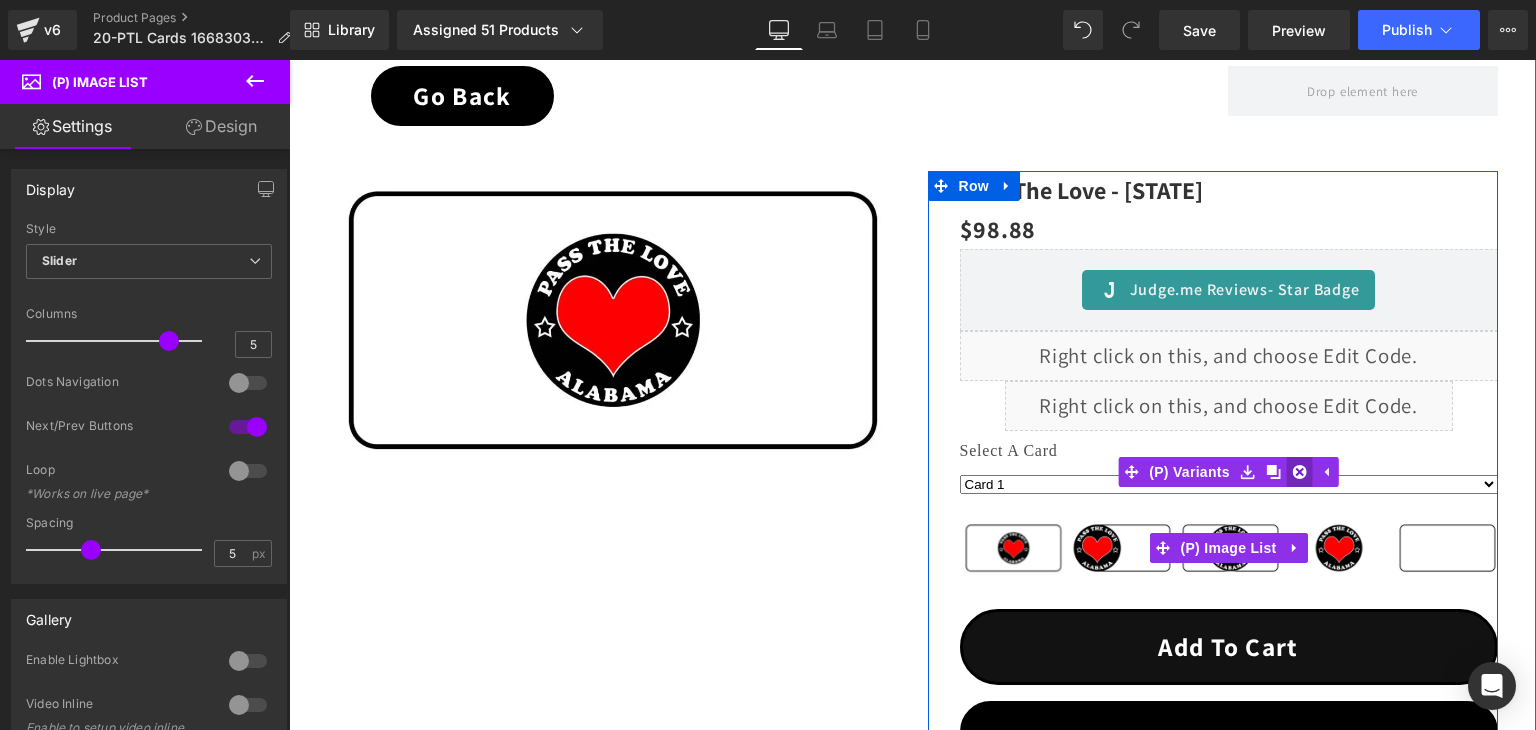 click 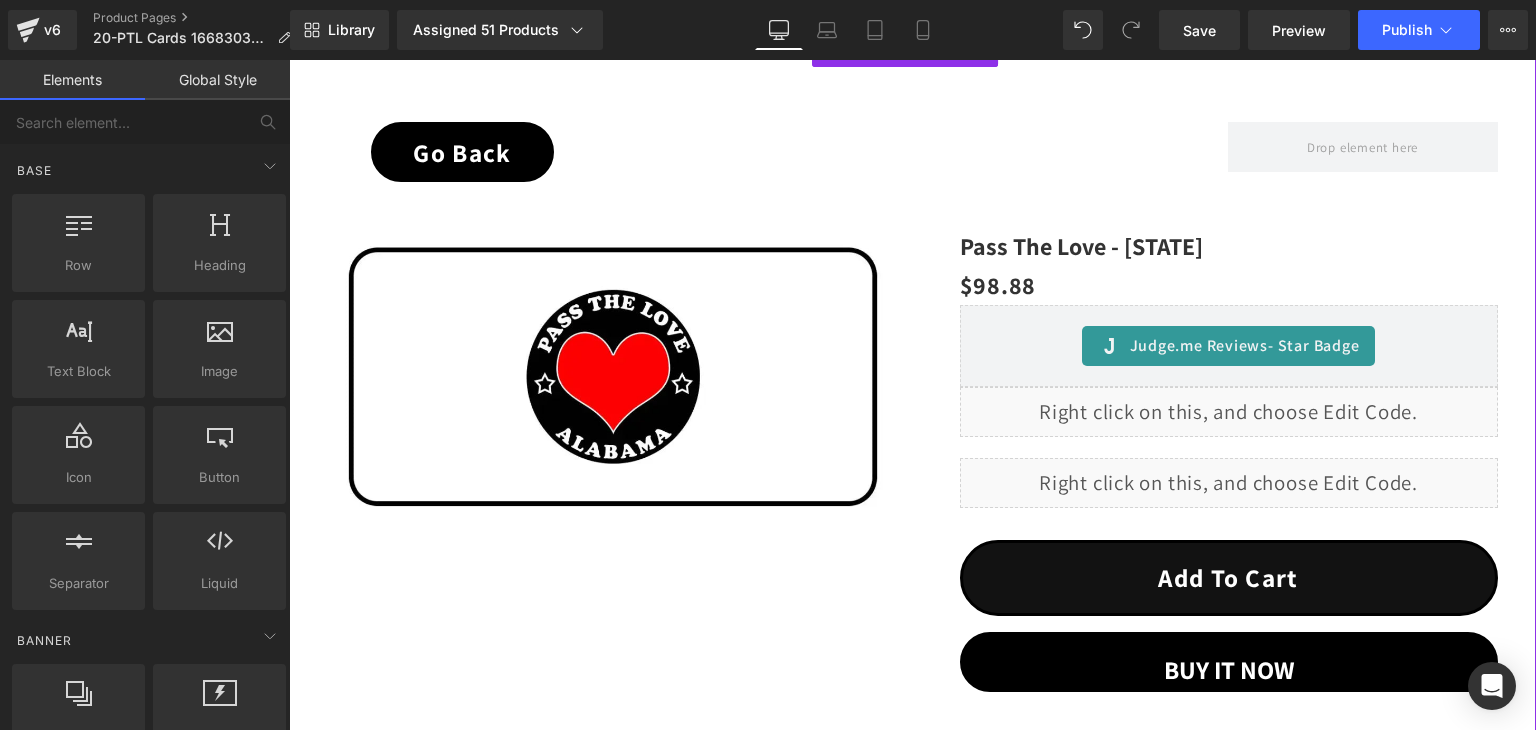 scroll, scrollTop: 245, scrollLeft: 0, axis: vertical 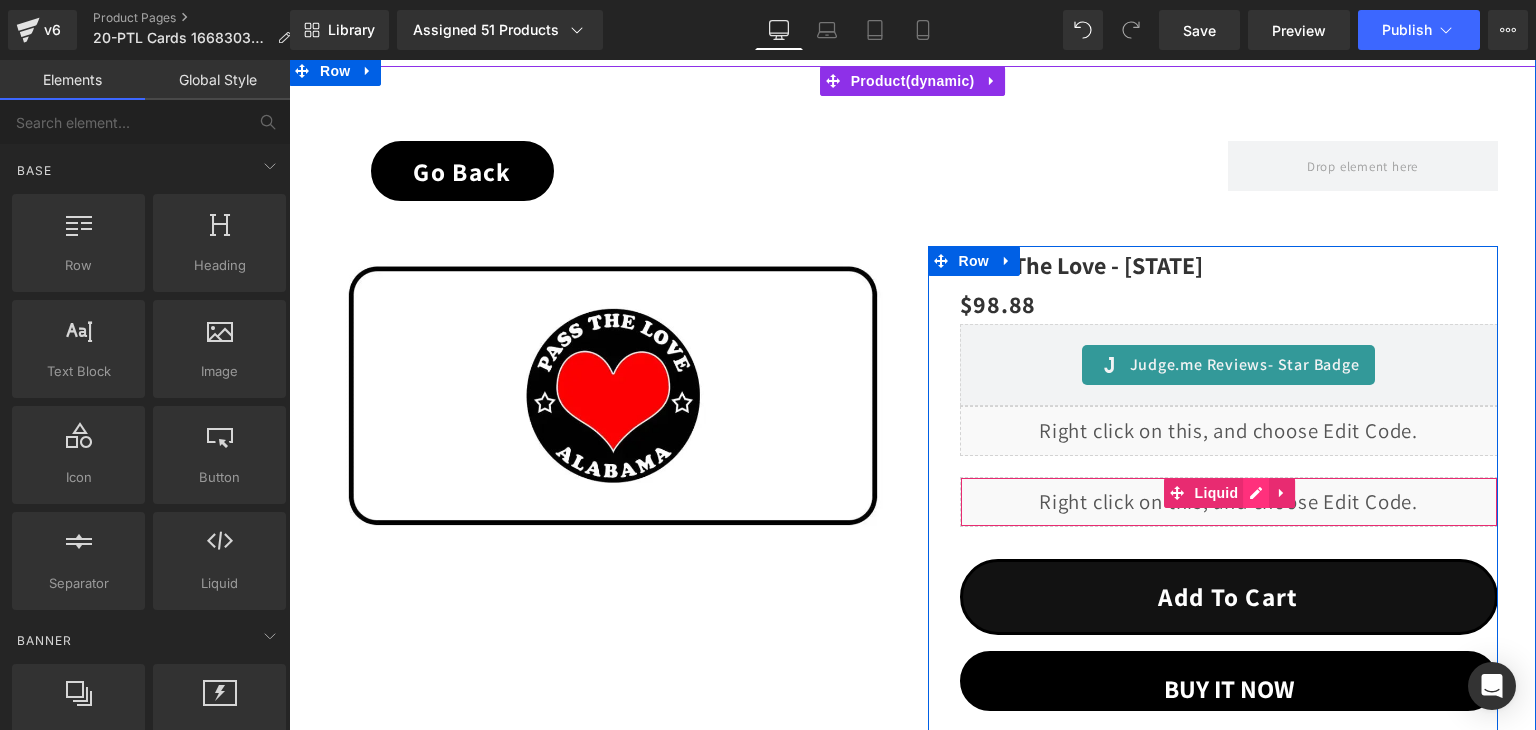 click on "Liquid" at bounding box center [1229, 502] 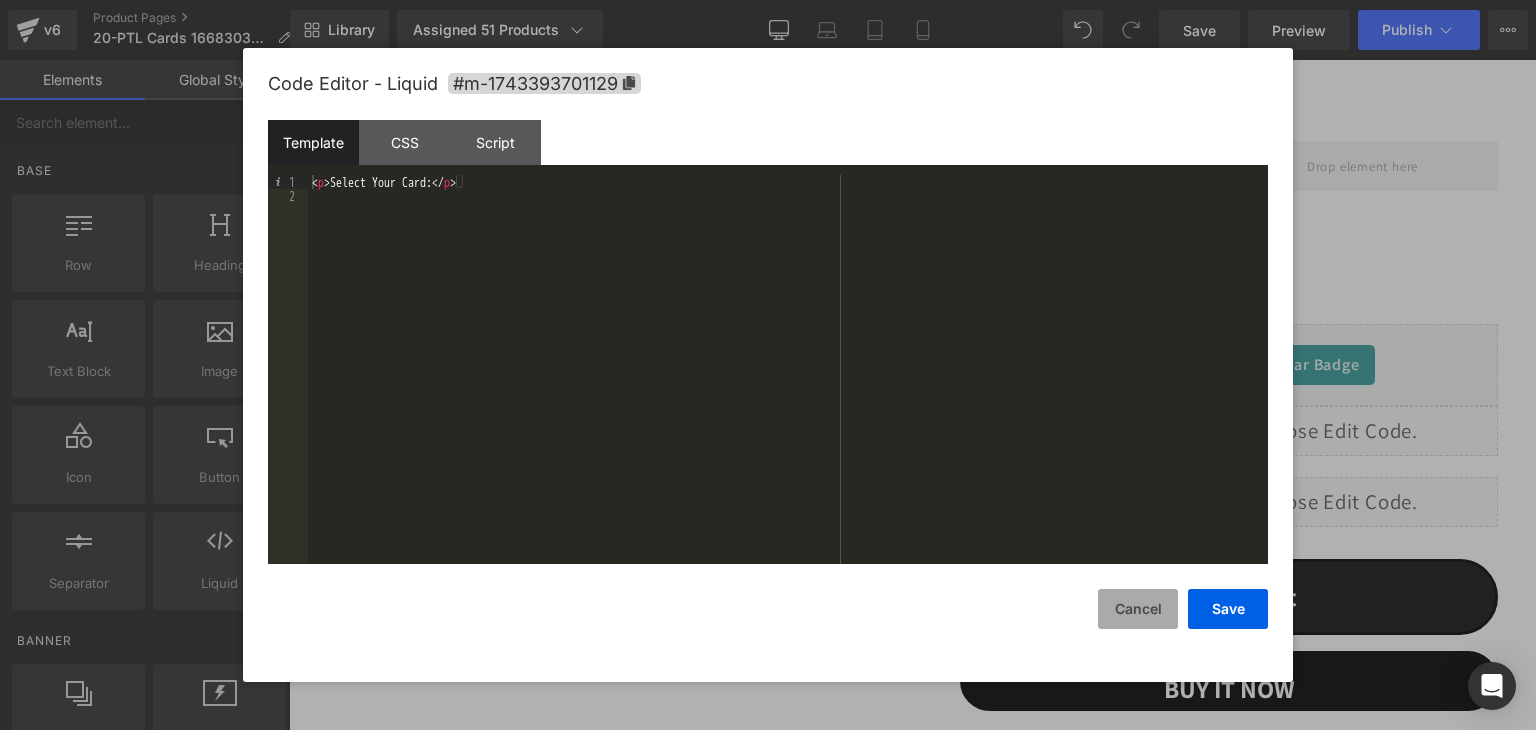 click on "Cancel" at bounding box center (1138, 609) 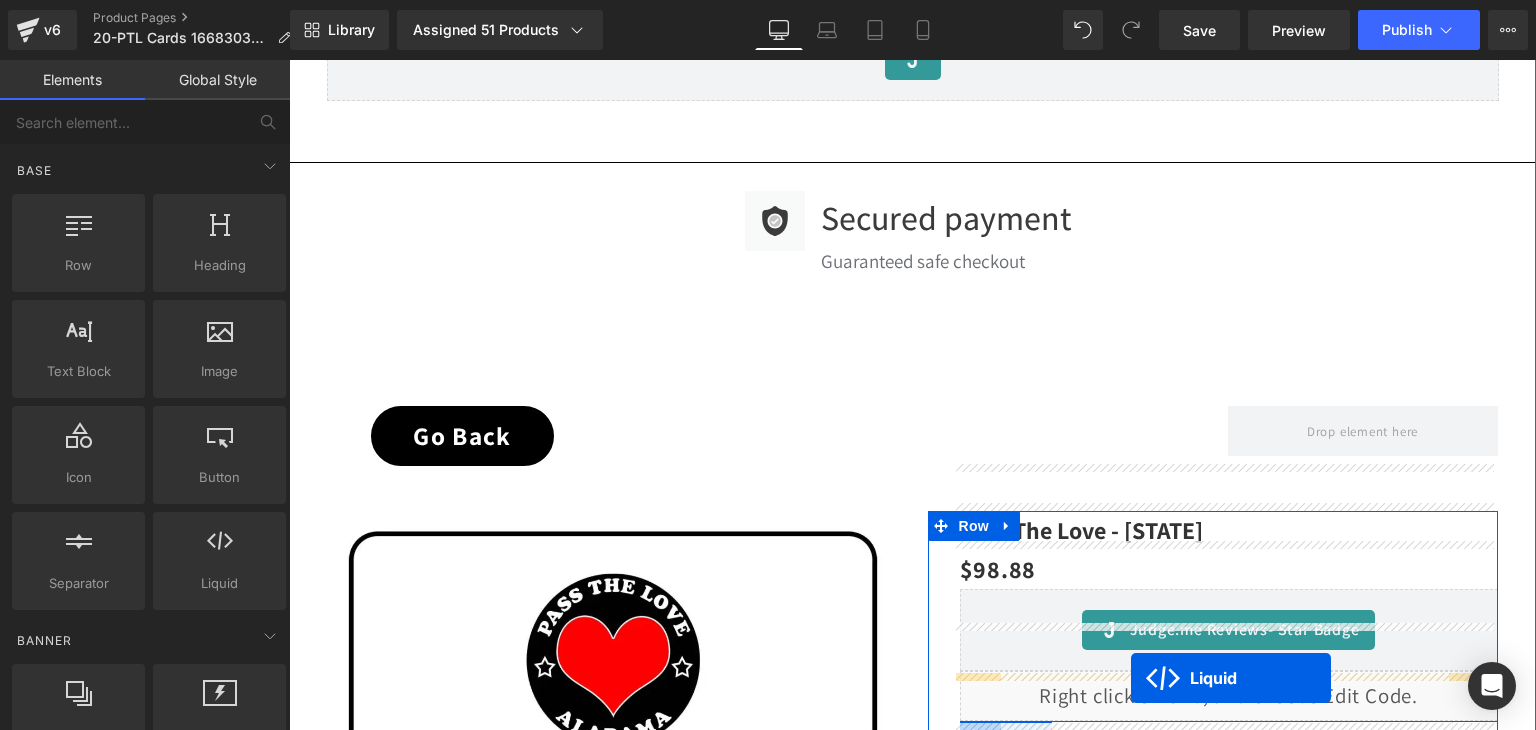 scroll, scrollTop: 2385, scrollLeft: 0, axis: vertical 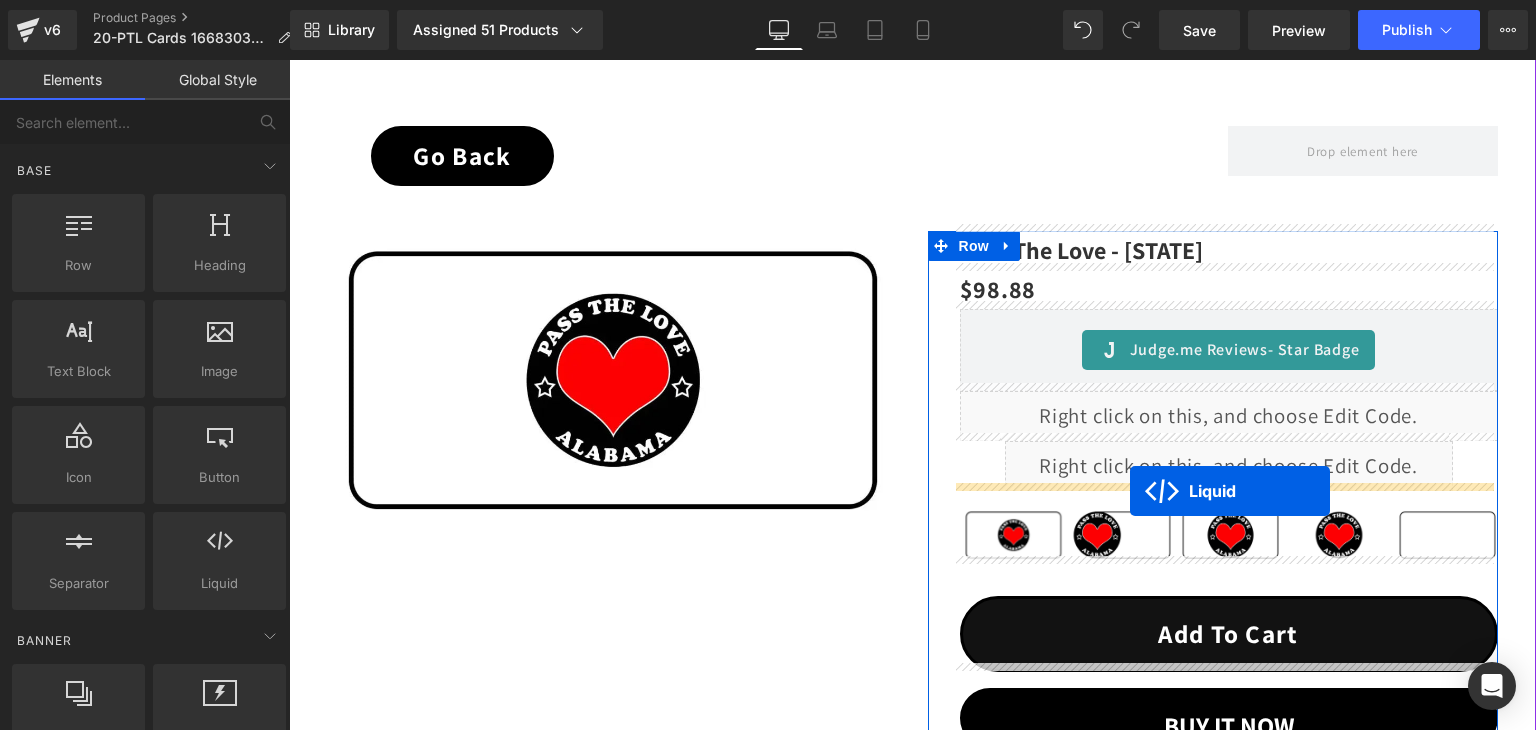 drag, startPoint x: 1164, startPoint y: 493, endPoint x: 1130, endPoint y: 492, distance: 34.0147 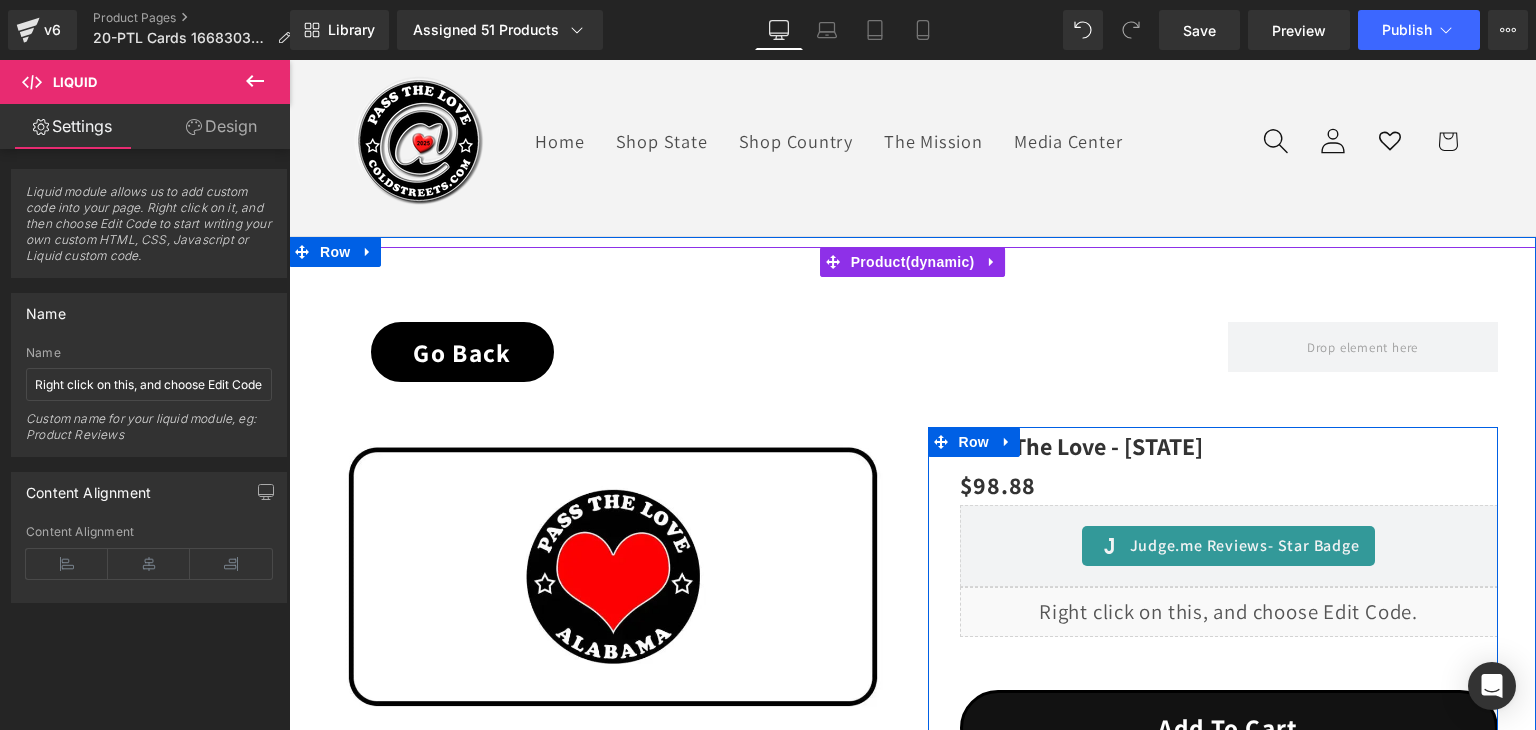 scroll, scrollTop: 35, scrollLeft: 0, axis: vertical 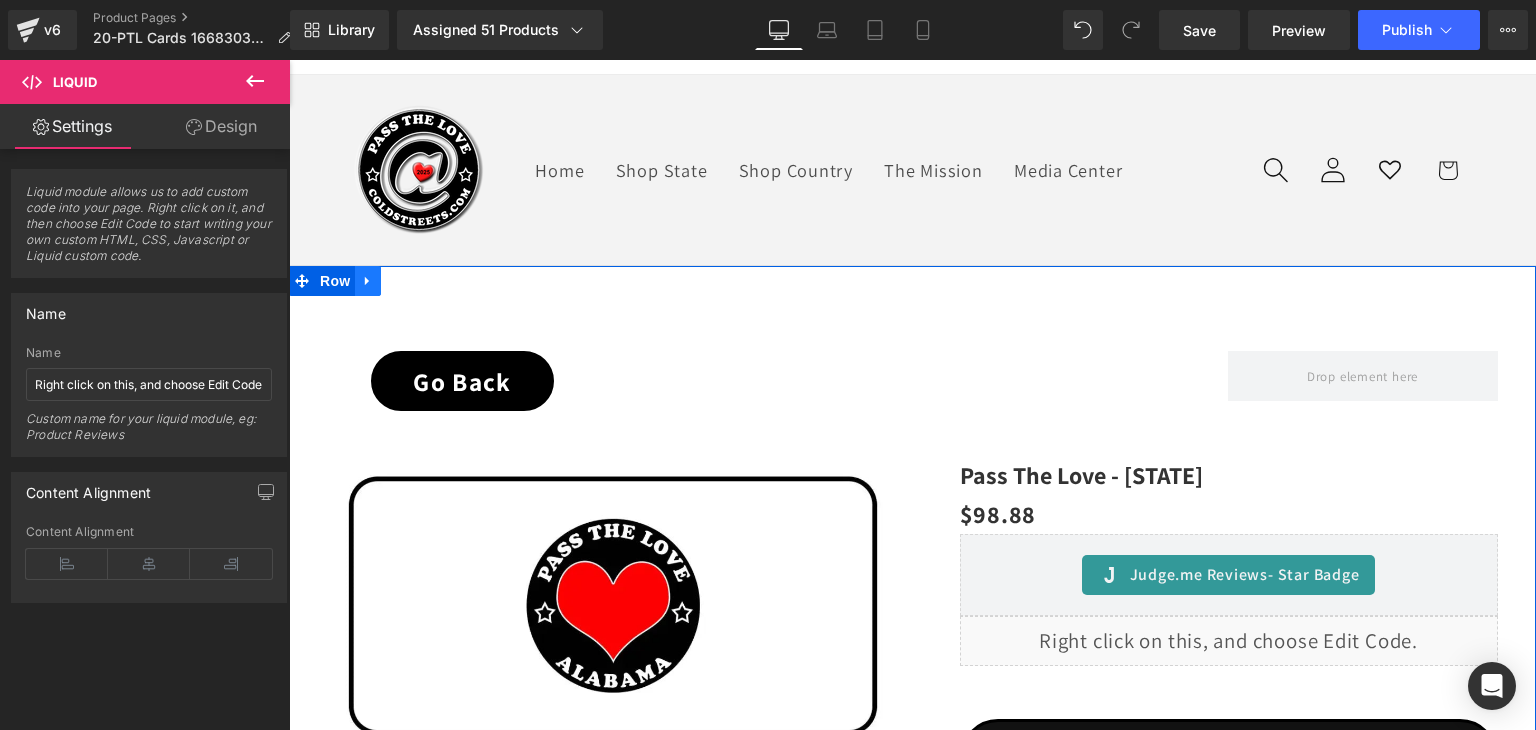 click 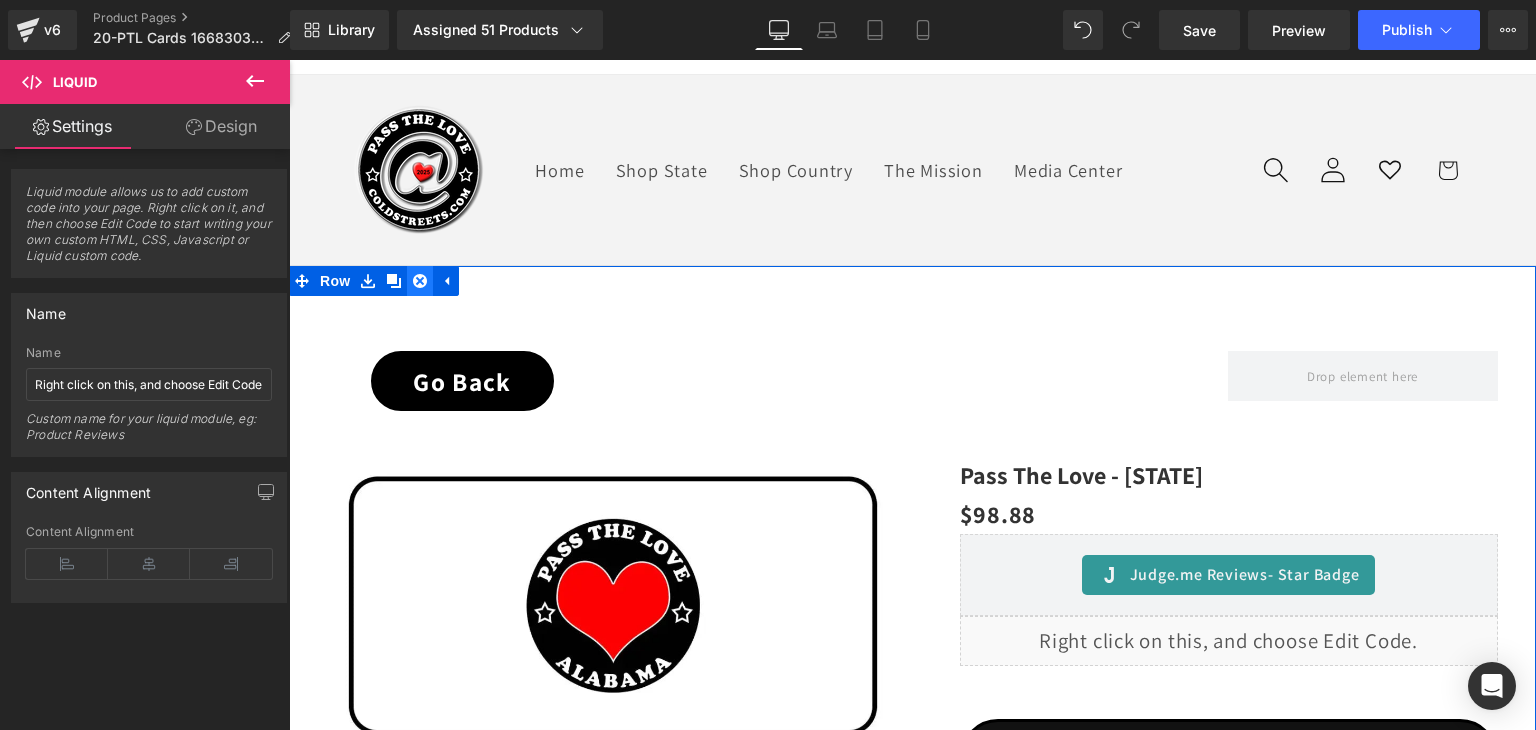 click 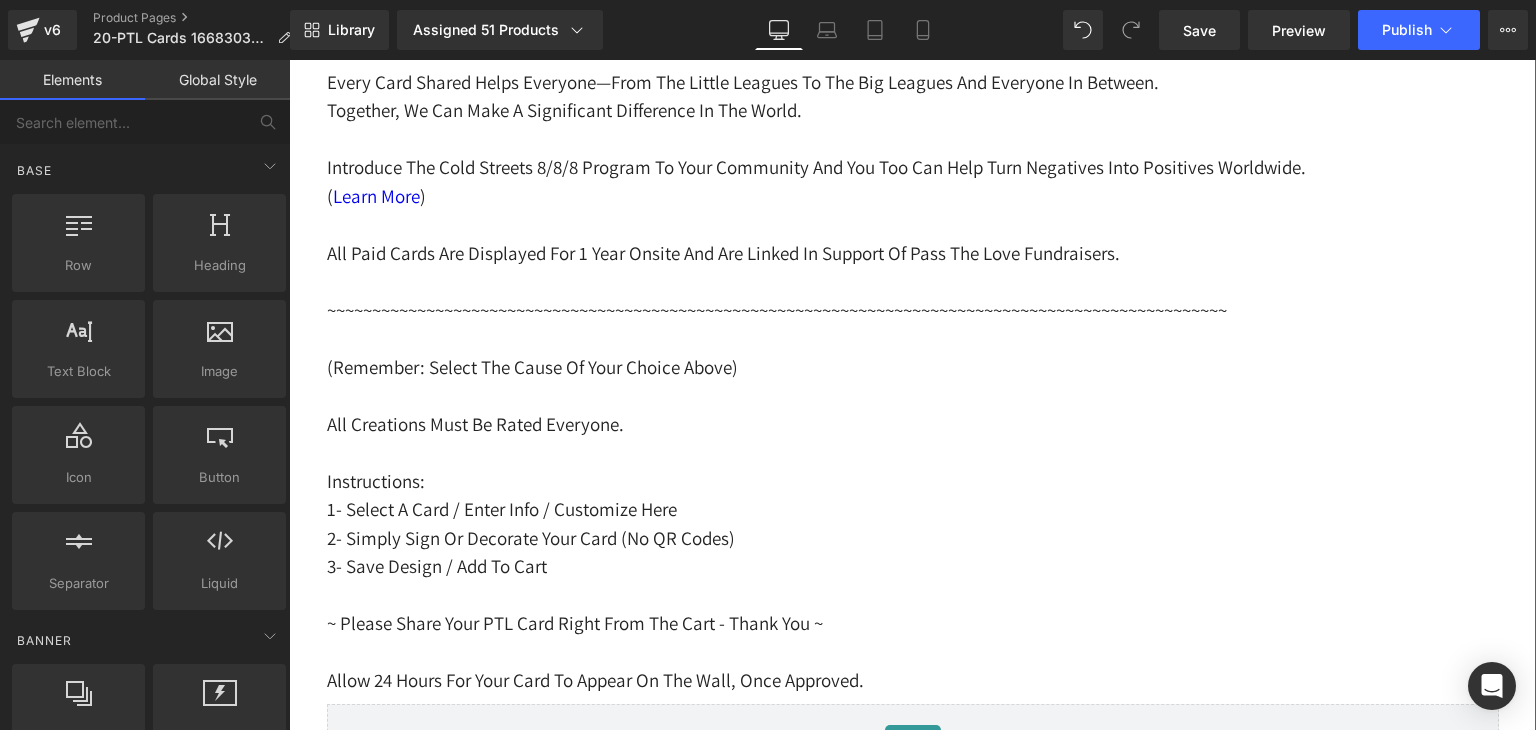 scroll, scrollTop: 1835, scrollLeft: 0, axis: vertical 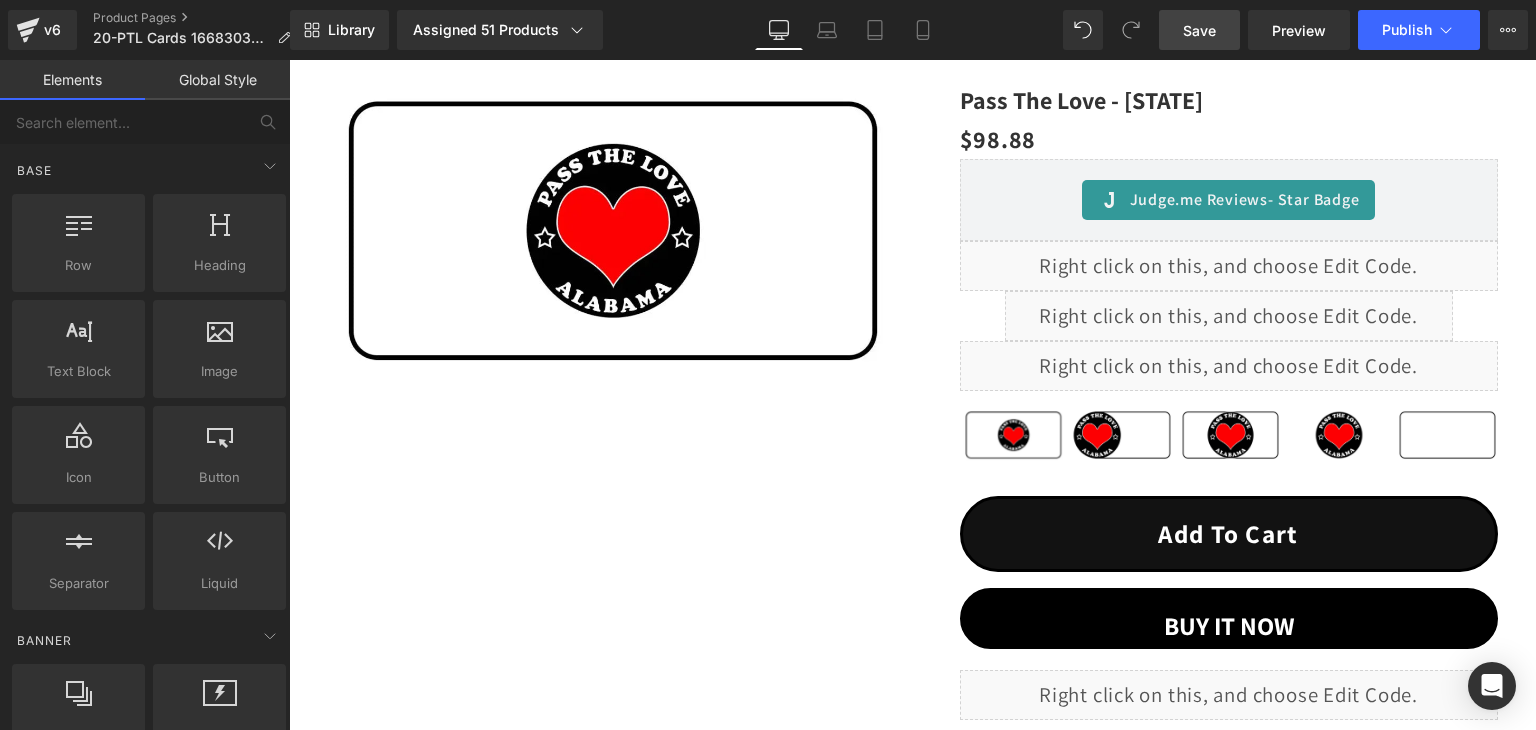 click on "Save" at bounding box center (1199, 30) 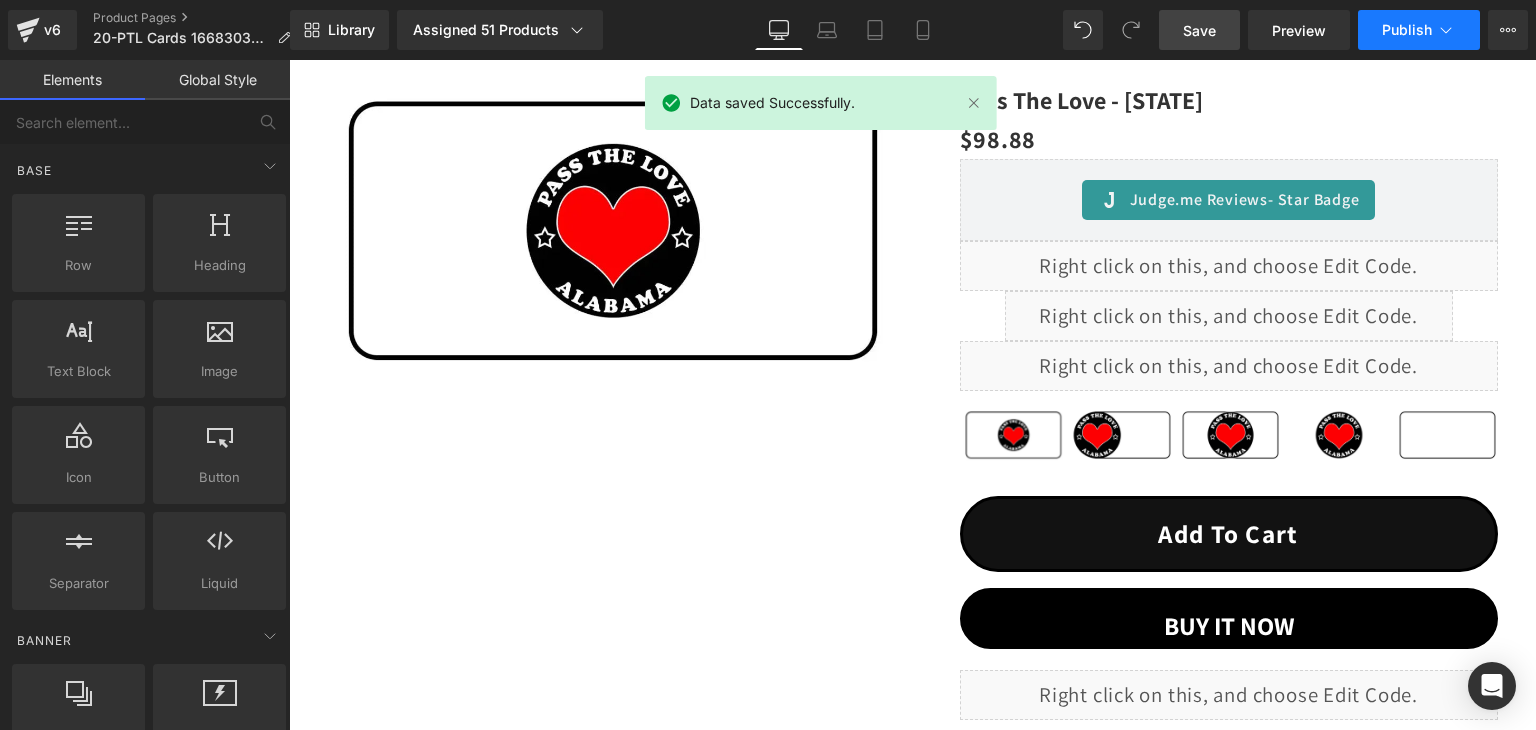 click 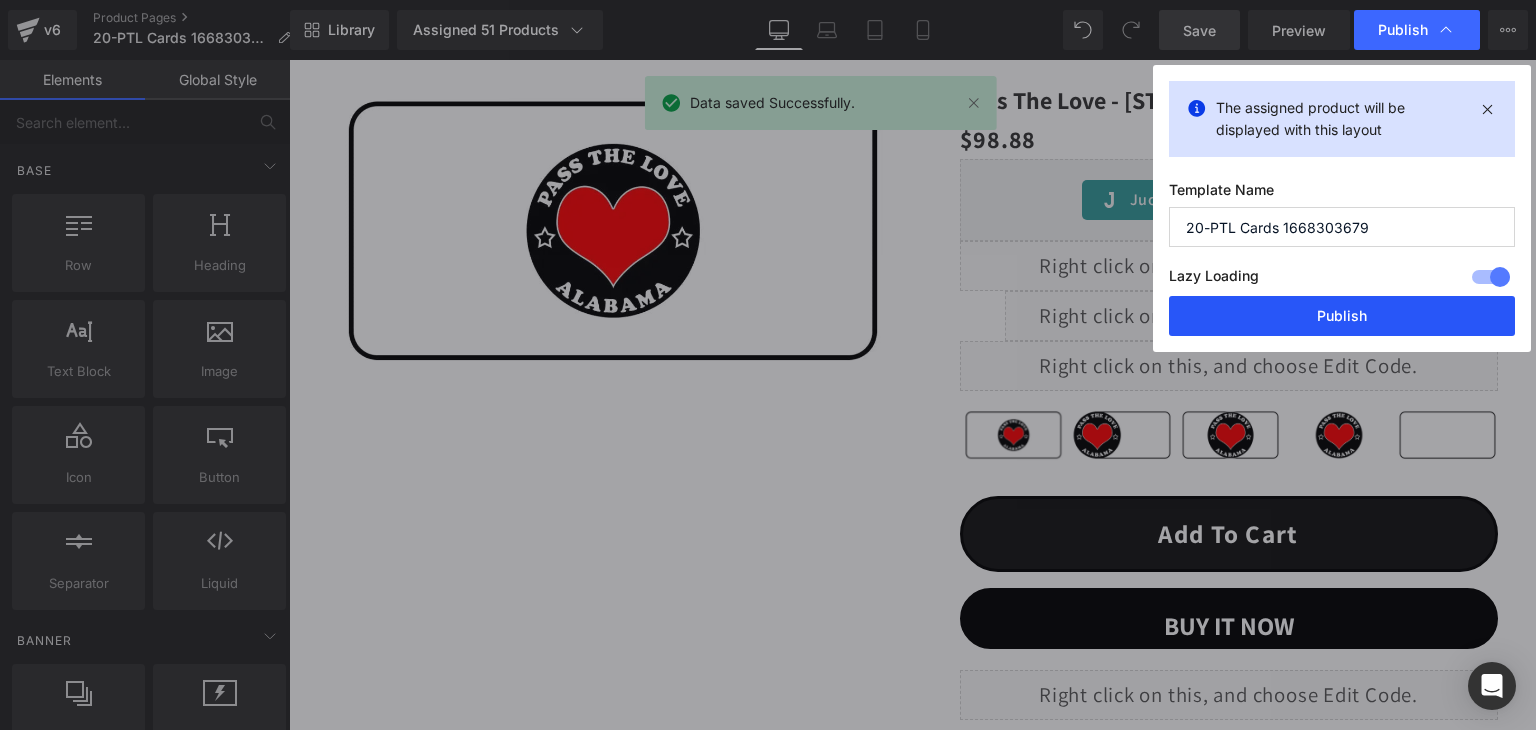 click on "Publish" at bounding box center [1342, 316] 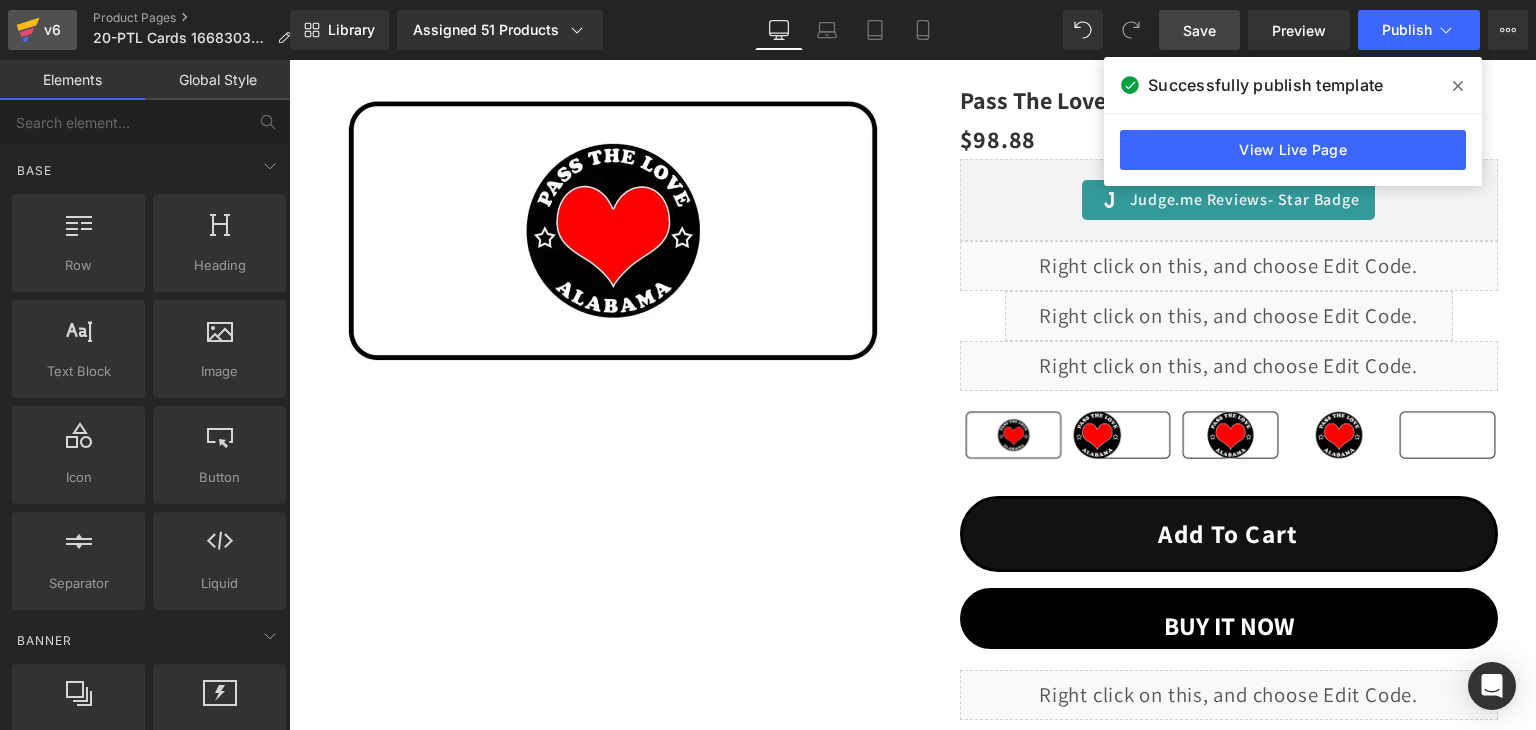 click 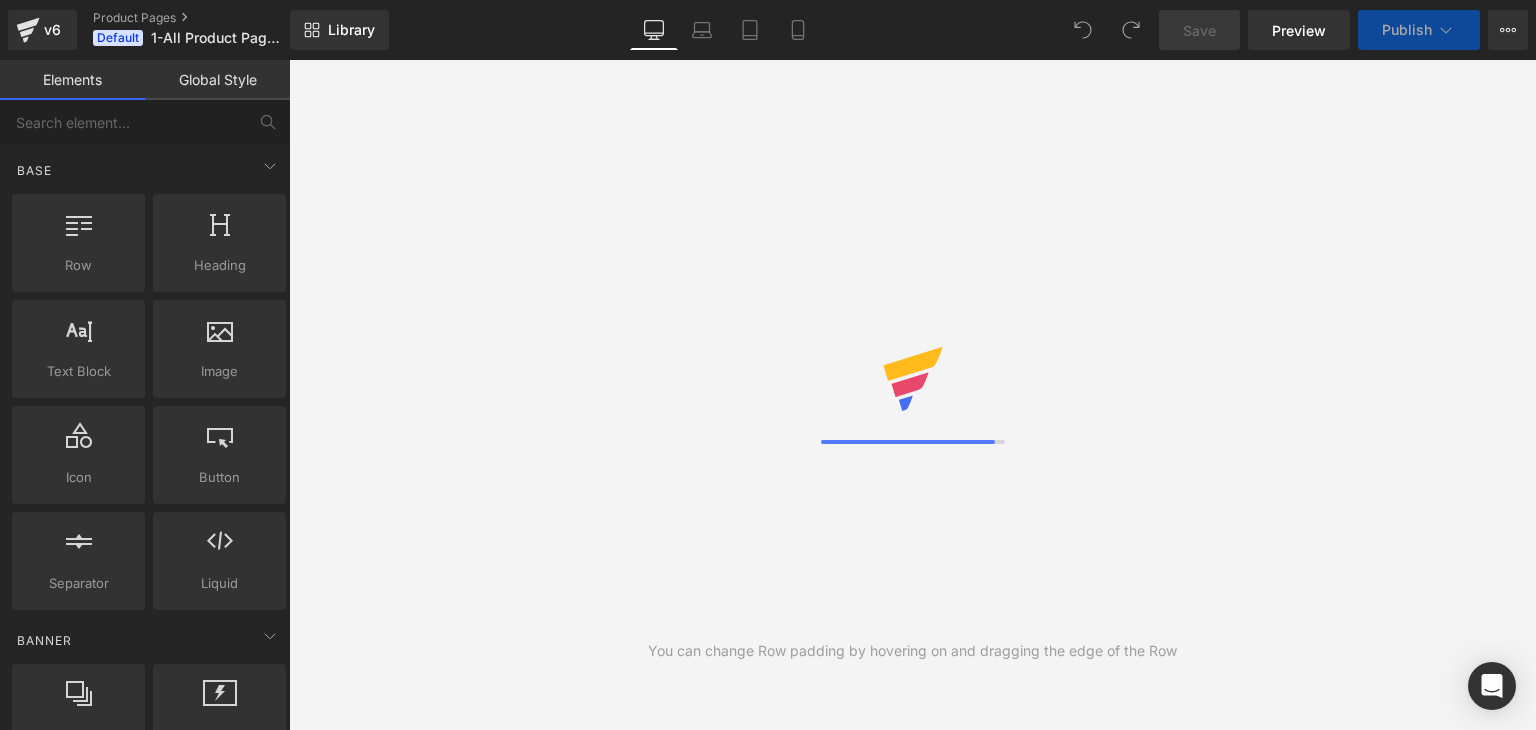scroll, scrollTop: 0, scrollLeft: 0, axis: both 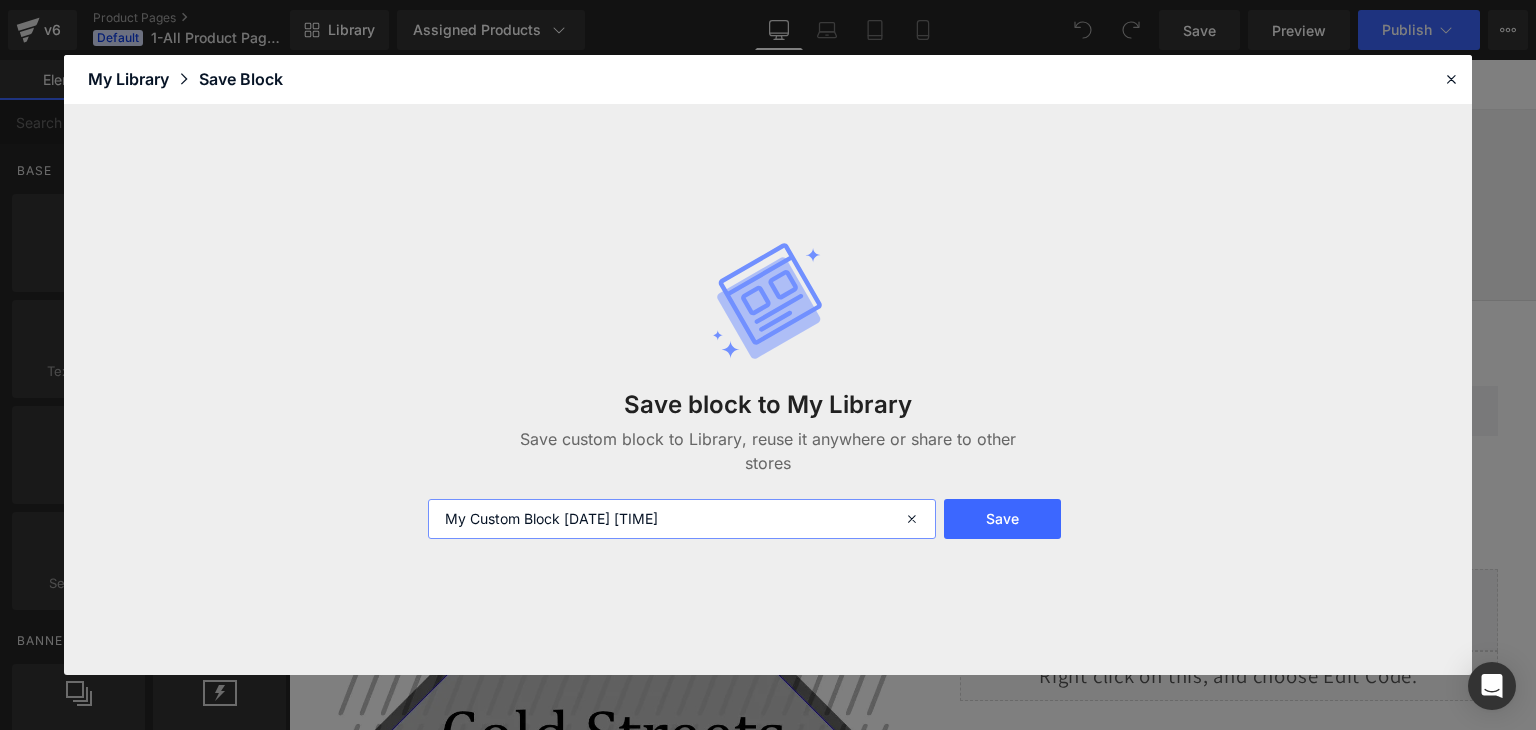 click on "My Custom Block 2025-08-05 2:58:29" at bounding box center [682, 519] 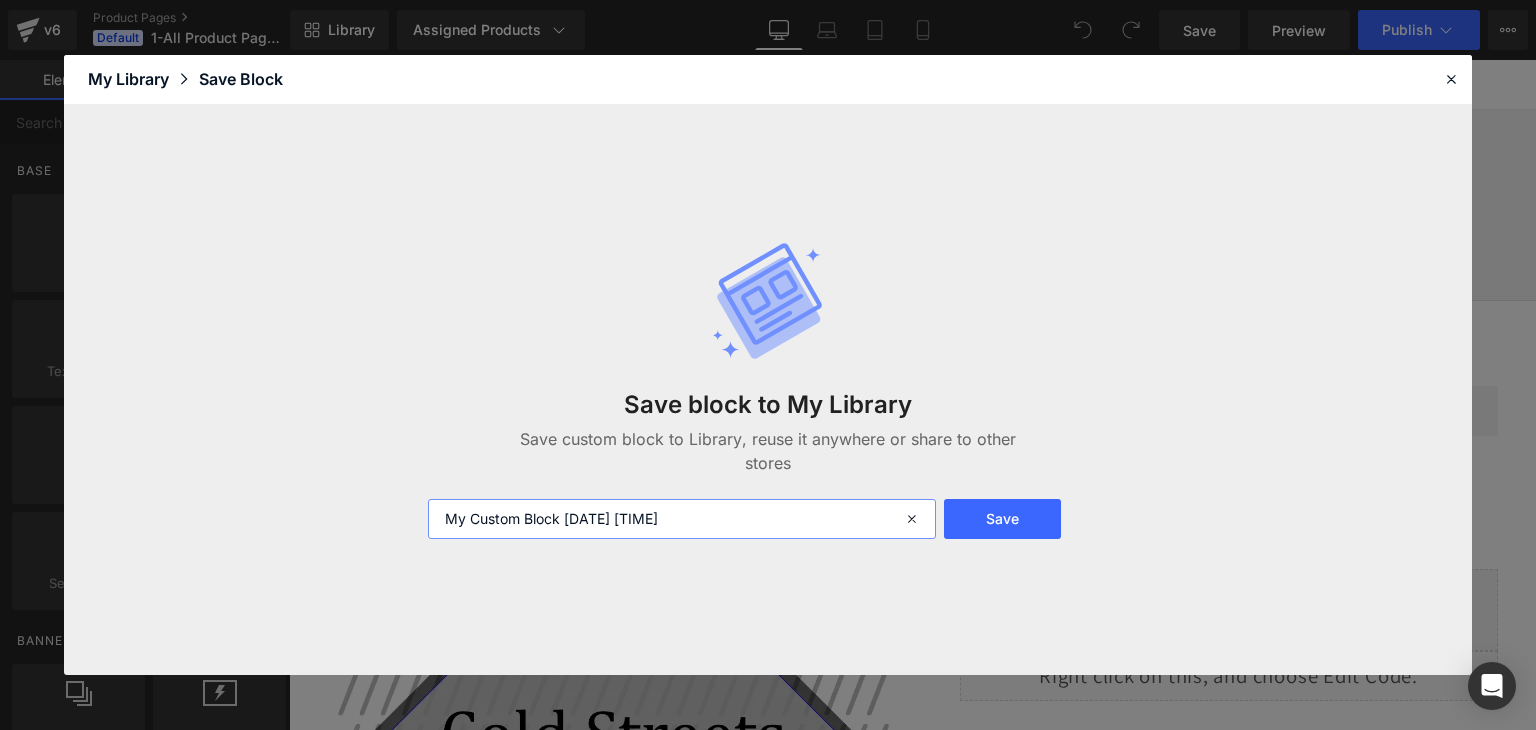 drag, startPoint x: 711, startPoint y: 521, endPoint x: 426, endPoint y: 518, distance: 285.01578 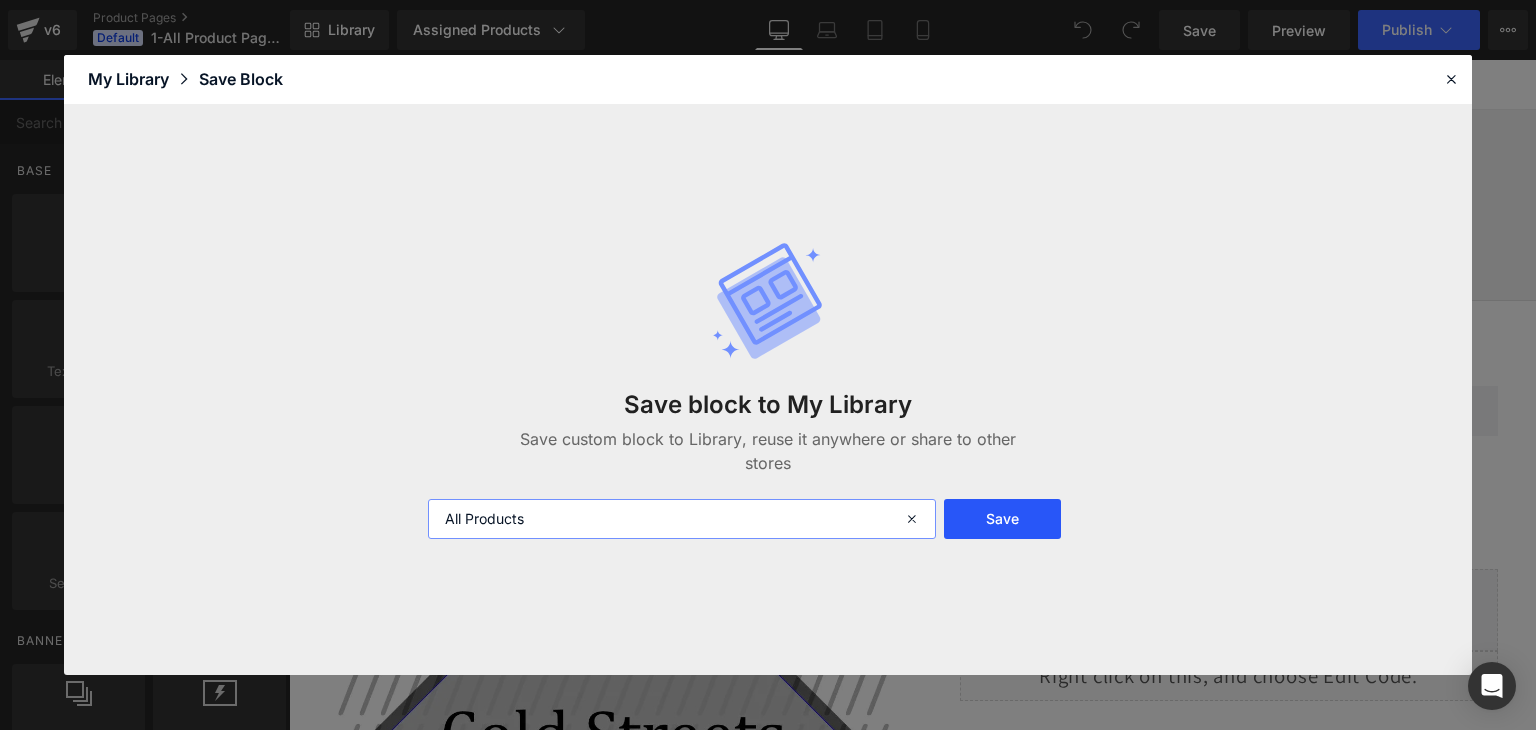 type on "All Products" 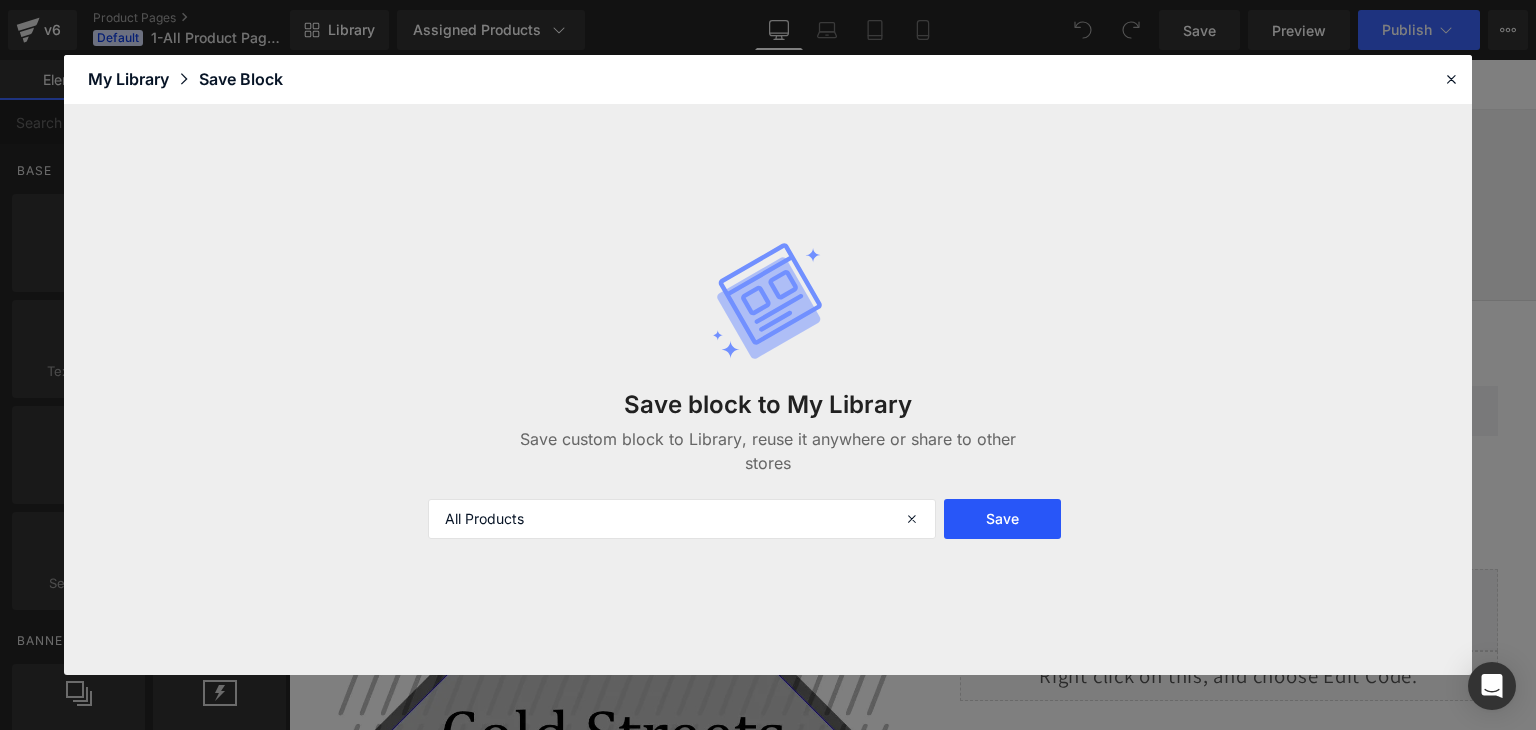 click on "Save" at bounding box center (1002, 519) 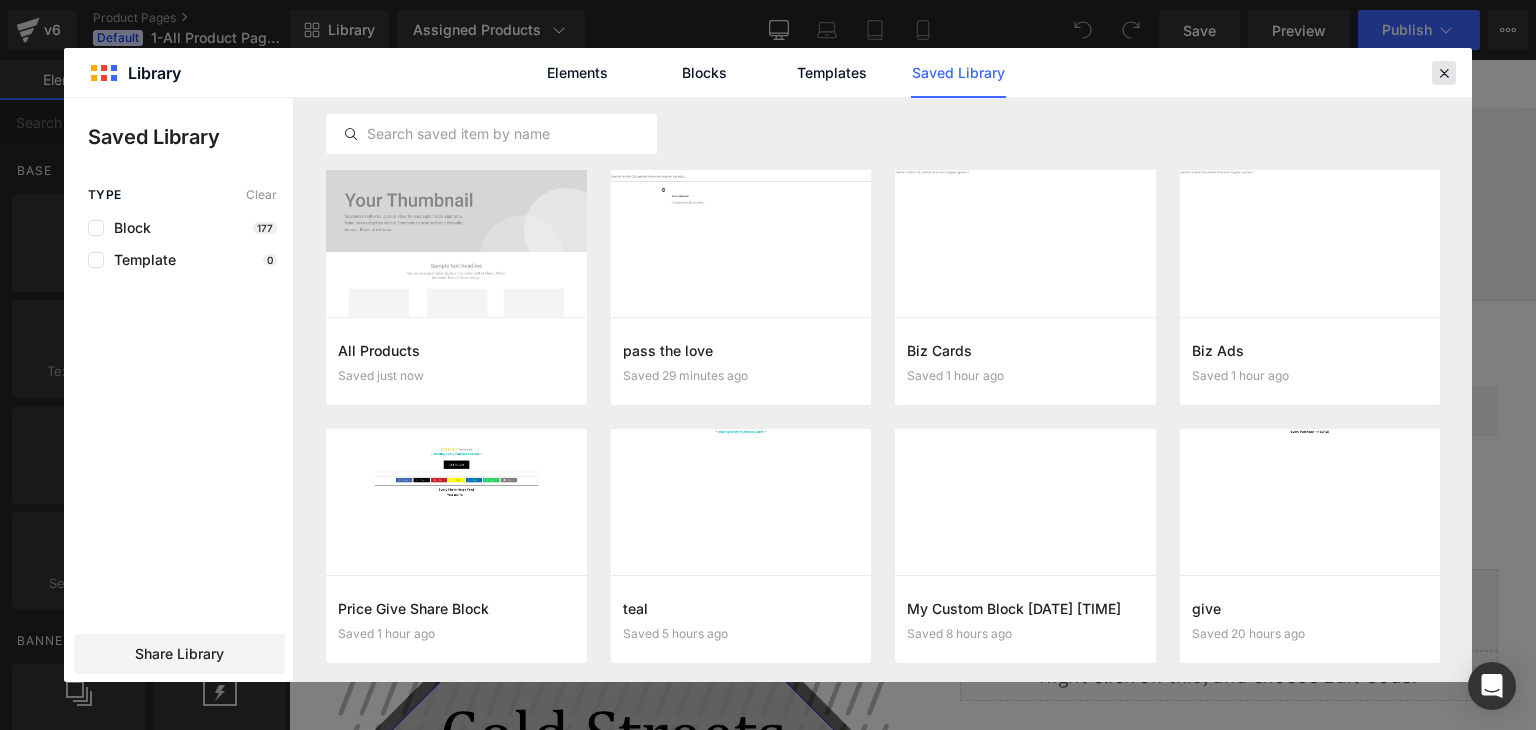 click at bounding box center [1444, 73] 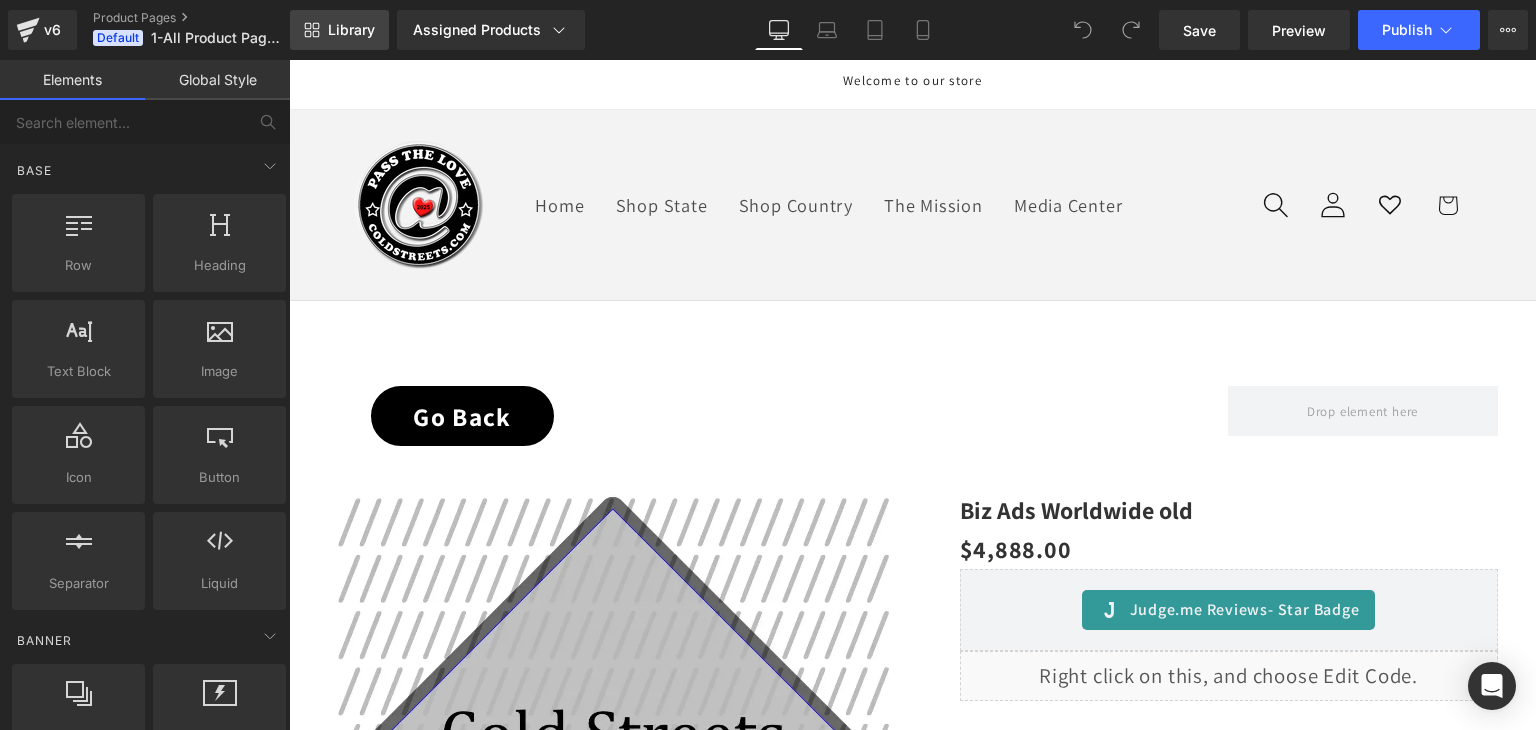 click on "Library" at bounding box center [351, 30] 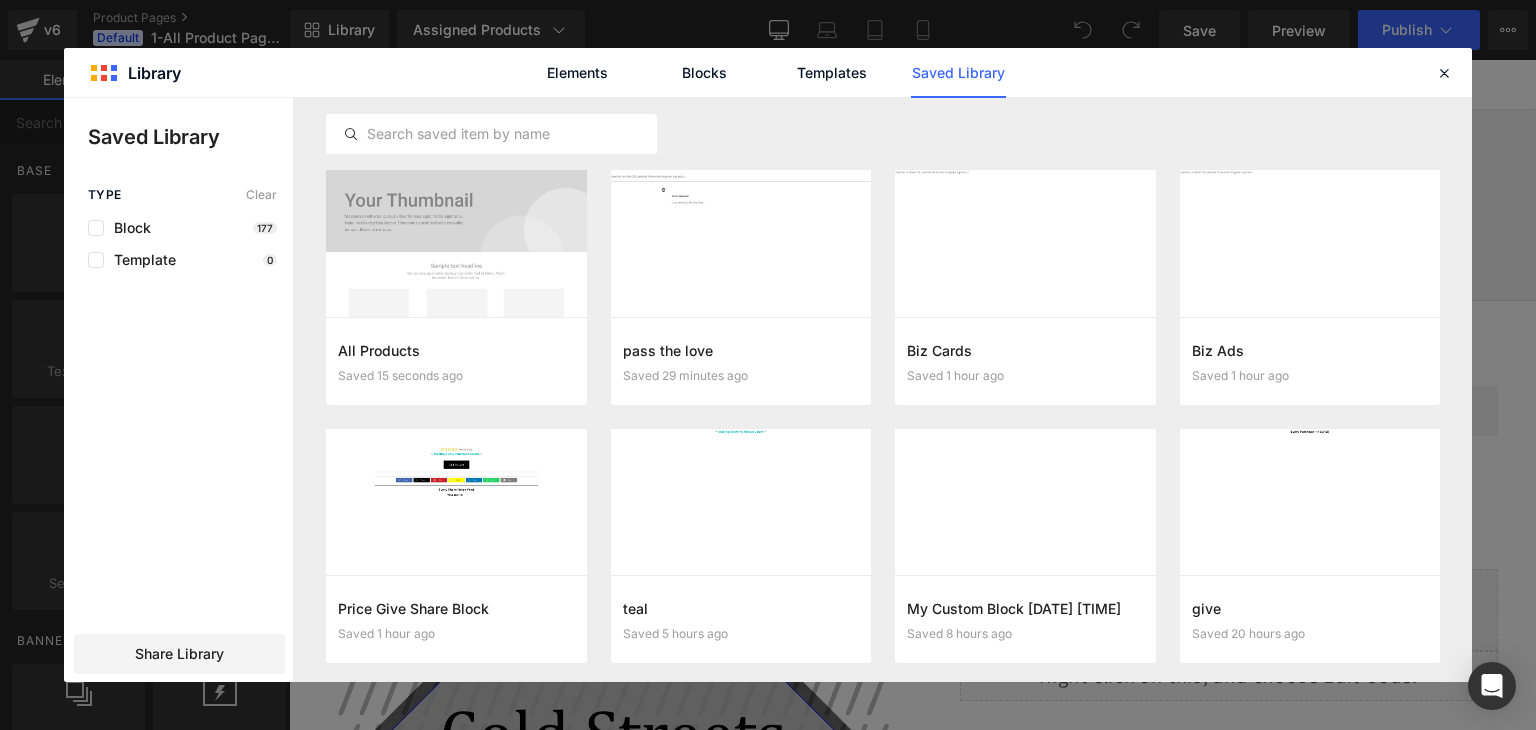 click on "Saved Library" 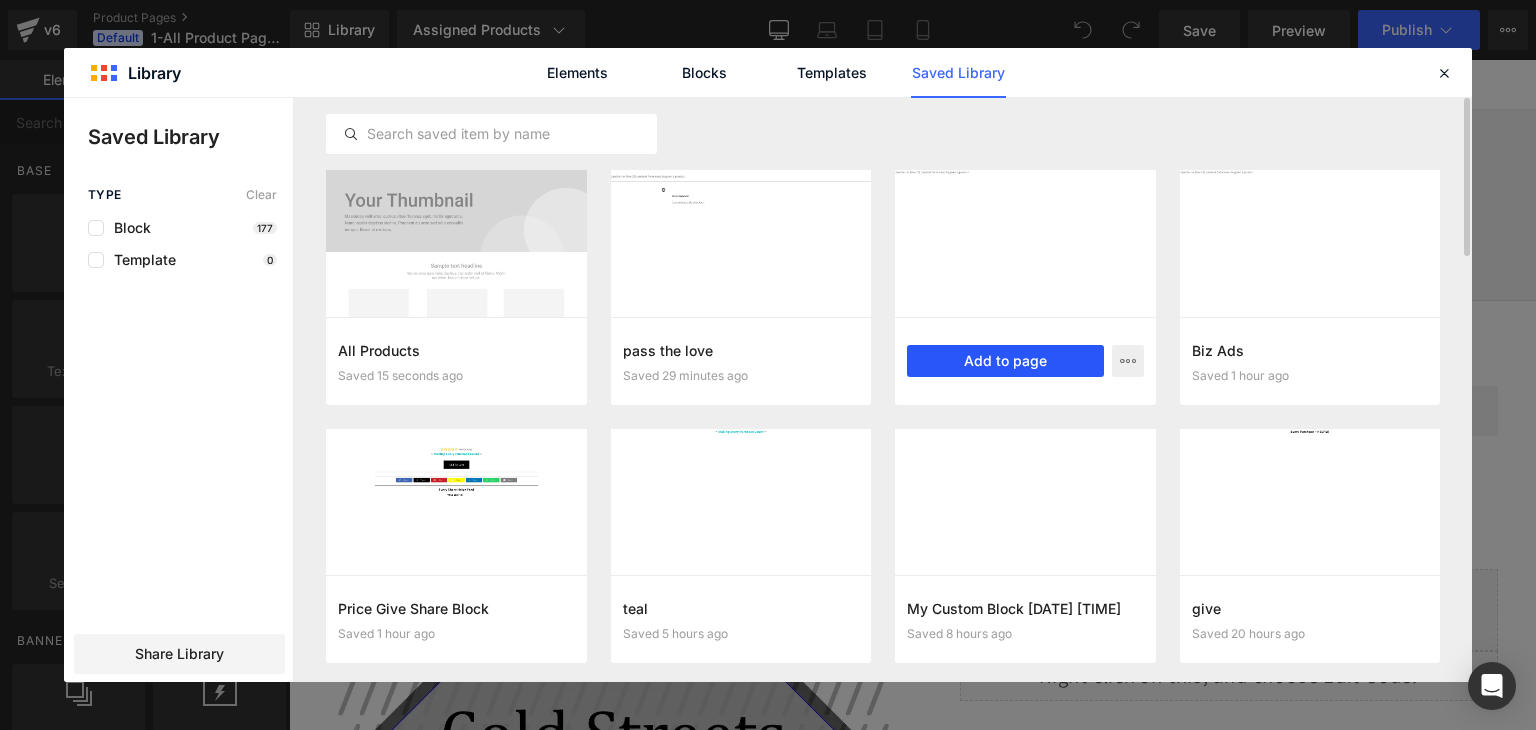 click on "Add to page" at bounding box center (1005, 361) 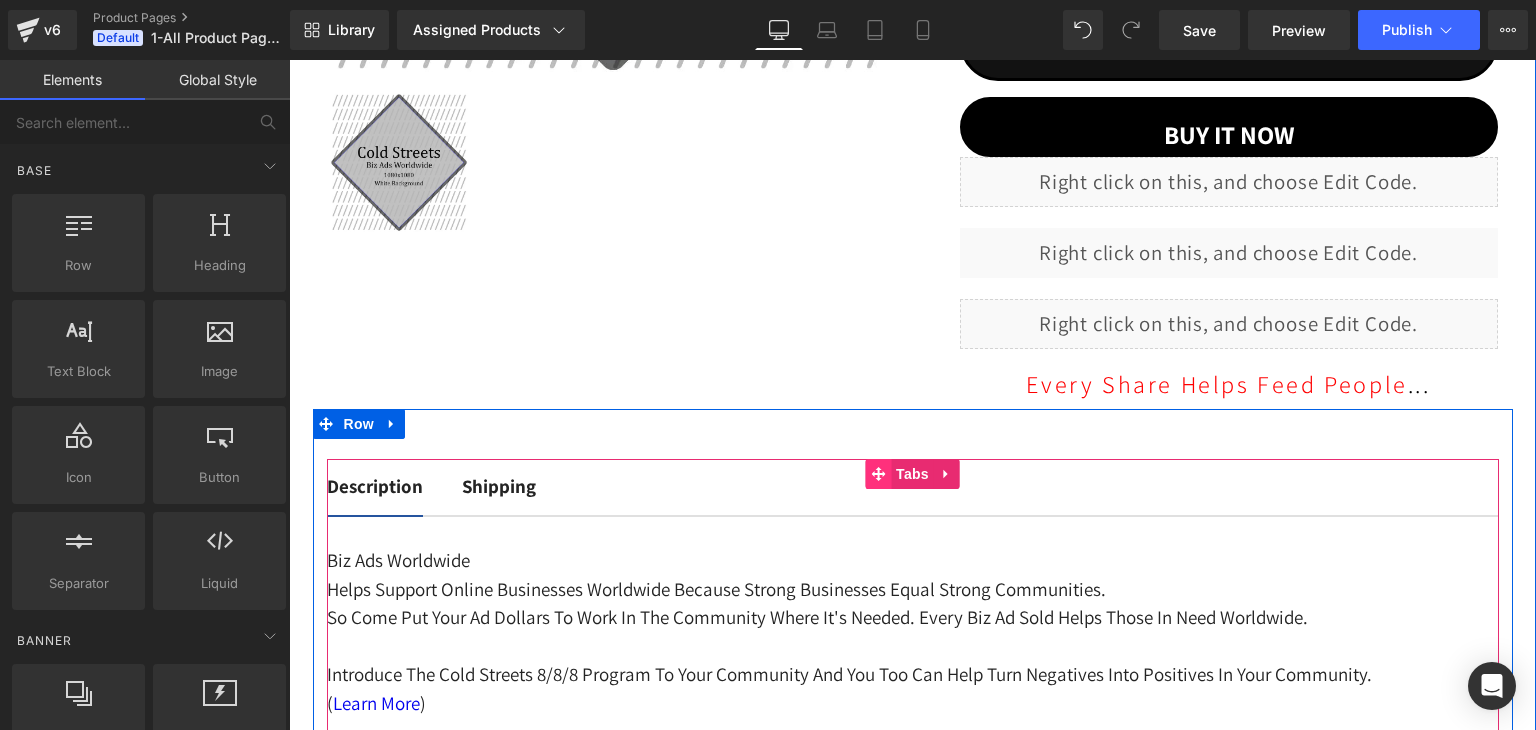 scroll, scrollTop: 984, scrollLeft: 0, axis: vertical 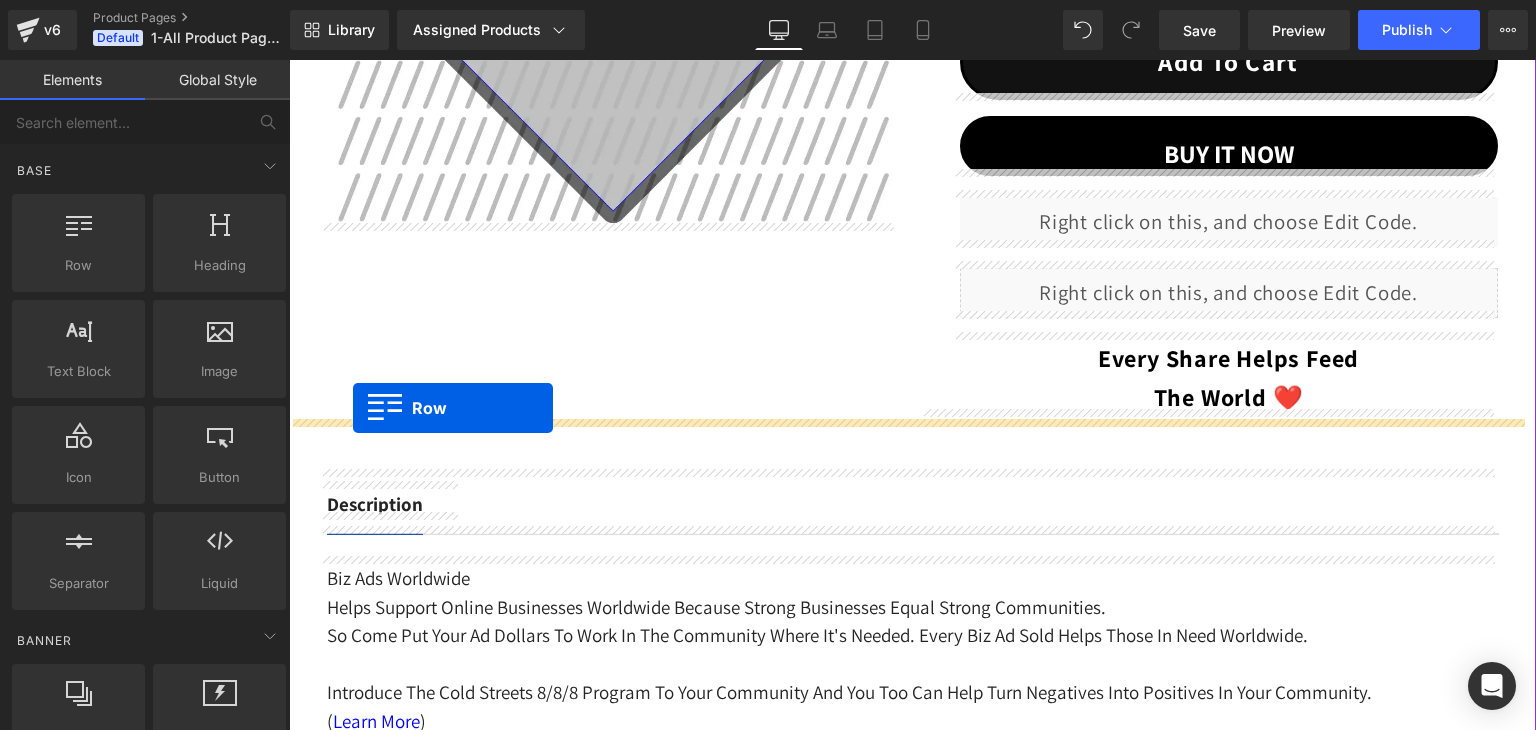 drag, startPoint x: 317, startPoint y: 418, endPoint x: 353, endPoint y: 409, distance: 37.107952 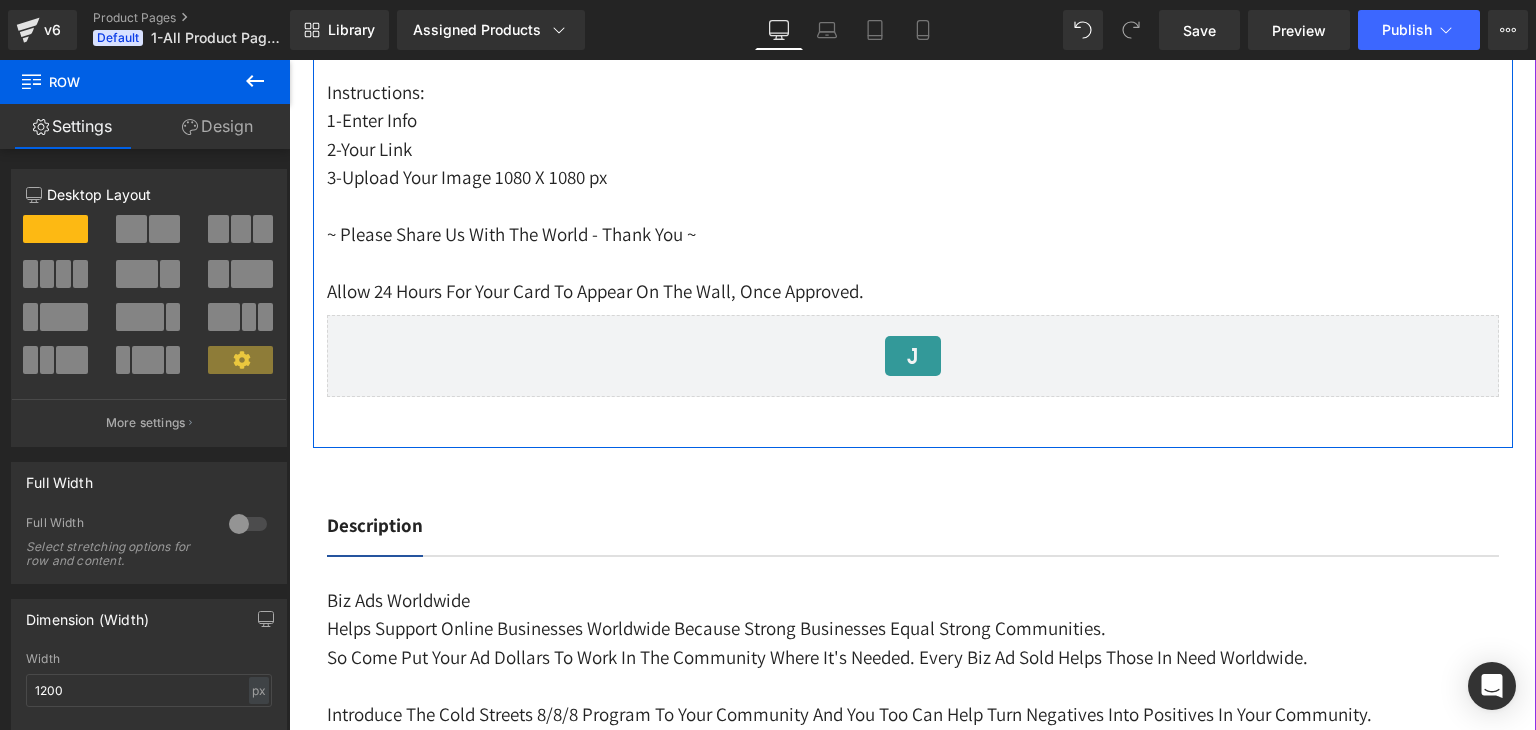scroll, scrollTop: 2995, scrollLeft: 0, axis: vertical 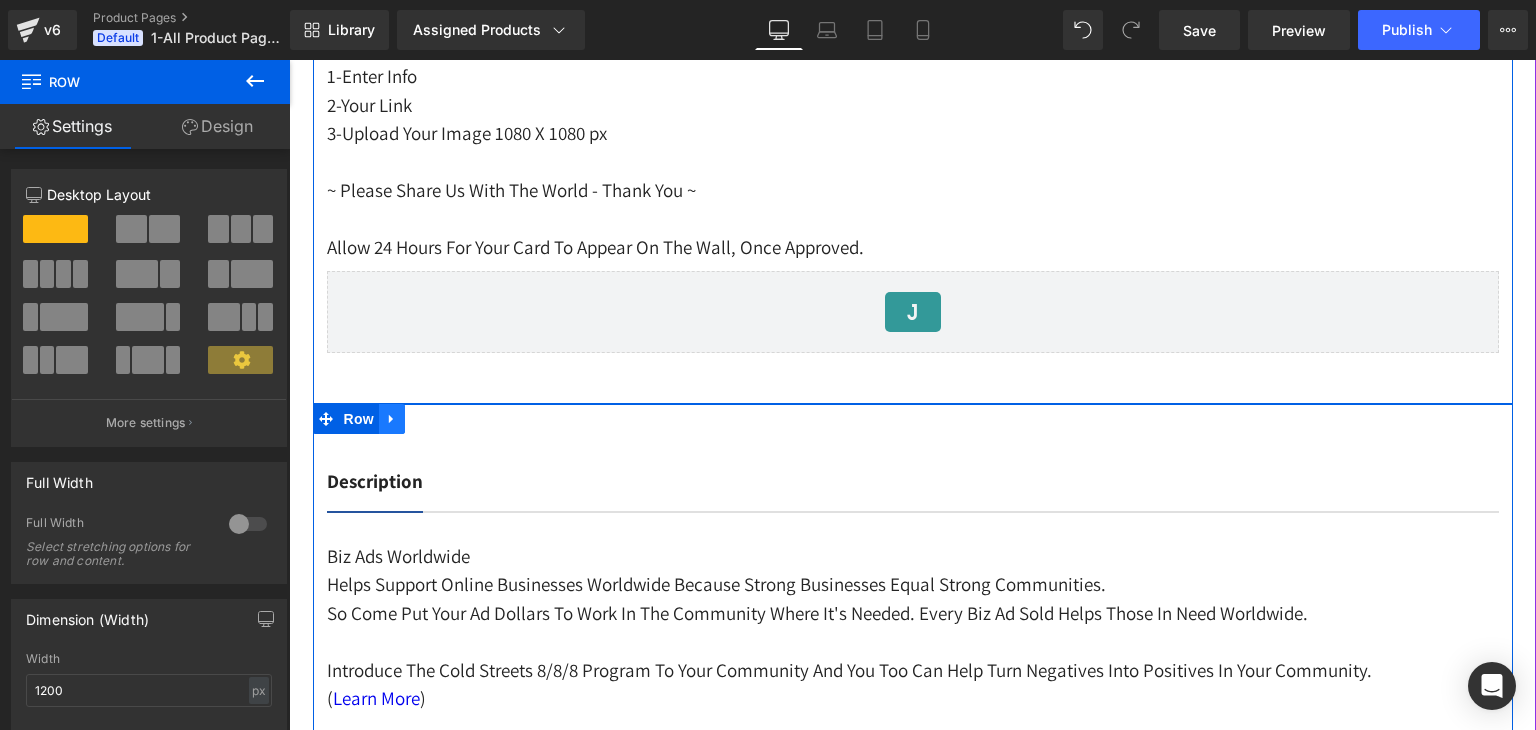 click at bounding box center (392, 419) 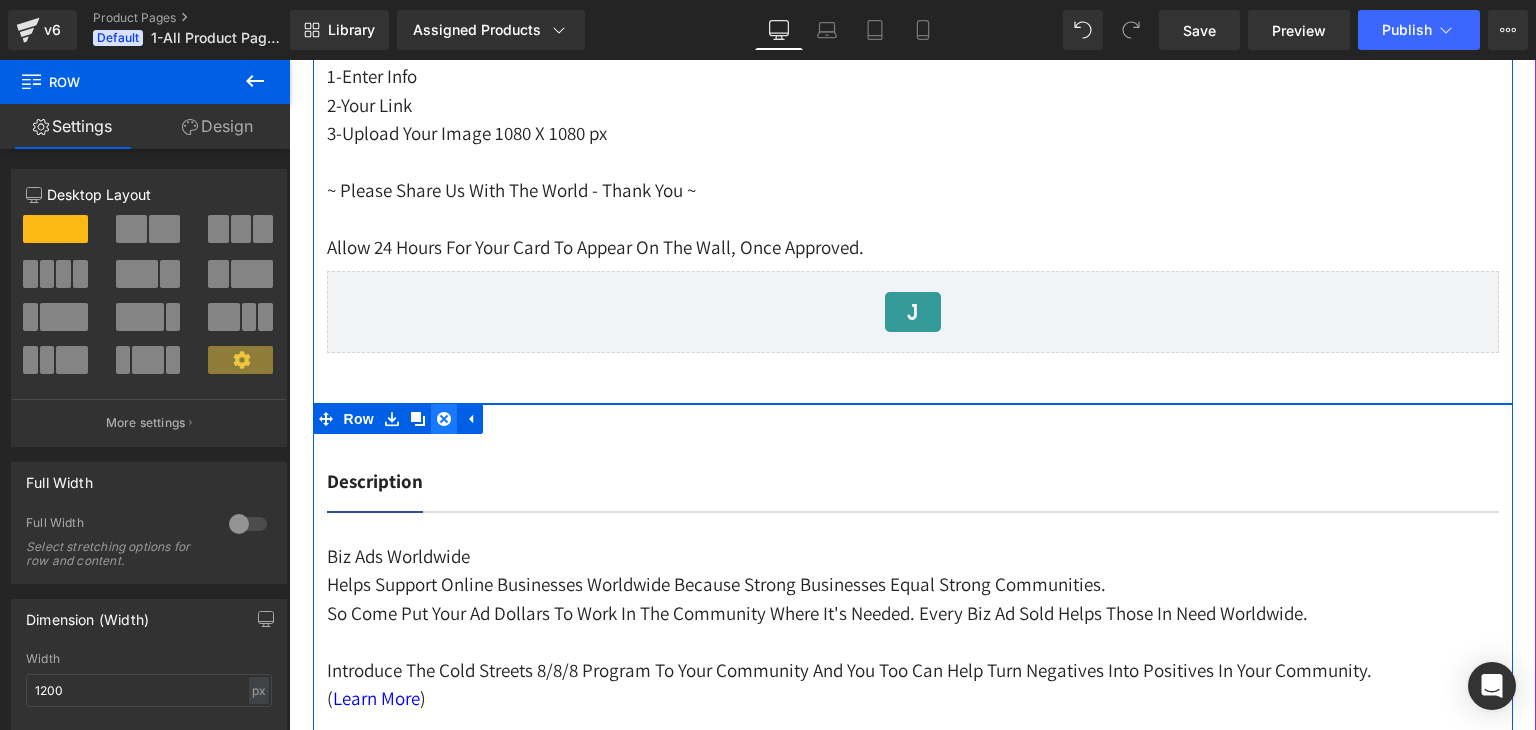 click 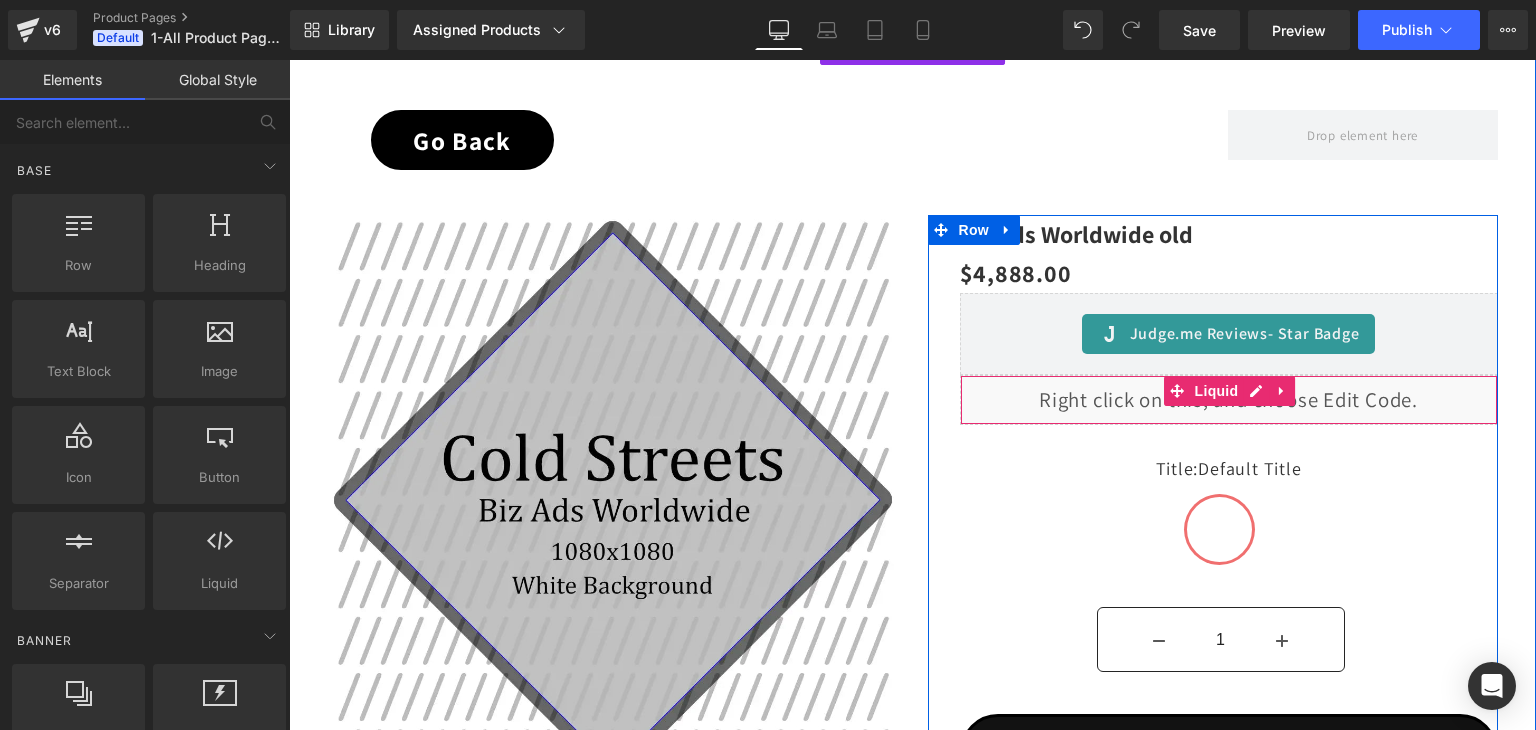 scroll, scrollTop: 400, scrollLeft: 0, axis: vertical 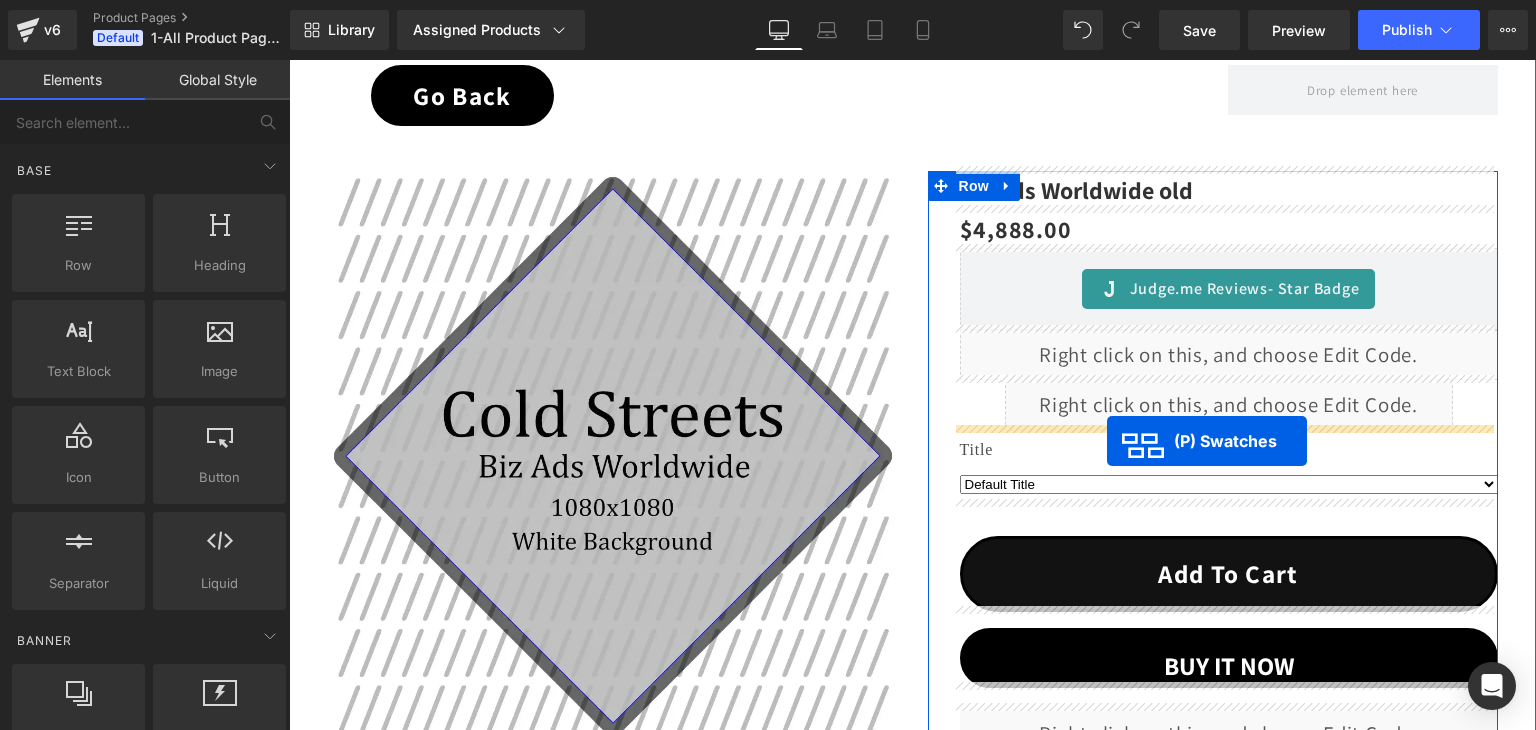 drag, startPoint x: 1160, startPoint y: 380, endPoint x: 1107, endPoint y: 441, distance: 80.80842 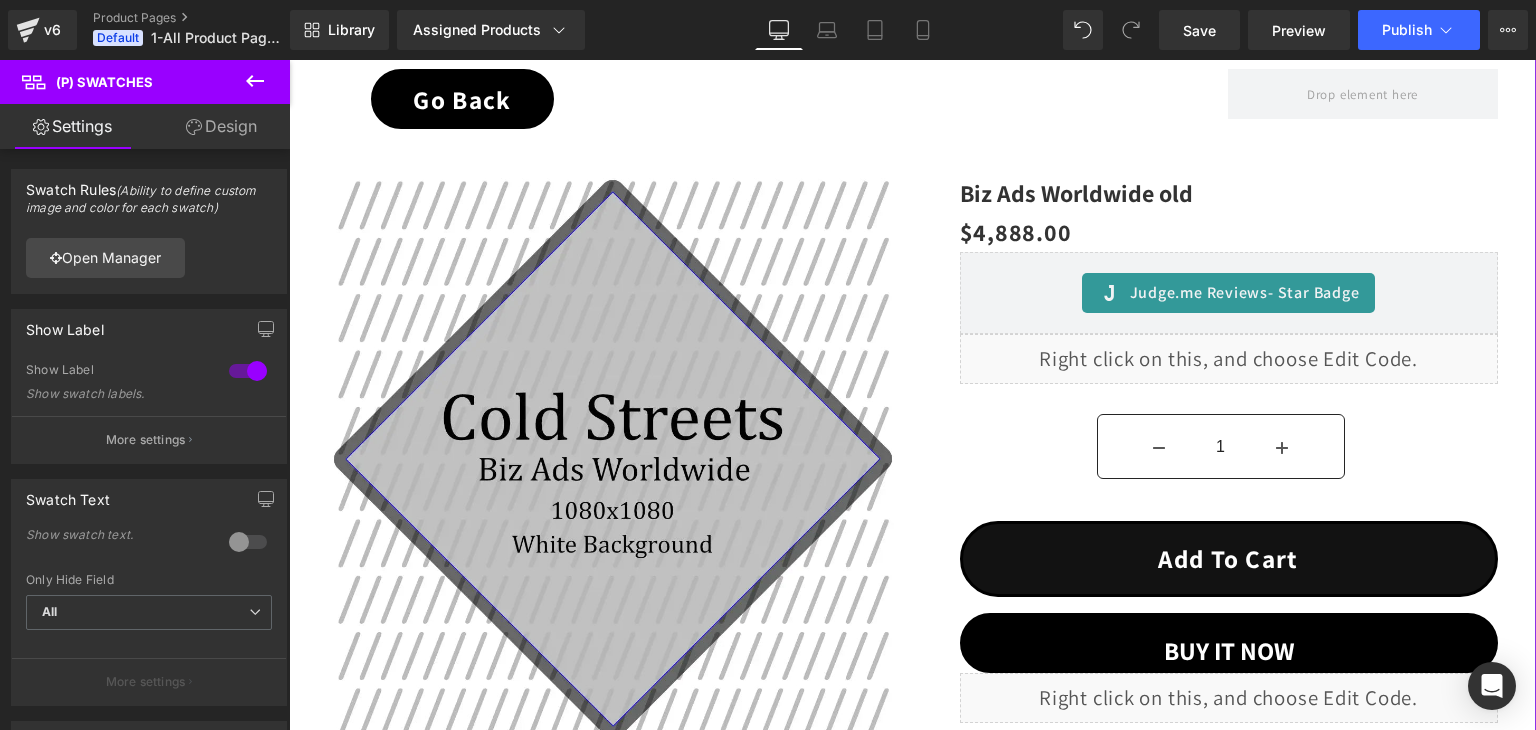 scroll, scrollTop: 230, scrollLeft: 0, axis: vertical 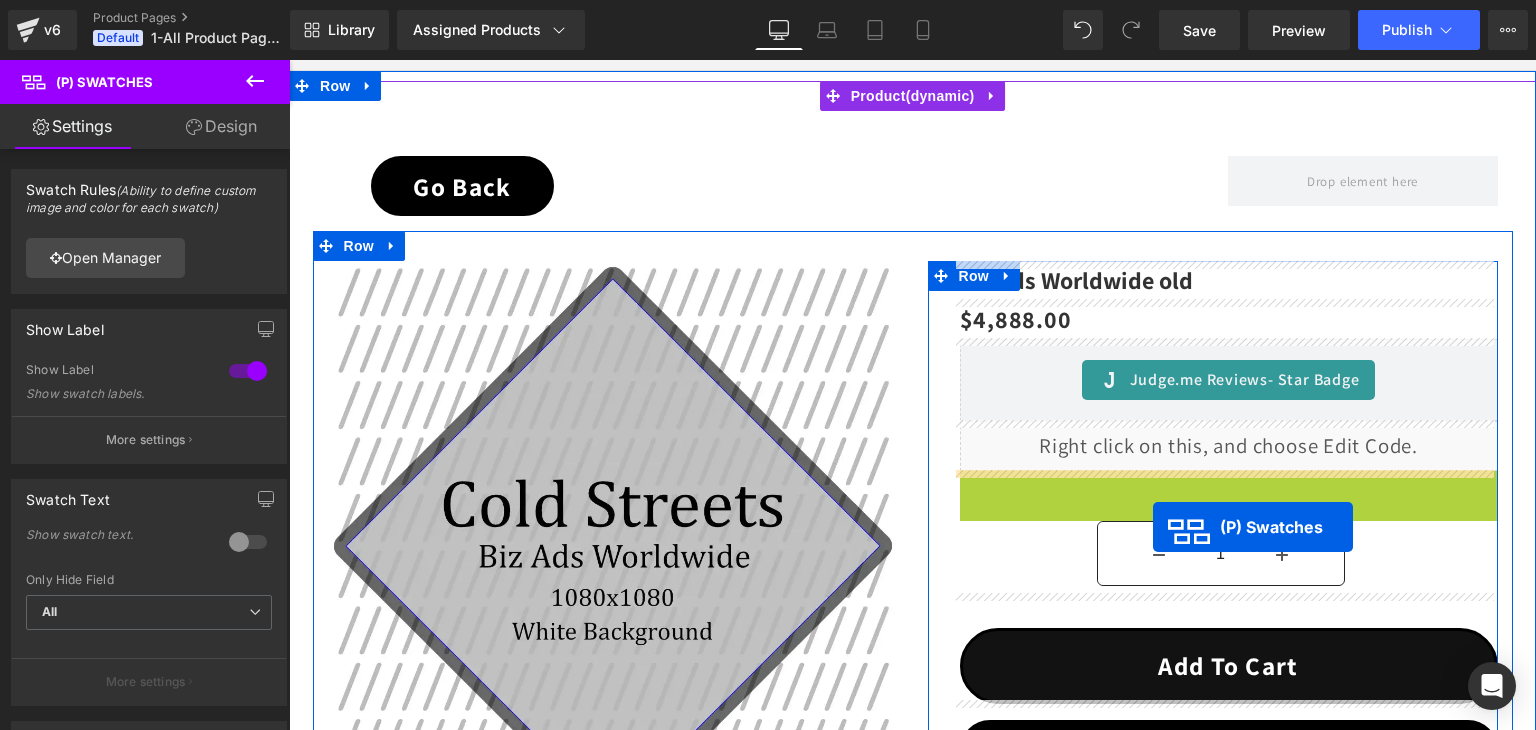 drag, startPoint x: 1156, startPoint y: 481, endPoint x: 1153, endPoint y: 527, distance: 46.09772 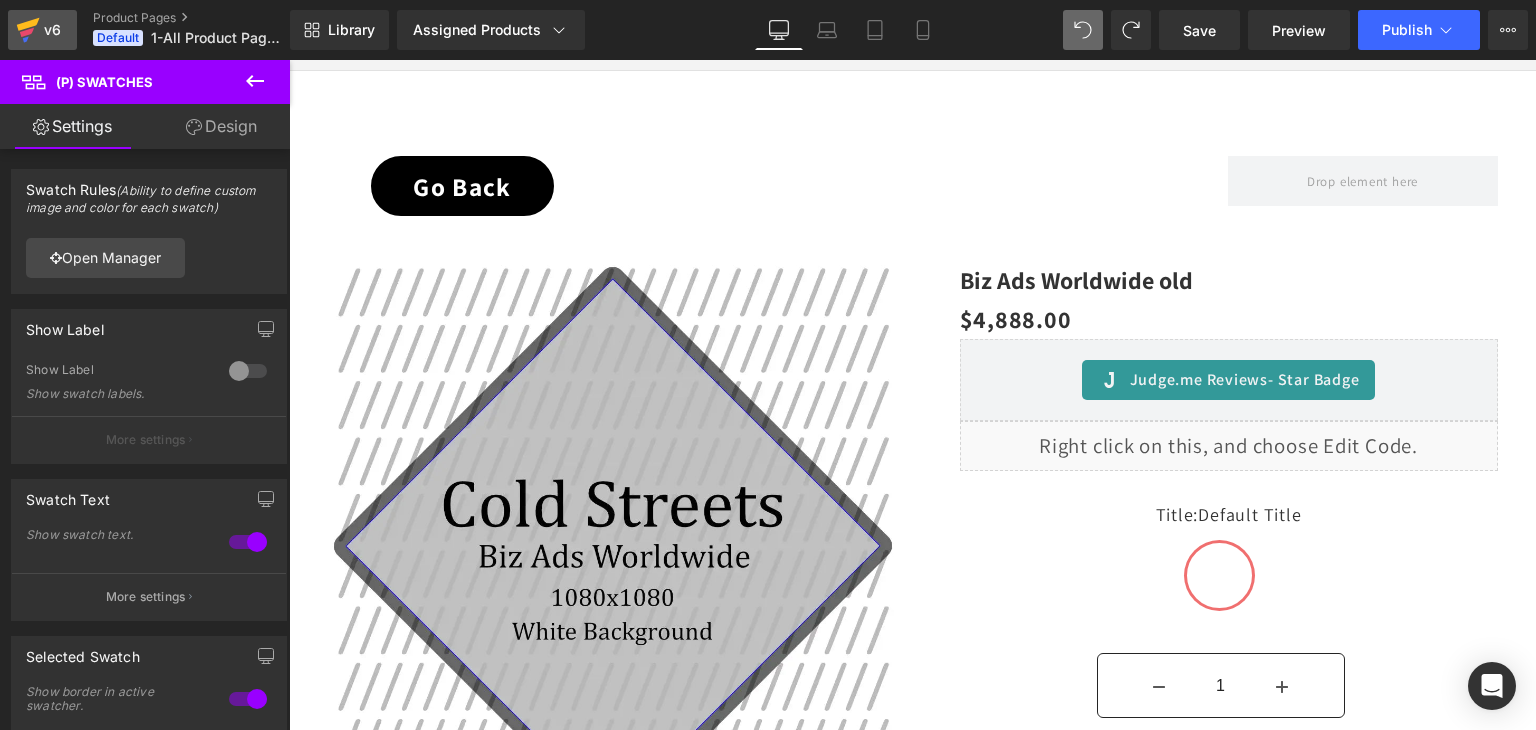 click 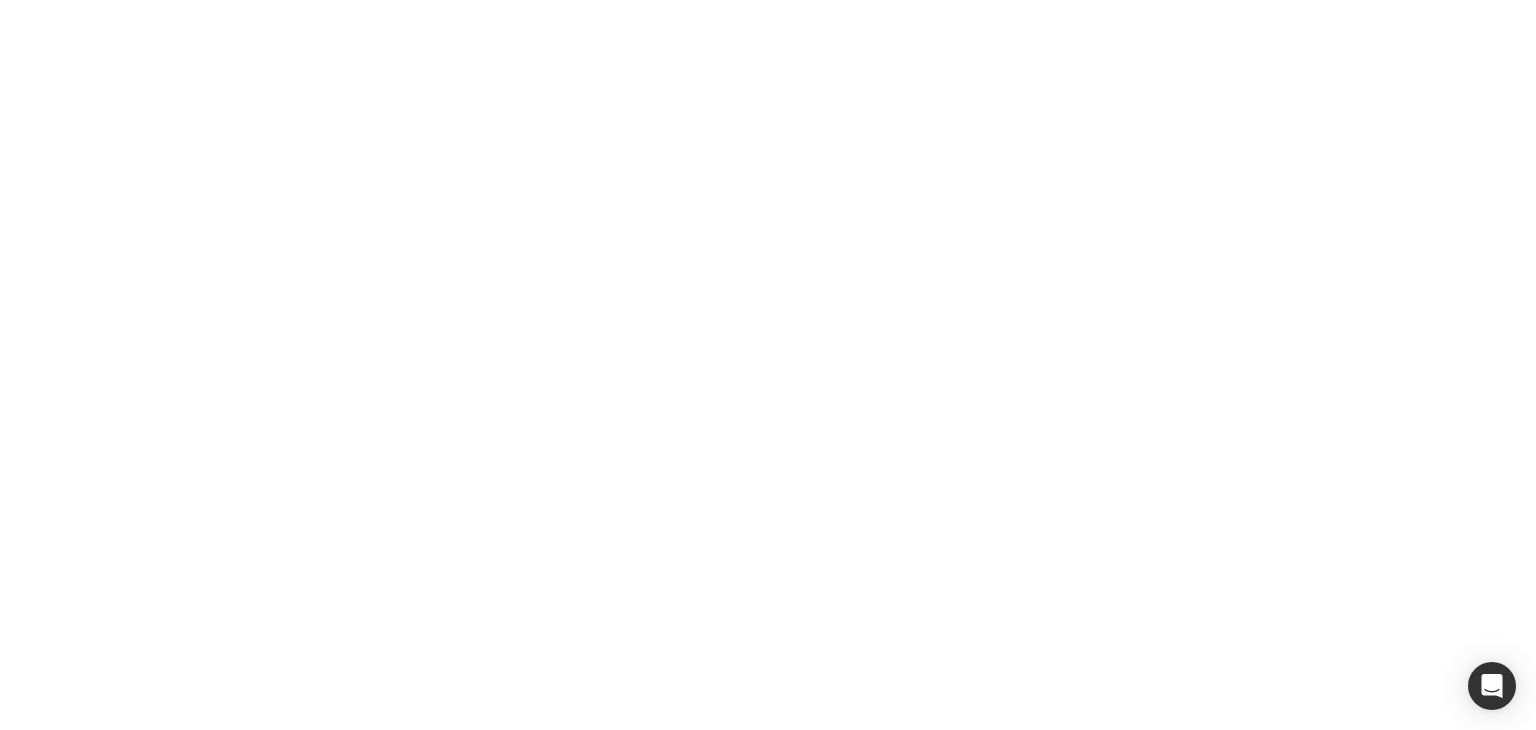 scroll, scrollTop: 0, scrollLeft: 0, axis: both 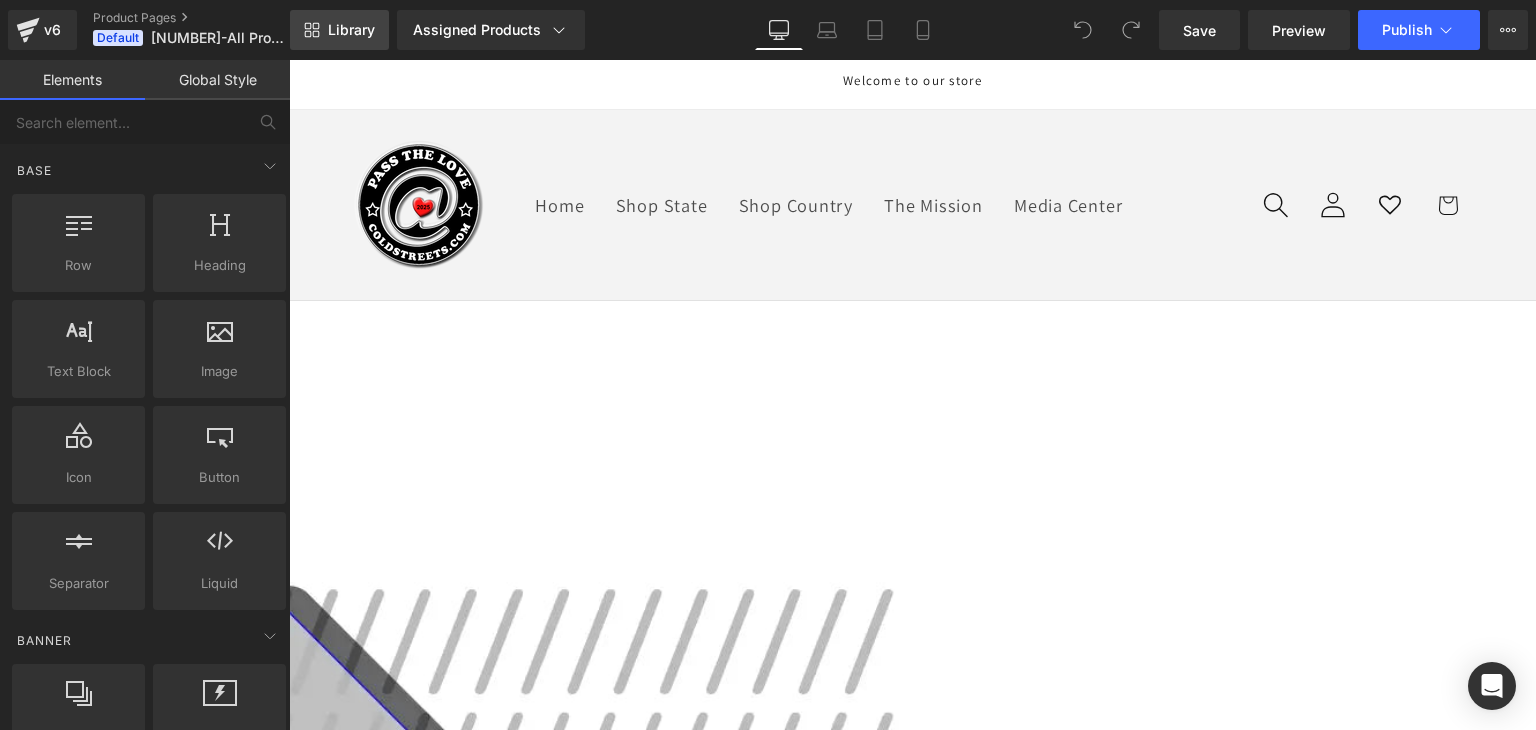click on "Library" at bounding box center (351, 30) 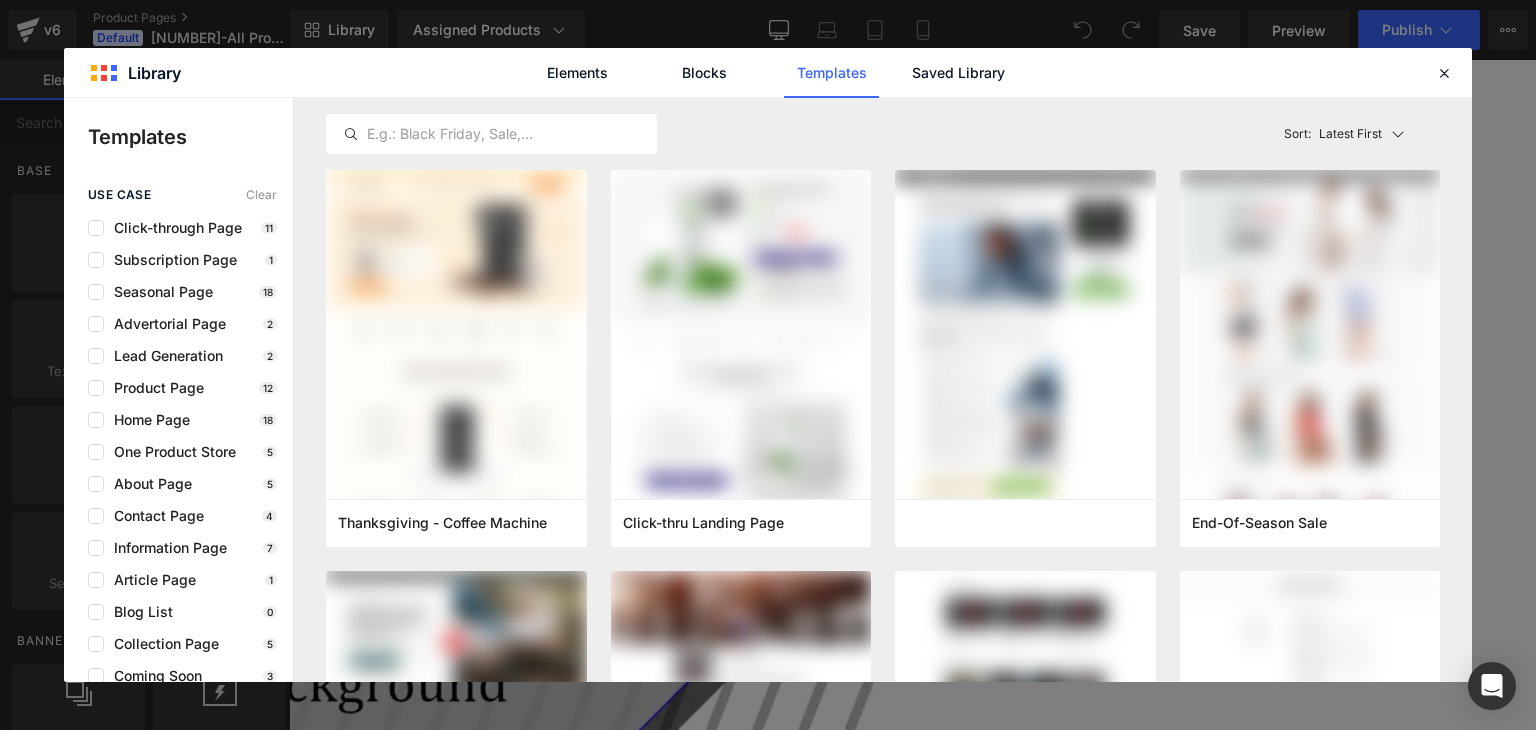 scroll, scrollTop: 1200, scrollLeft: 0, axis: vertical 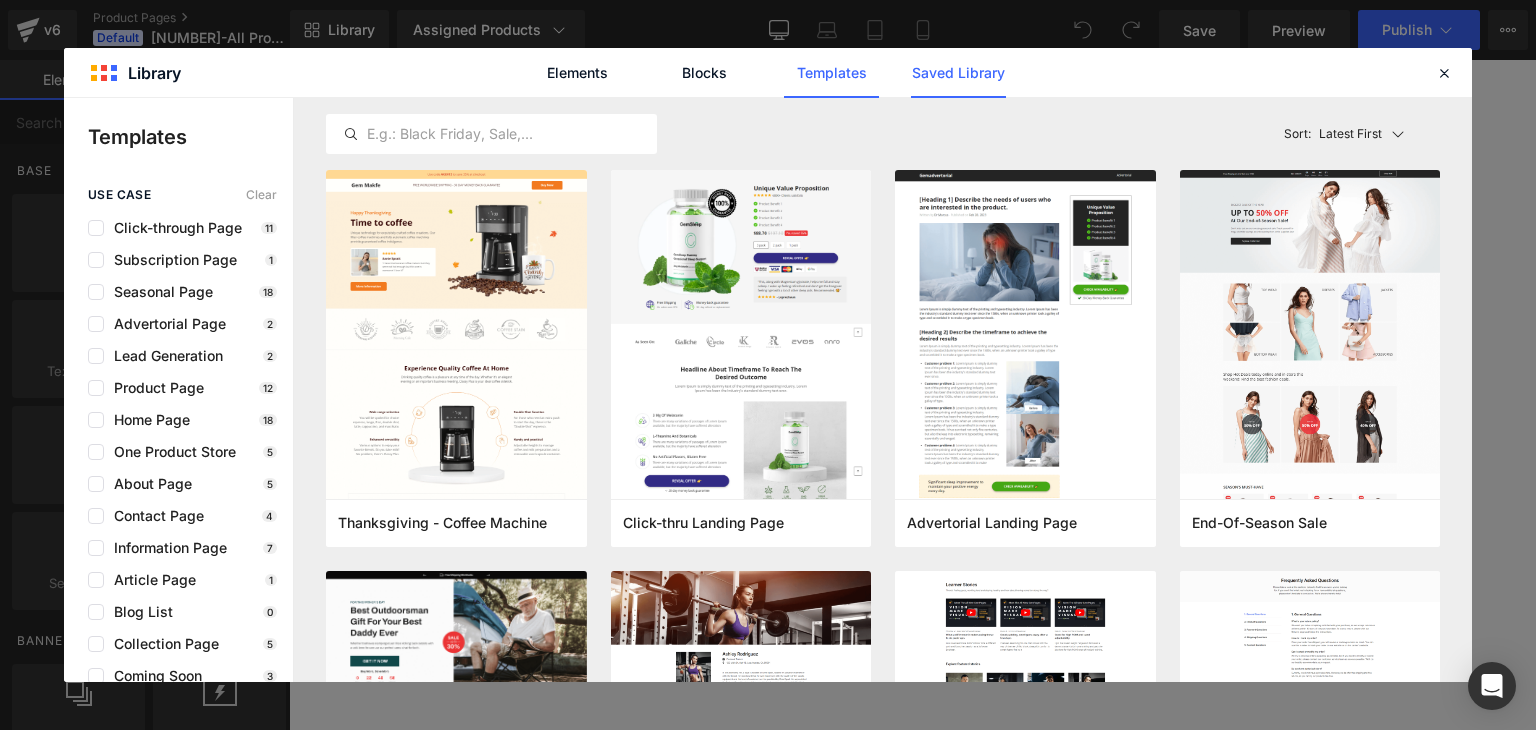 click on "Saved Library" 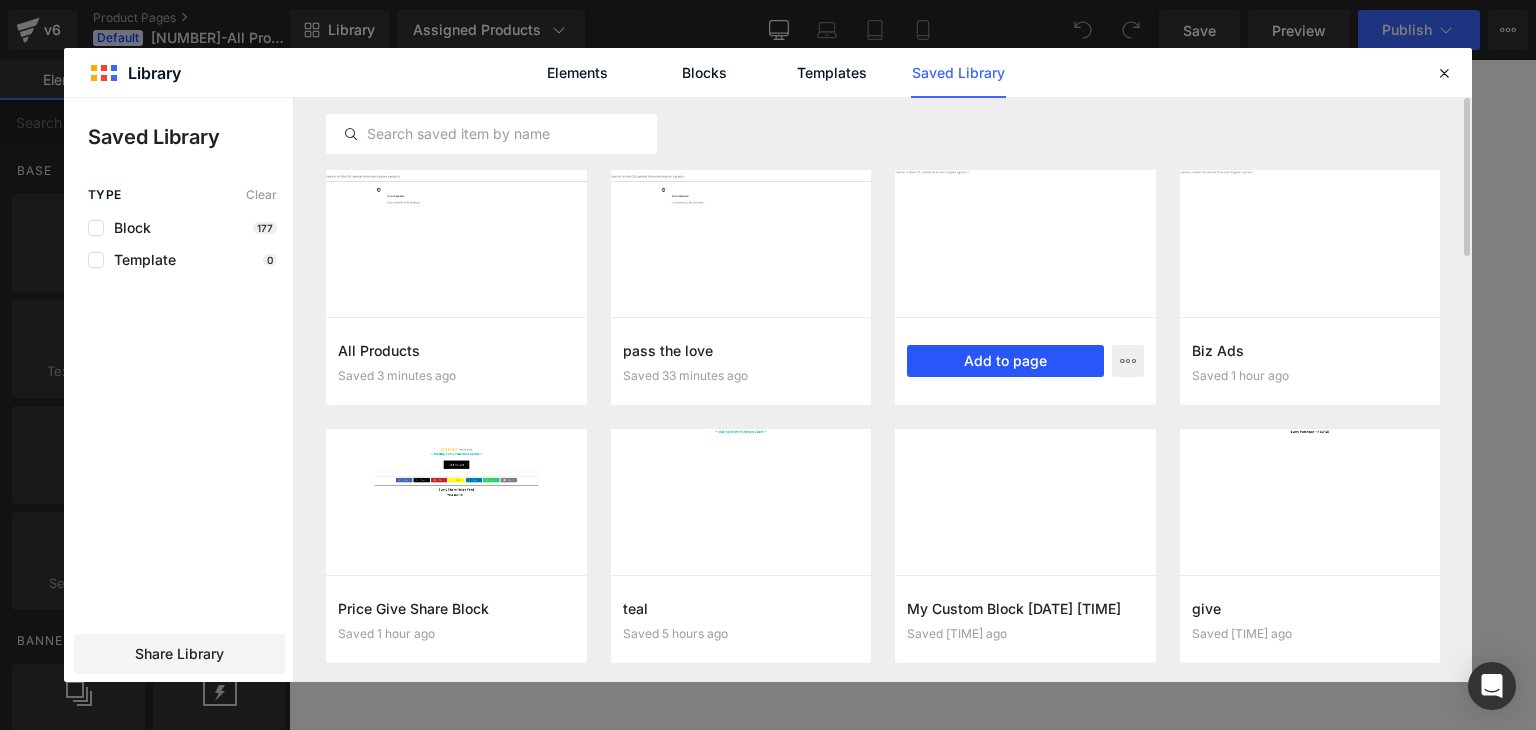 click on "Add to page" at bounding box center [1005, 361] 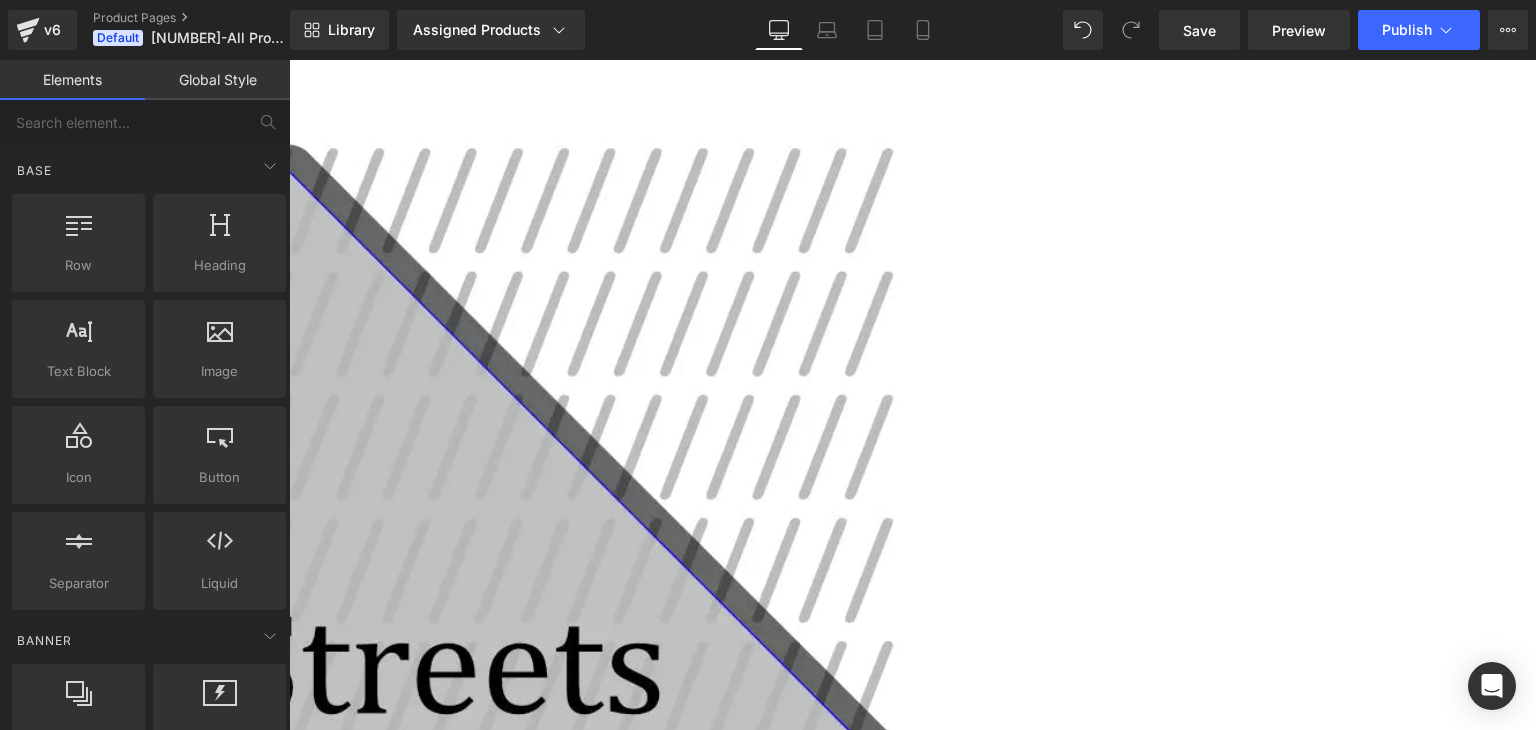 scroll, scrollTop: 384, scrollLeft: 0, axis: vertical 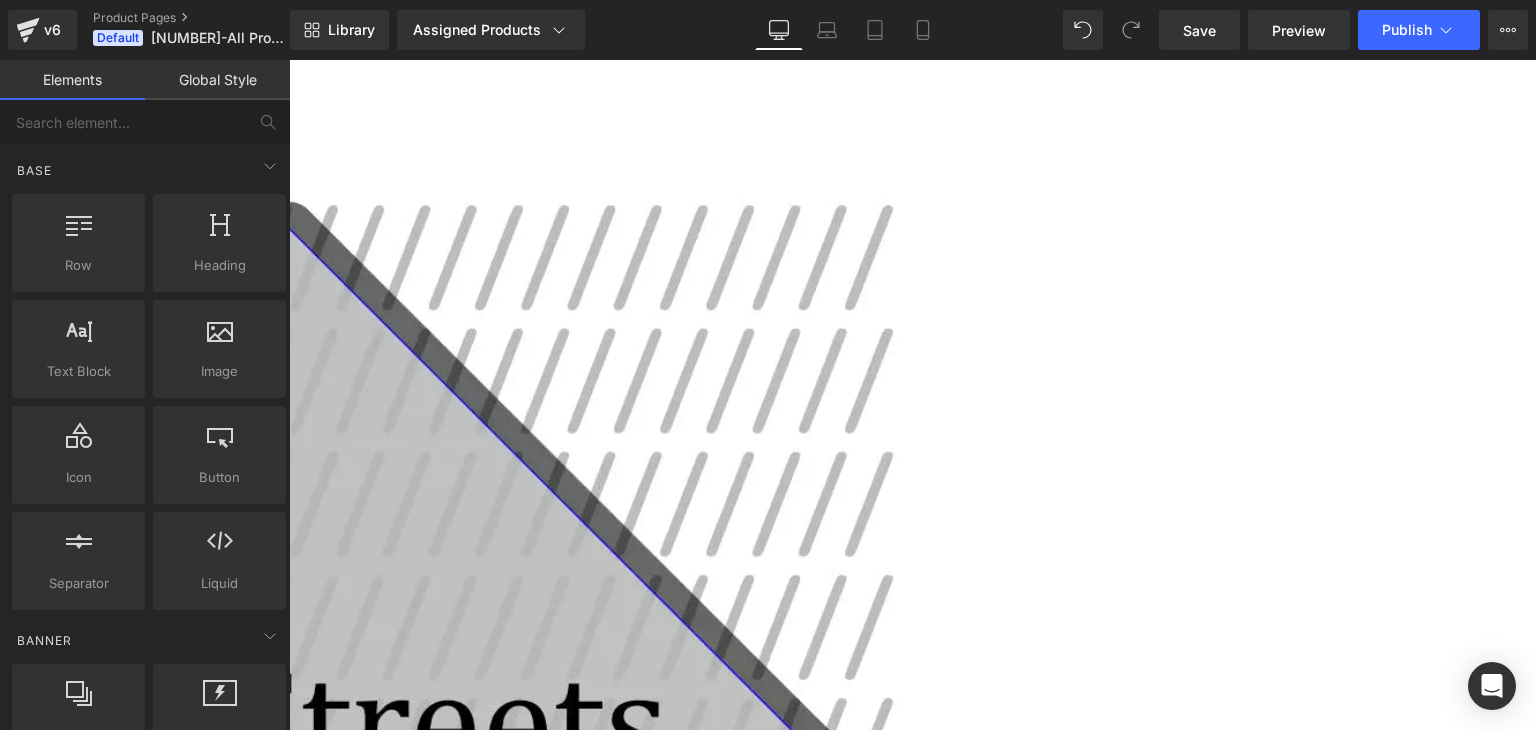 click on "Title :  Default Title
Default Title" at bounding box center [282, 1781] 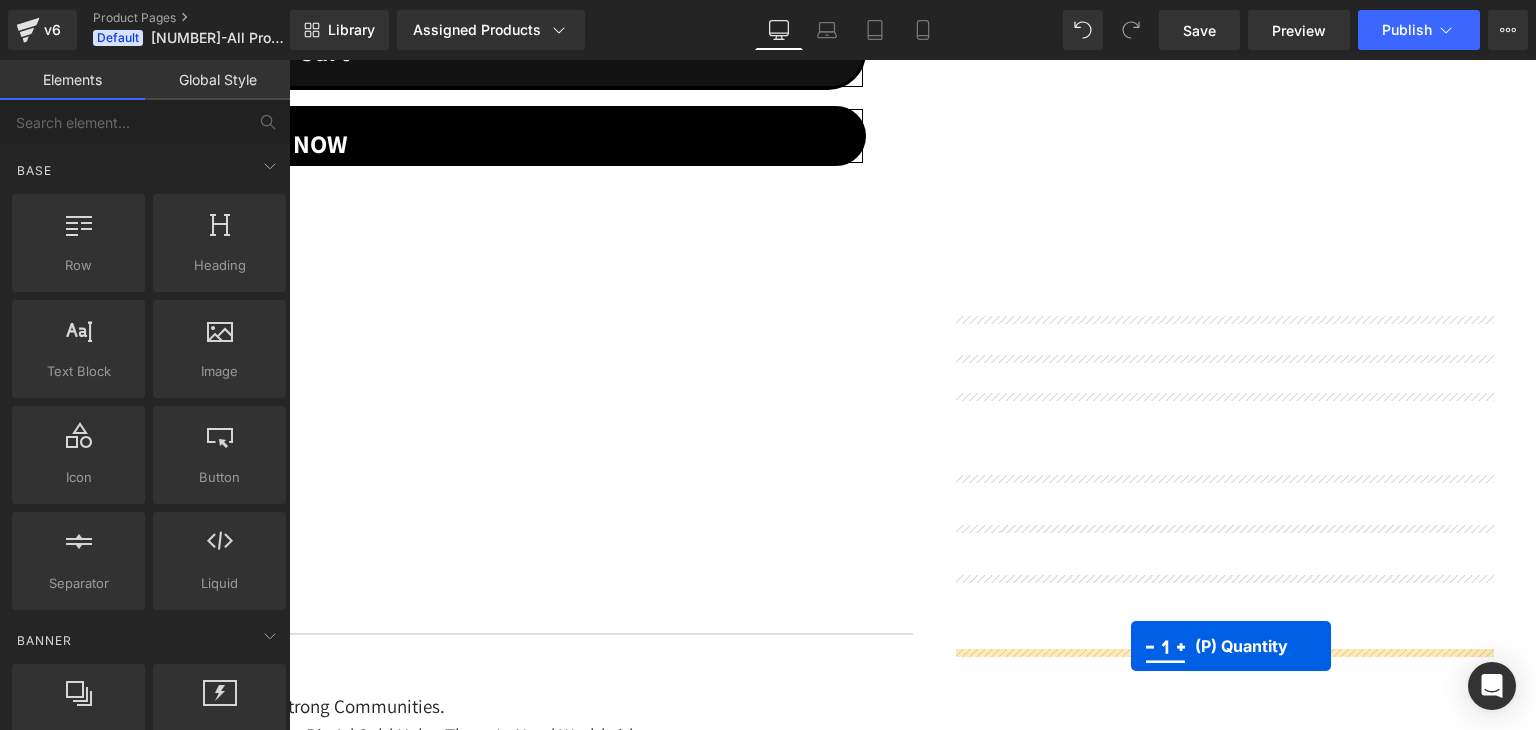 scroll, scrollTop: 2284, scrollLeft: 0, axis: vertical 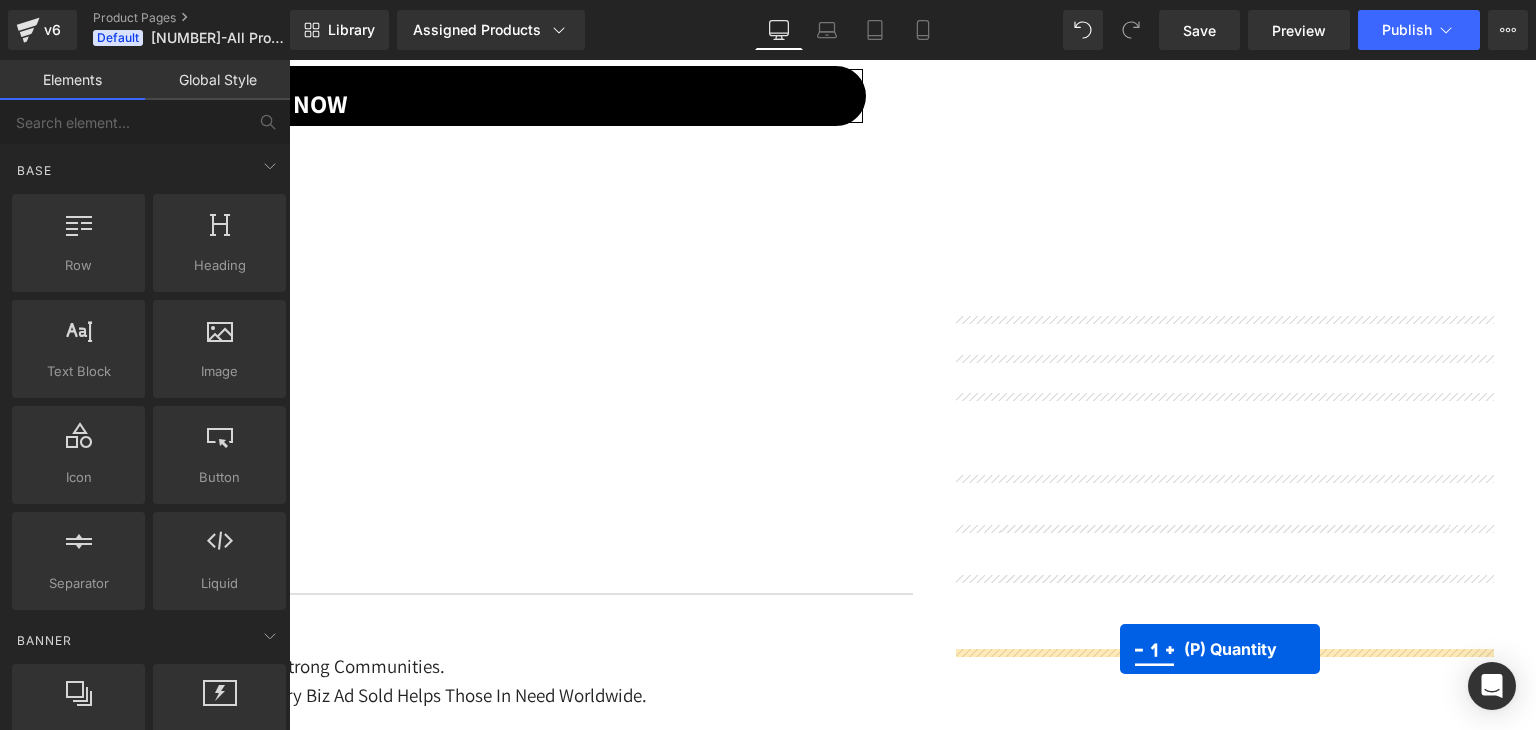 drag, startPoint x: 1148, startPoint y: 529, endPoint x: 1120, endPoint y: 649, distance: 123.22337 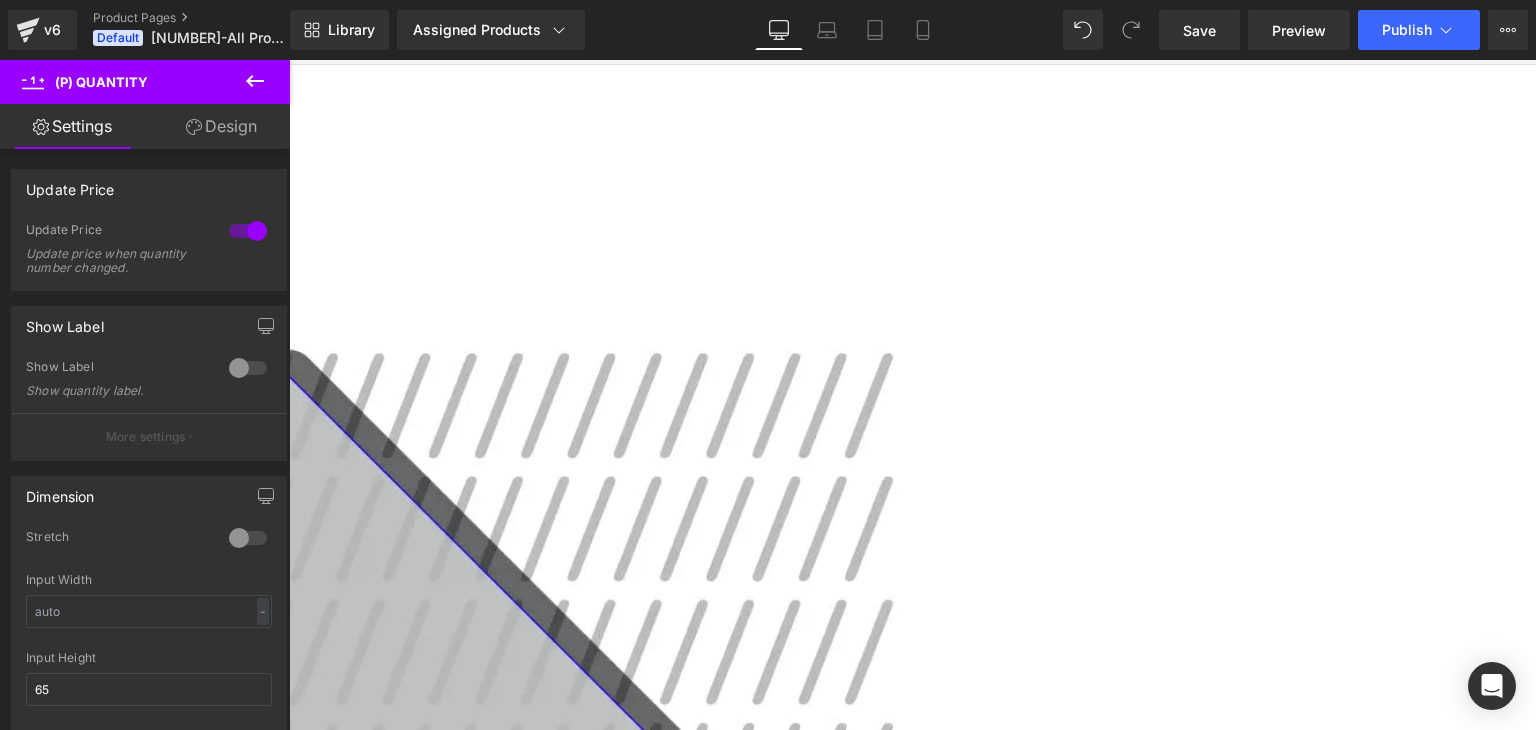 scroll, scrollTop: 234, scrollLeft: 0, axis: vertical 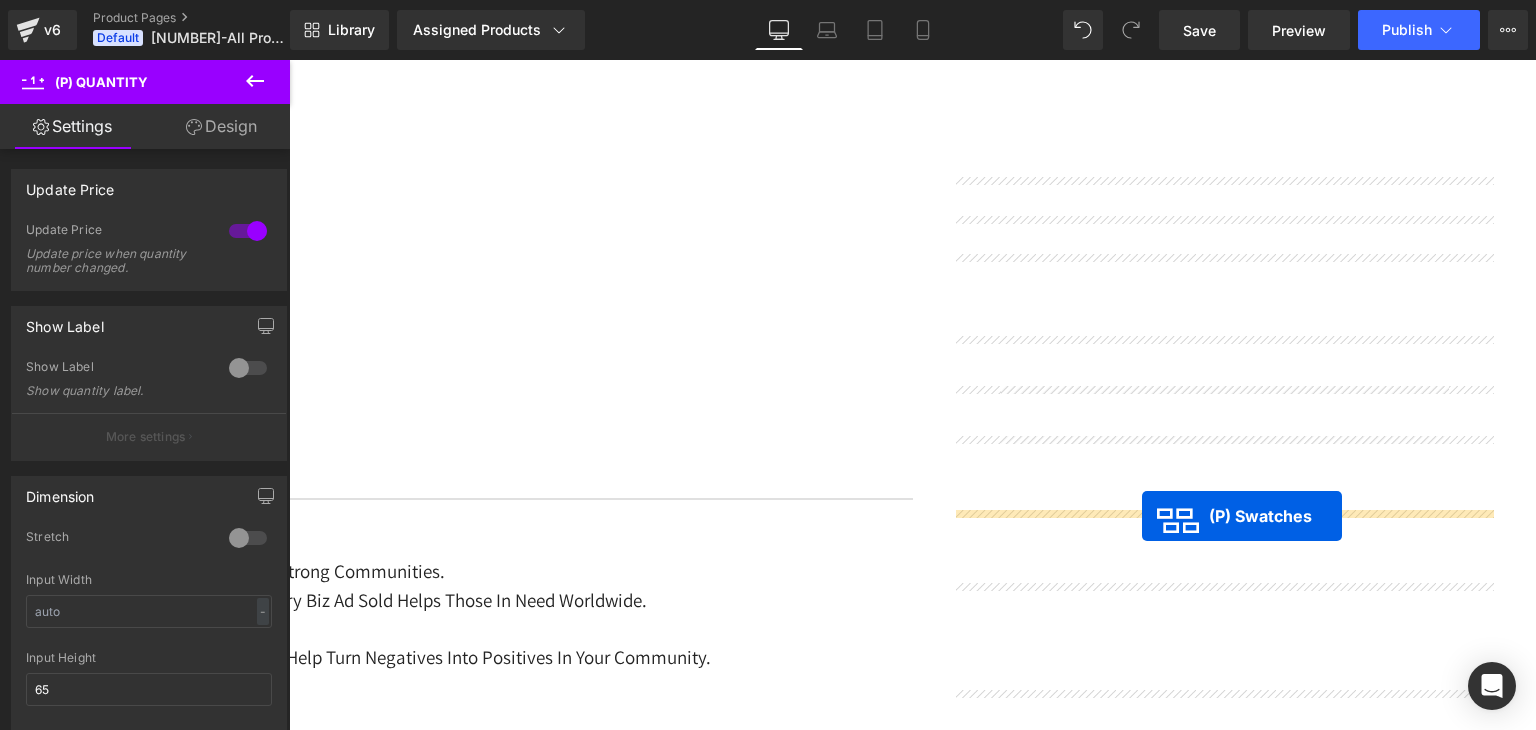 drag, startPoint x: 1156, startPoint y: 630, endPoint x: 1142, endPoint y: 516, distance: 114.85643 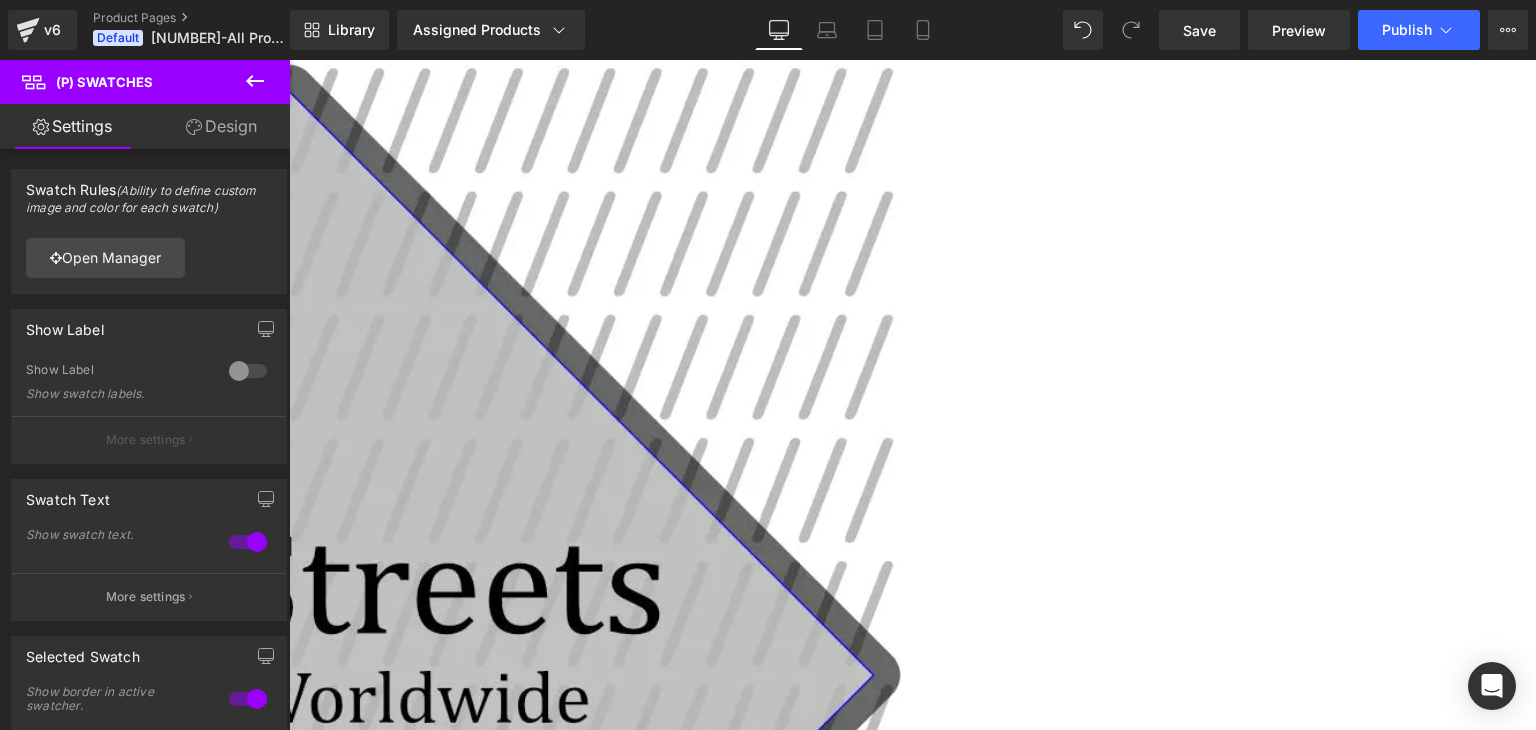 scroll, scrollTop: 444, scrollLeft: 0, axis: vertical 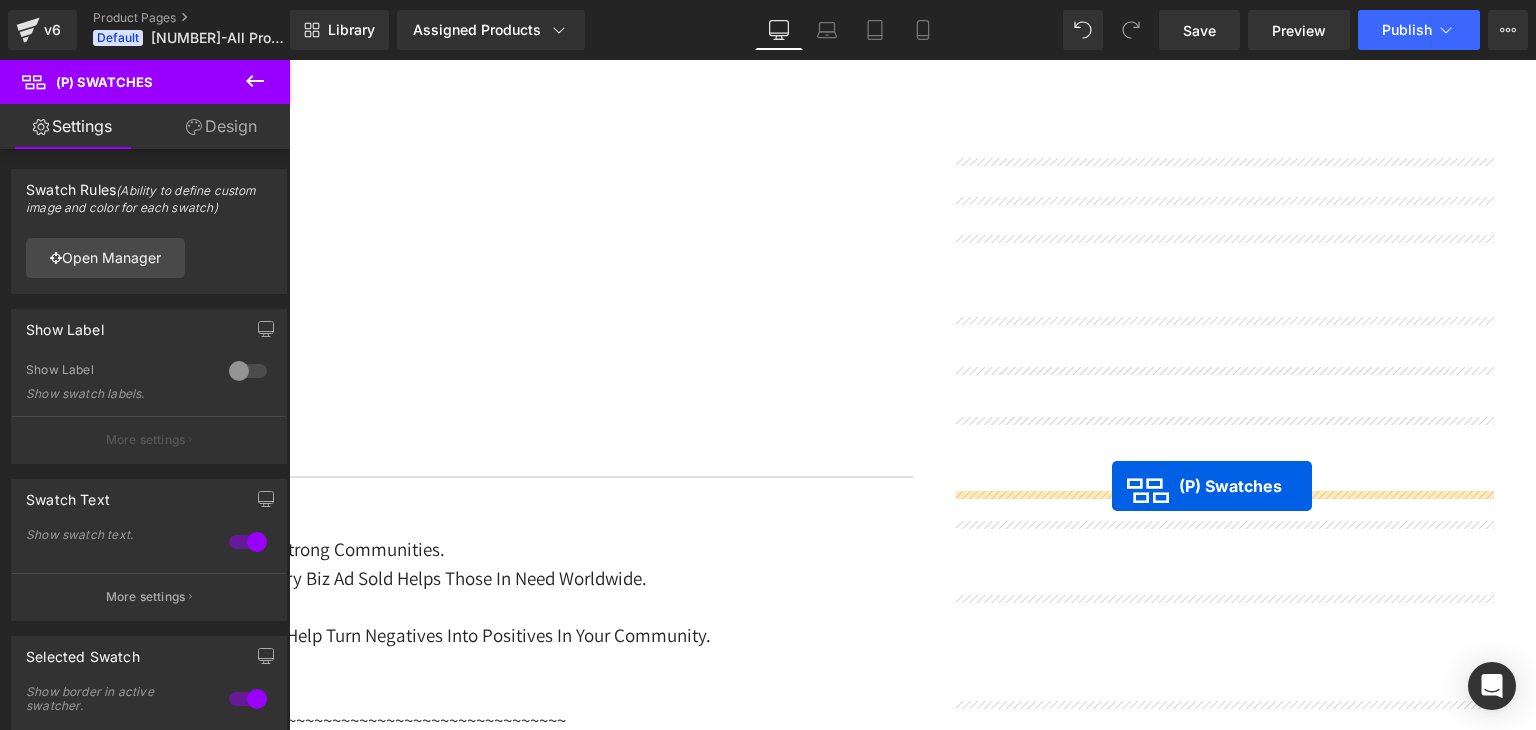 drag, startPoint x: 1152, startPoint y: 329, endPoint x: 1112, endPoint y: 486, distance: 162.01543 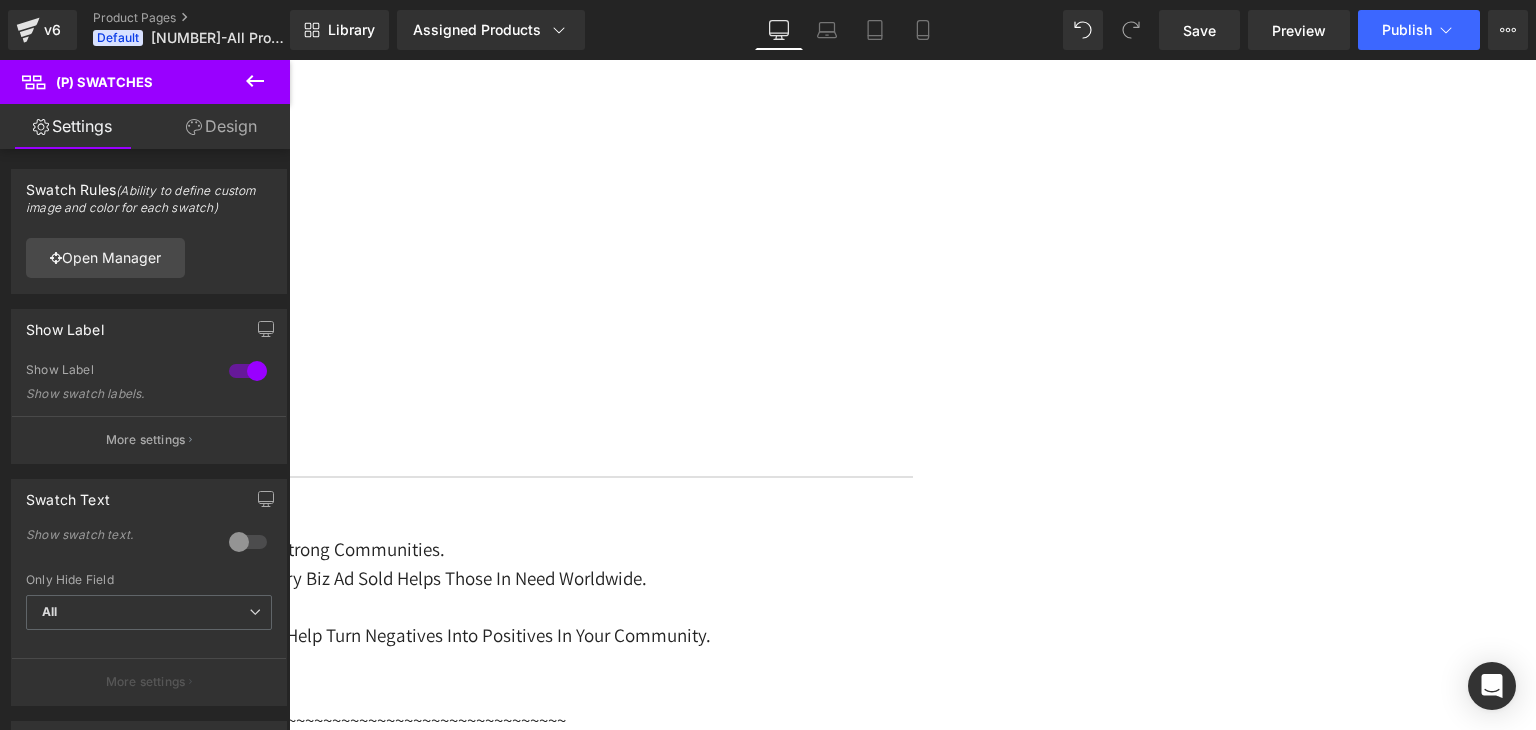 click on "(P) Swatches" at bounding box center [289, 60] 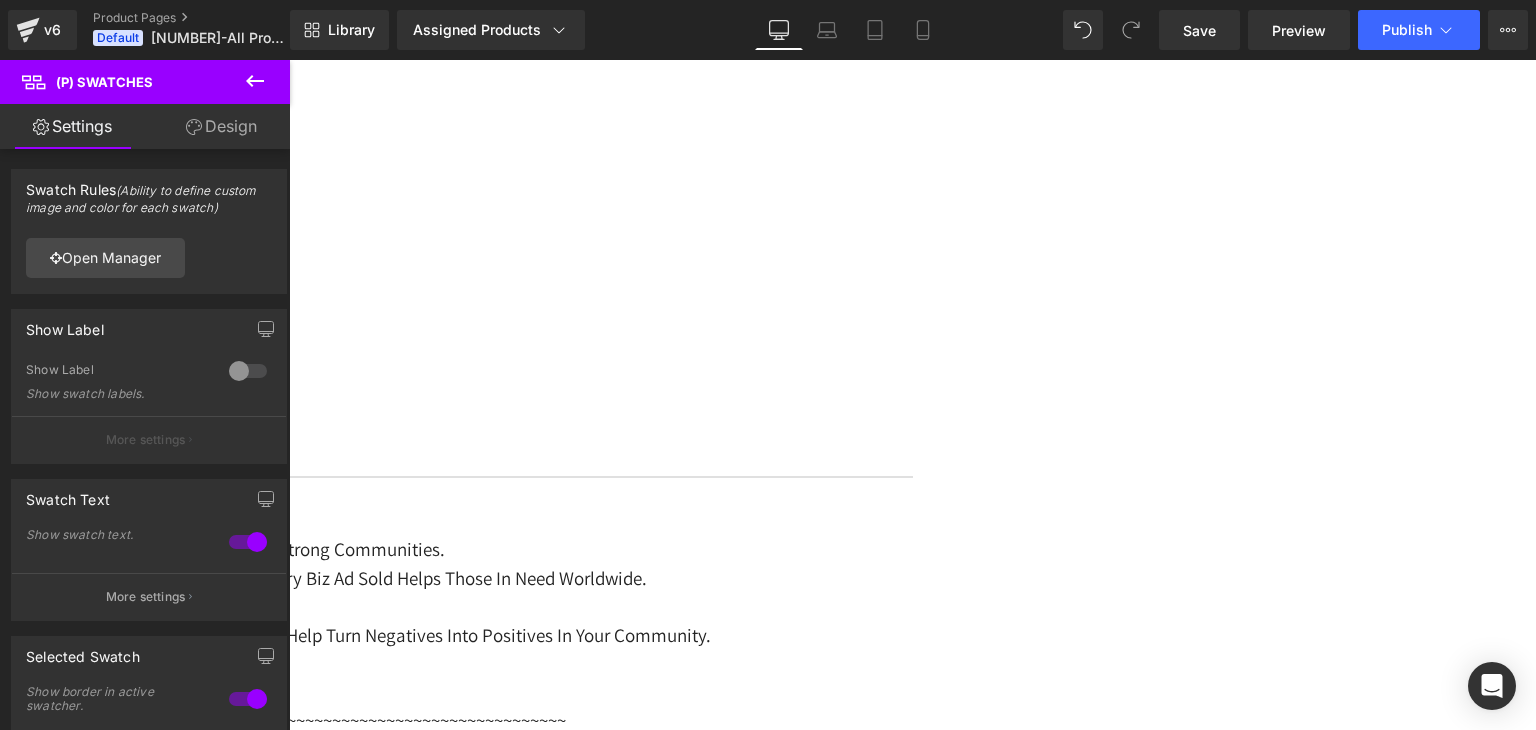 click 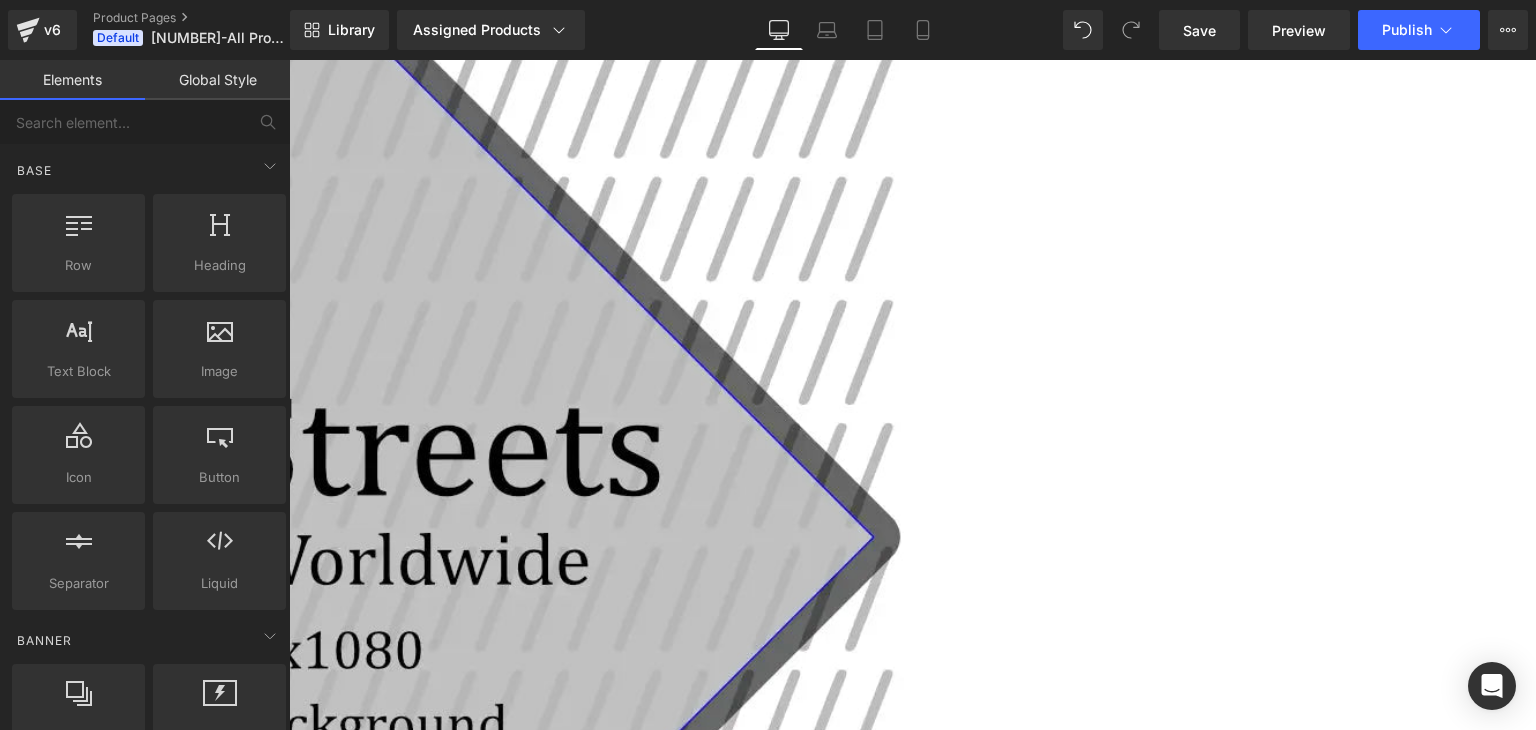 scroll, scrollTop: 604, scrollLeft: 0, axis: vertical 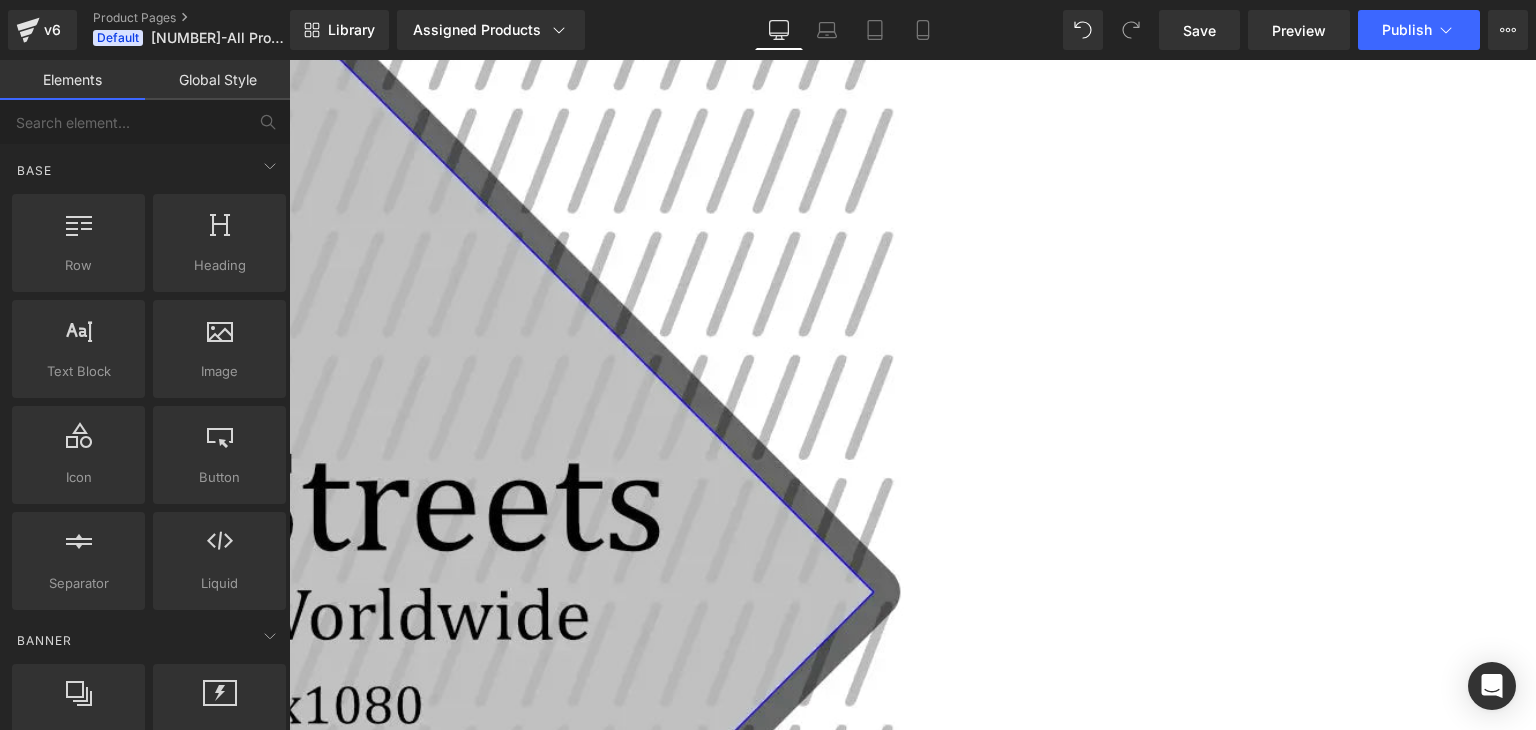click on "Liquid" at bounding box center (282, 1684) 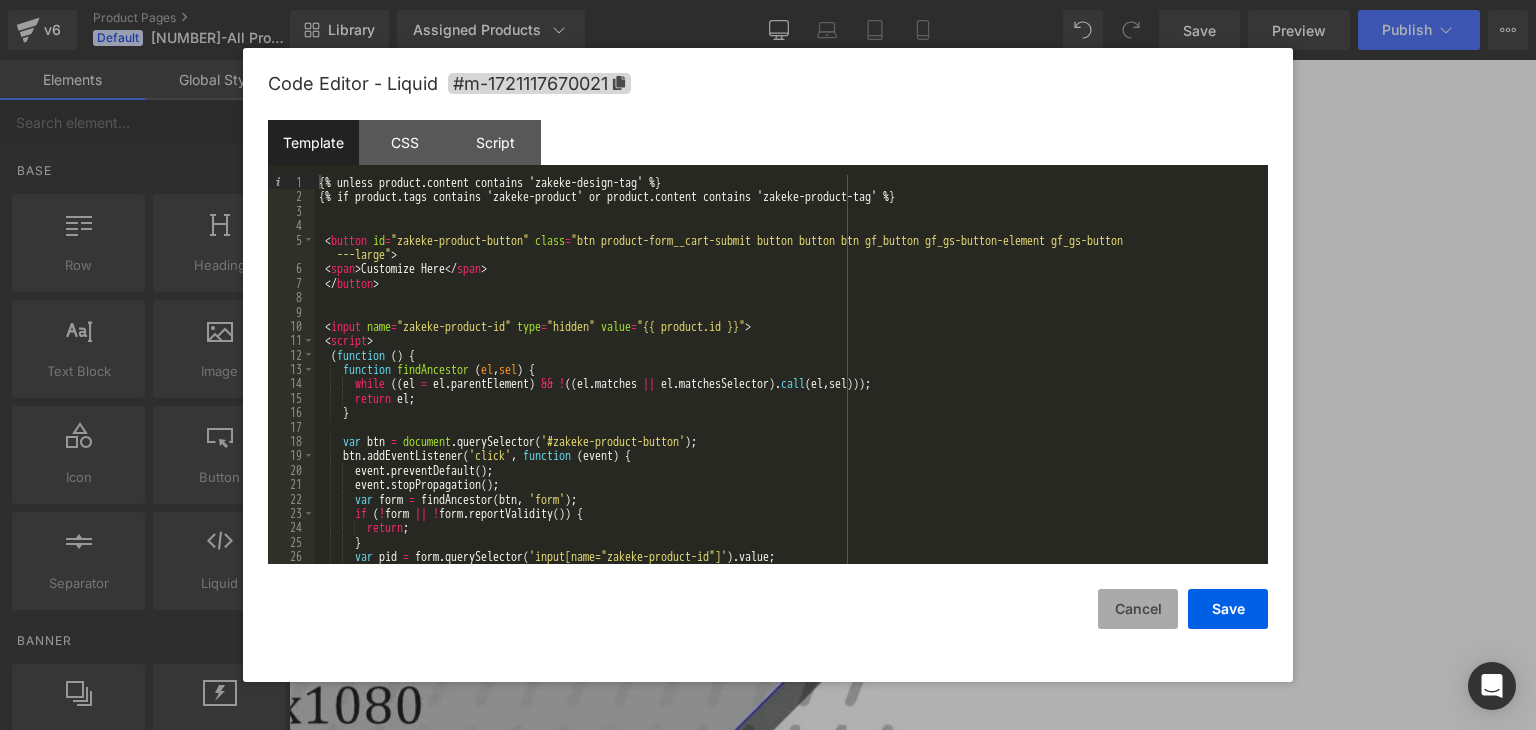 click on "Cancel" at bounding box center (1138, 609) 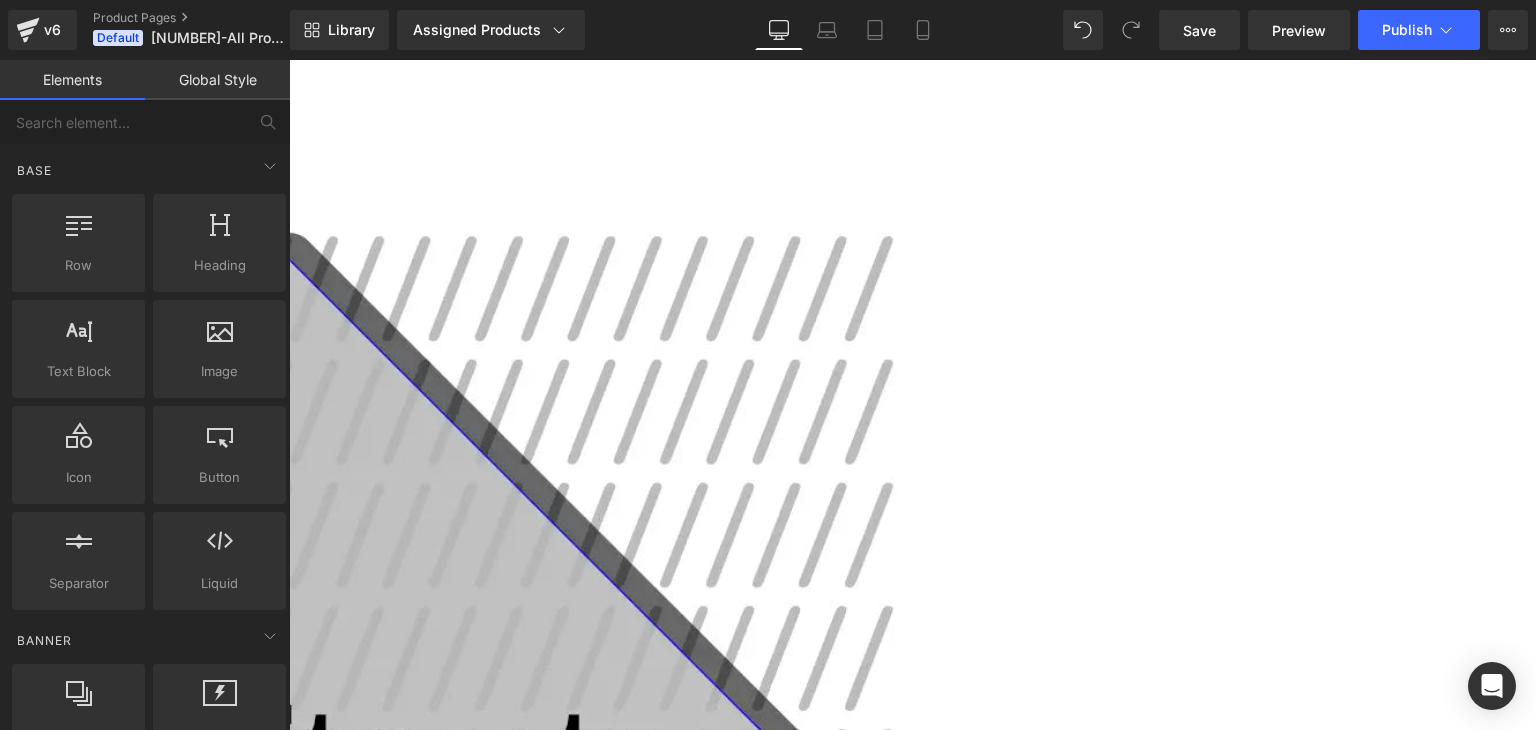 scroll, scrollTop: 500, scrollLeft: 0, axis: vertical 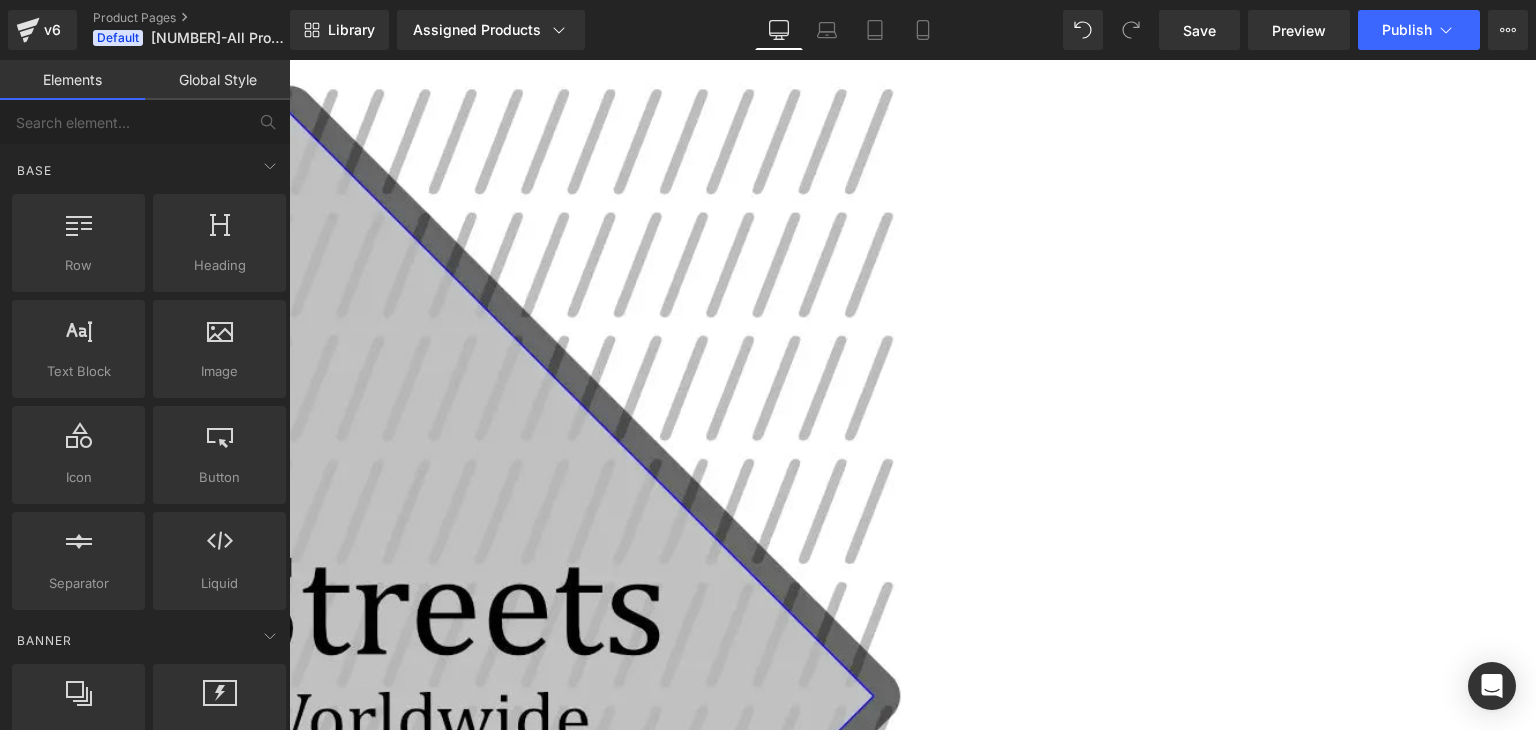 click on "Liquid" at bounding box center [282, 1790] 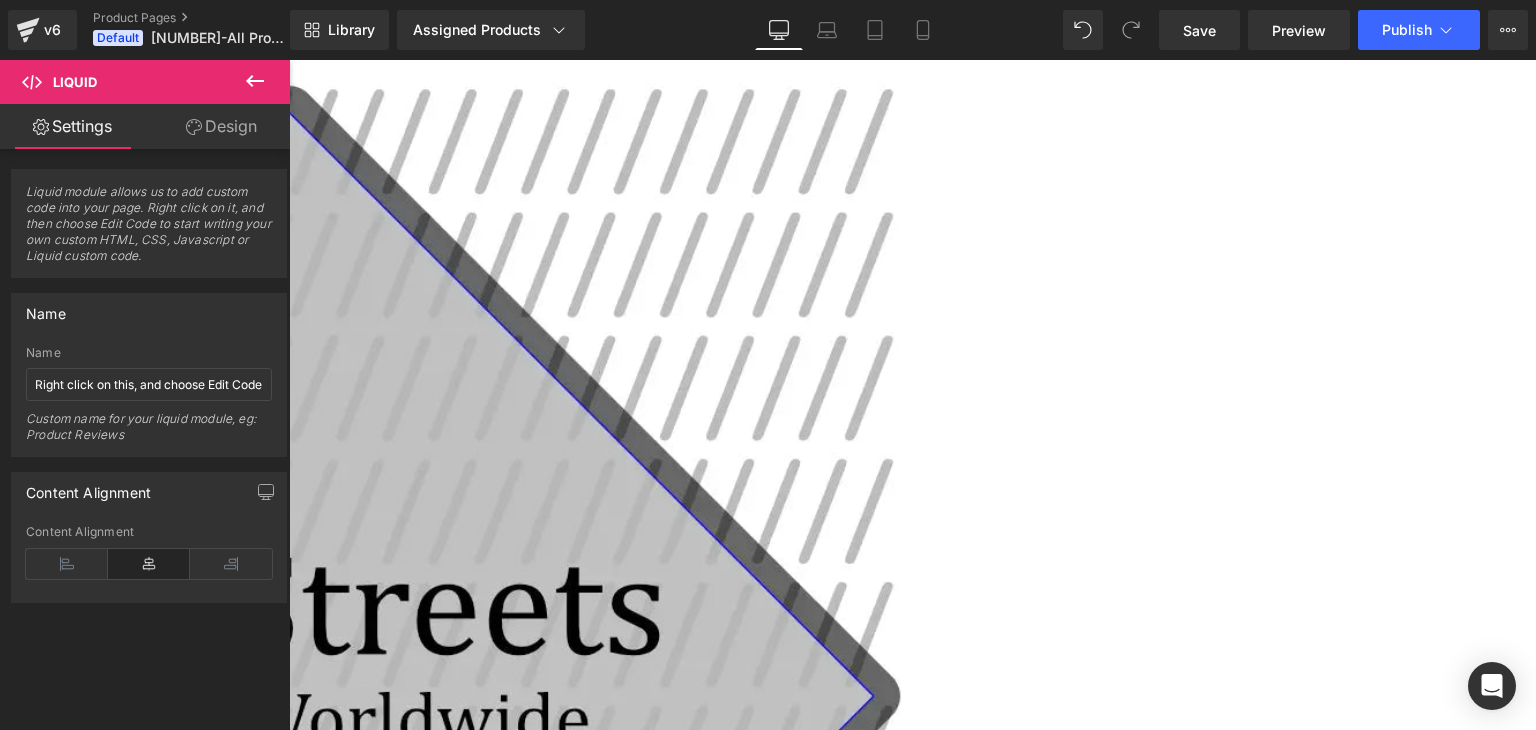 click on "Liquid" at bounding box center (282, 1905) 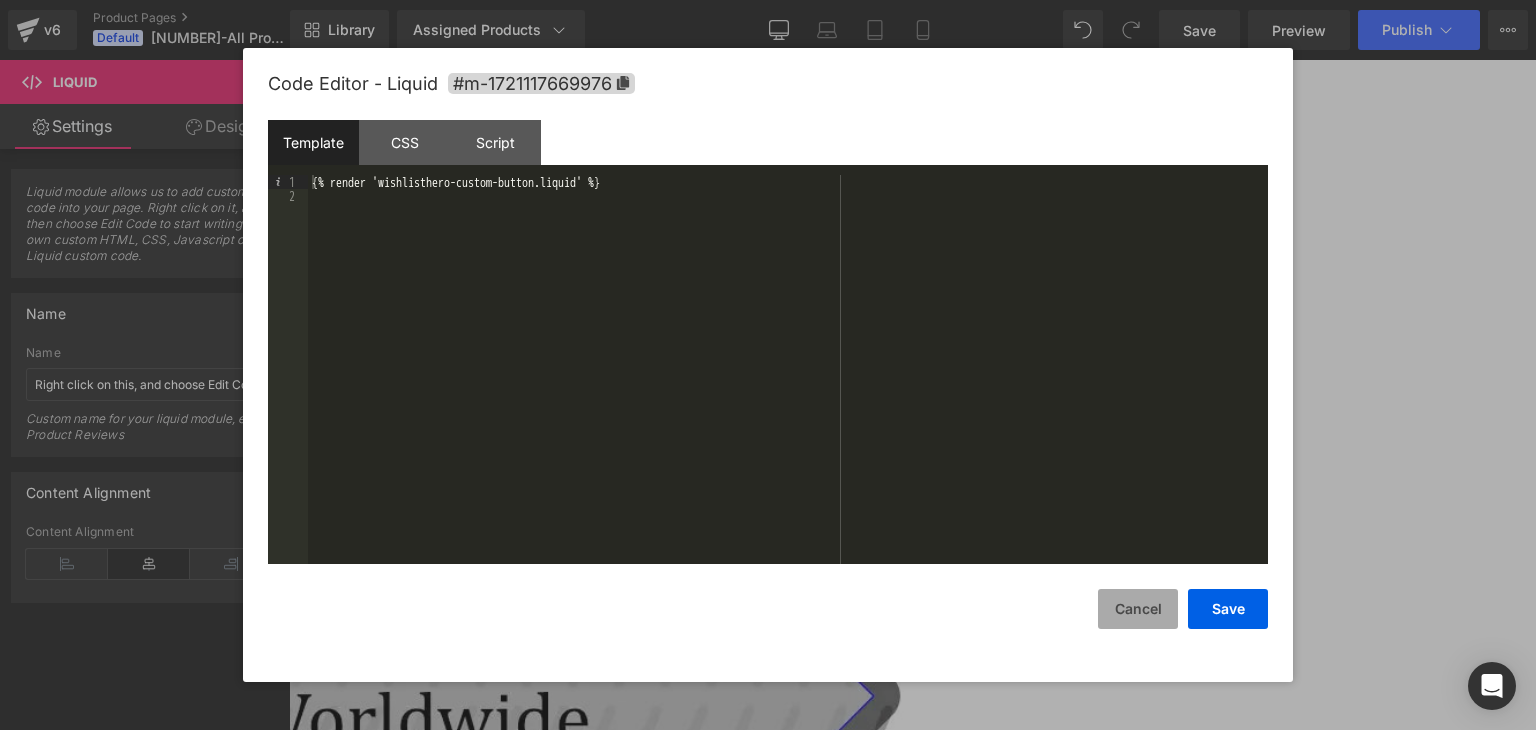 click on "Cancel" at bounding box center (1138, 609) 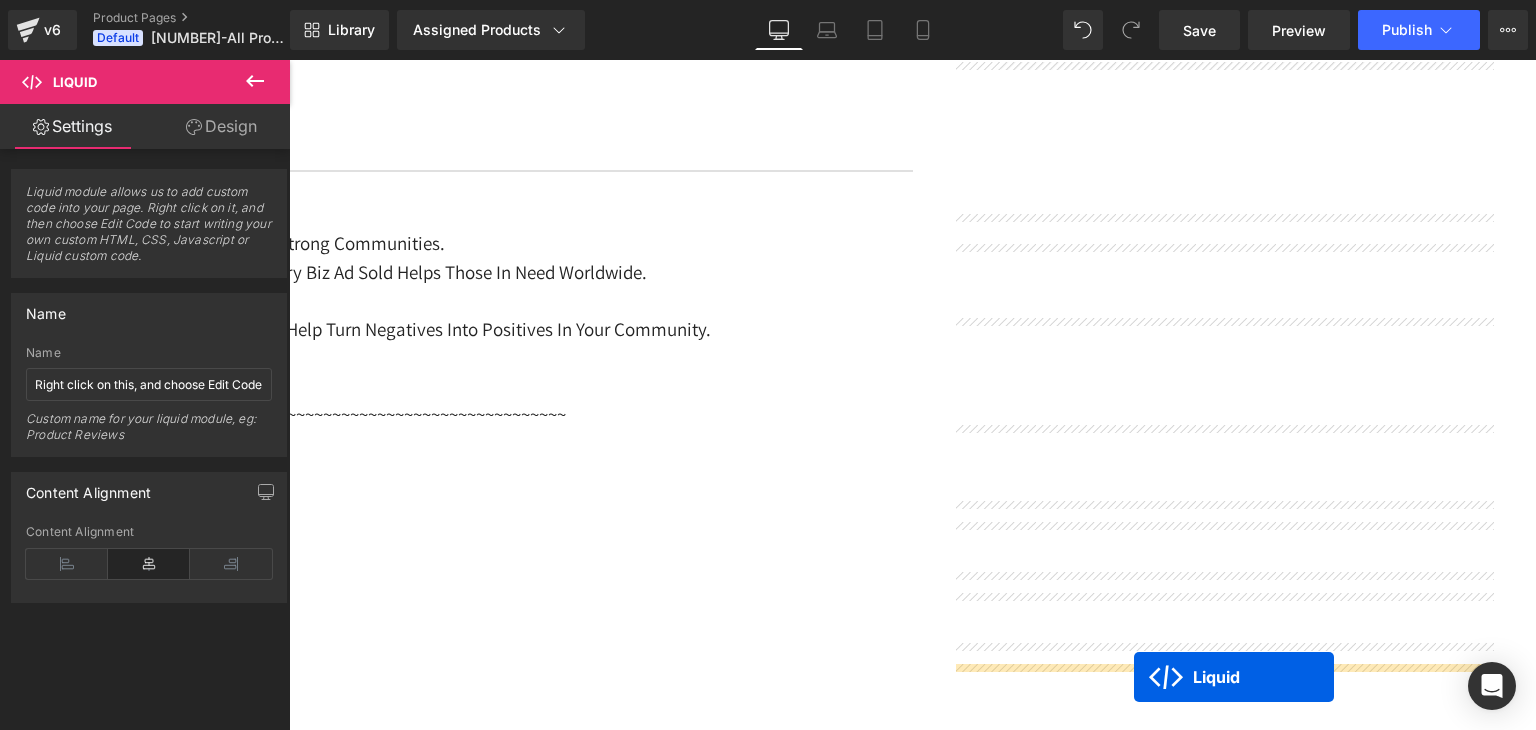 scroll, scrollTop: 2820, scrollLeft: 0, axis: vertical 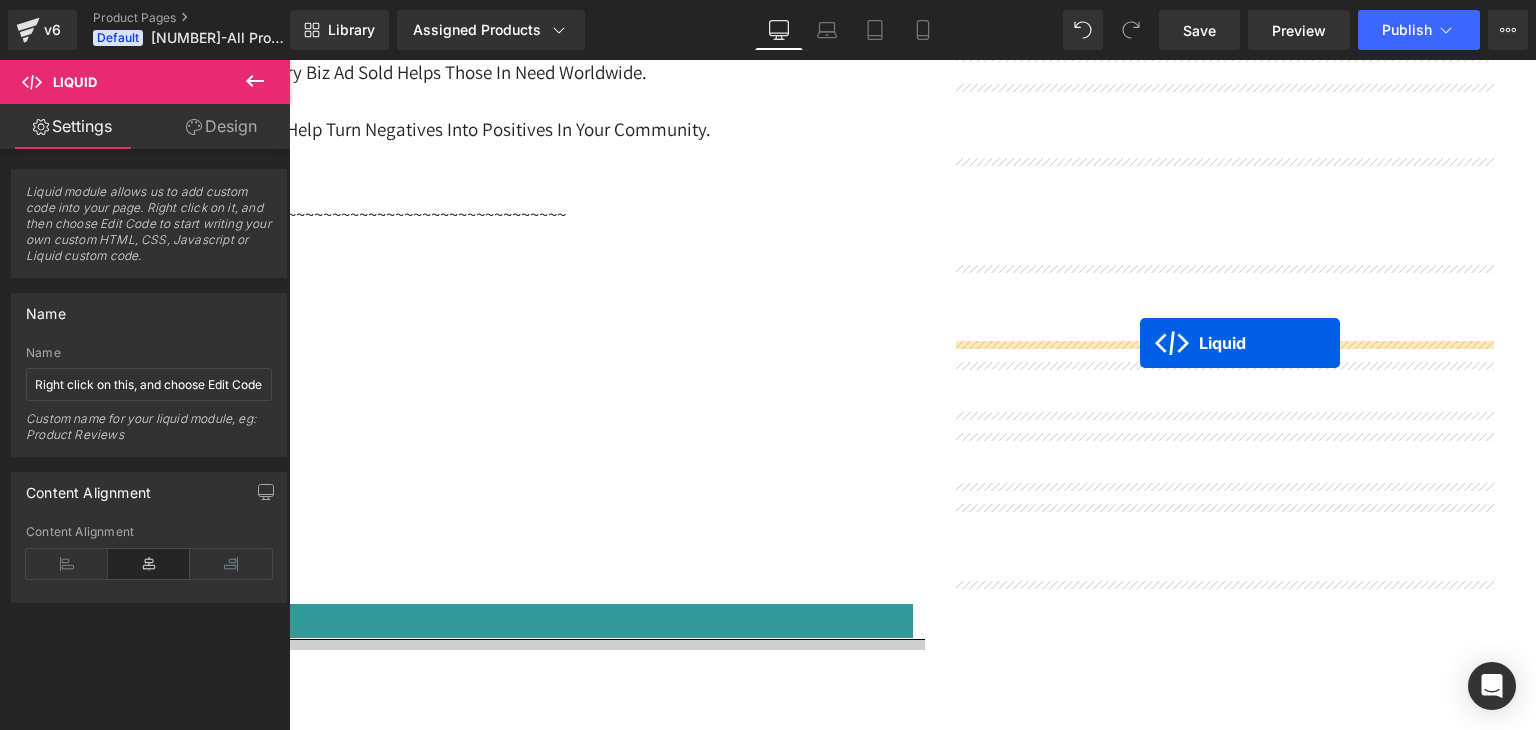 drag, startPoint x: 1164, startPoint y: 397, endPoint x: 1140, endPoint y: 343, distance: 59.093147 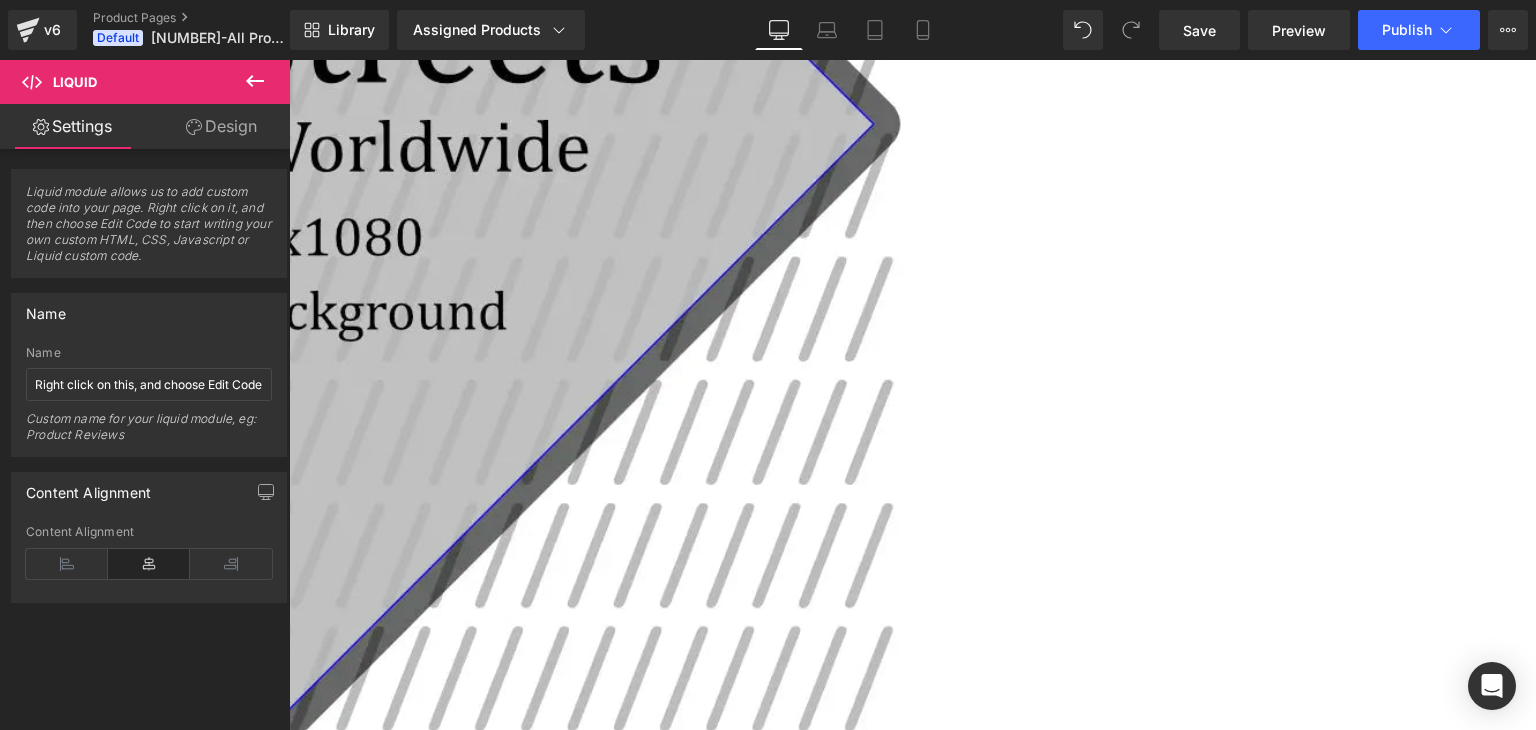 scroll, scrollTop: 1020, scrollLeft: 0, axis: vertical 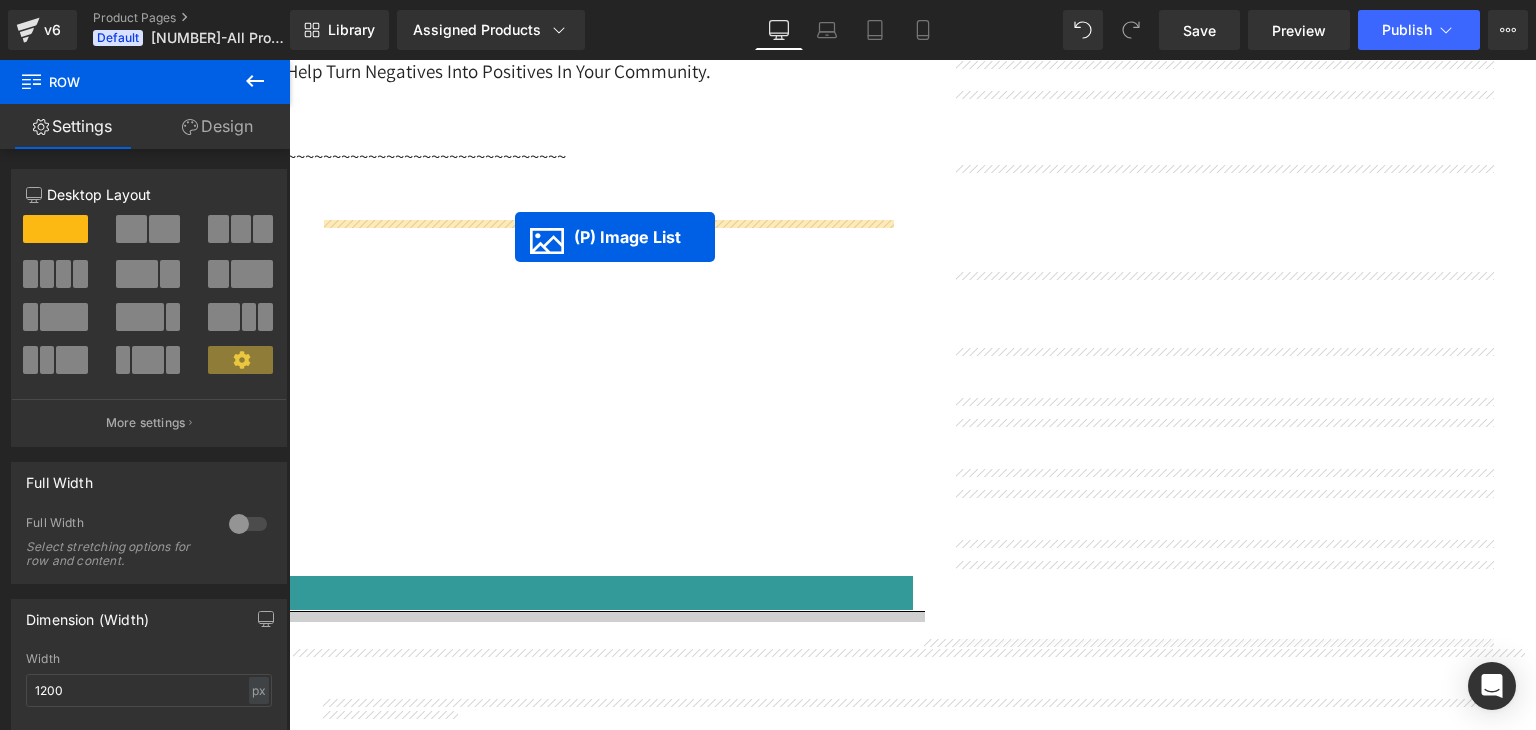 drag, startPoint x: 542, startPoint y: 220, endPoint x: 515, endPoint y: 237, distance: 31.906113 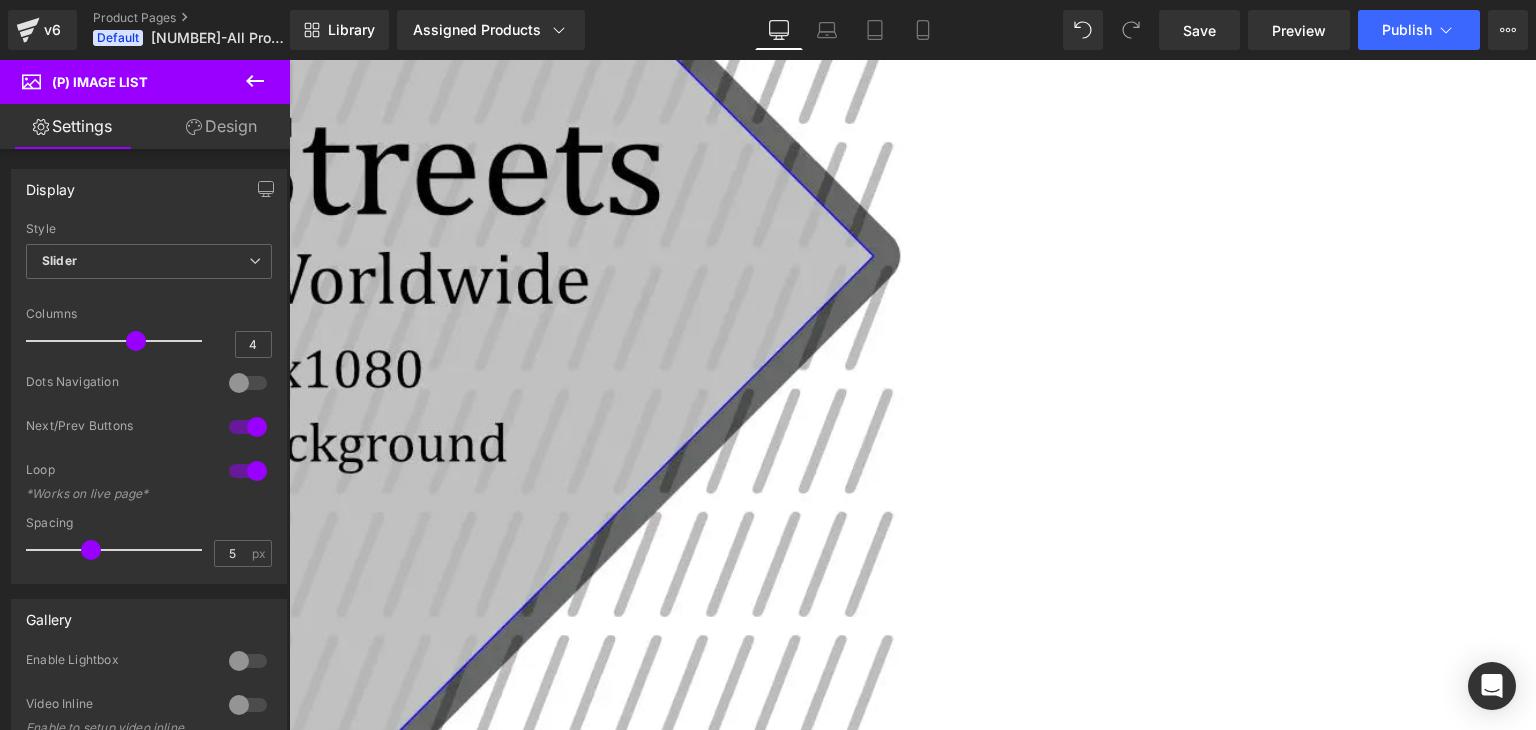 scroll, scrollTop: 968, scrollLeft: 0, axis: vertical 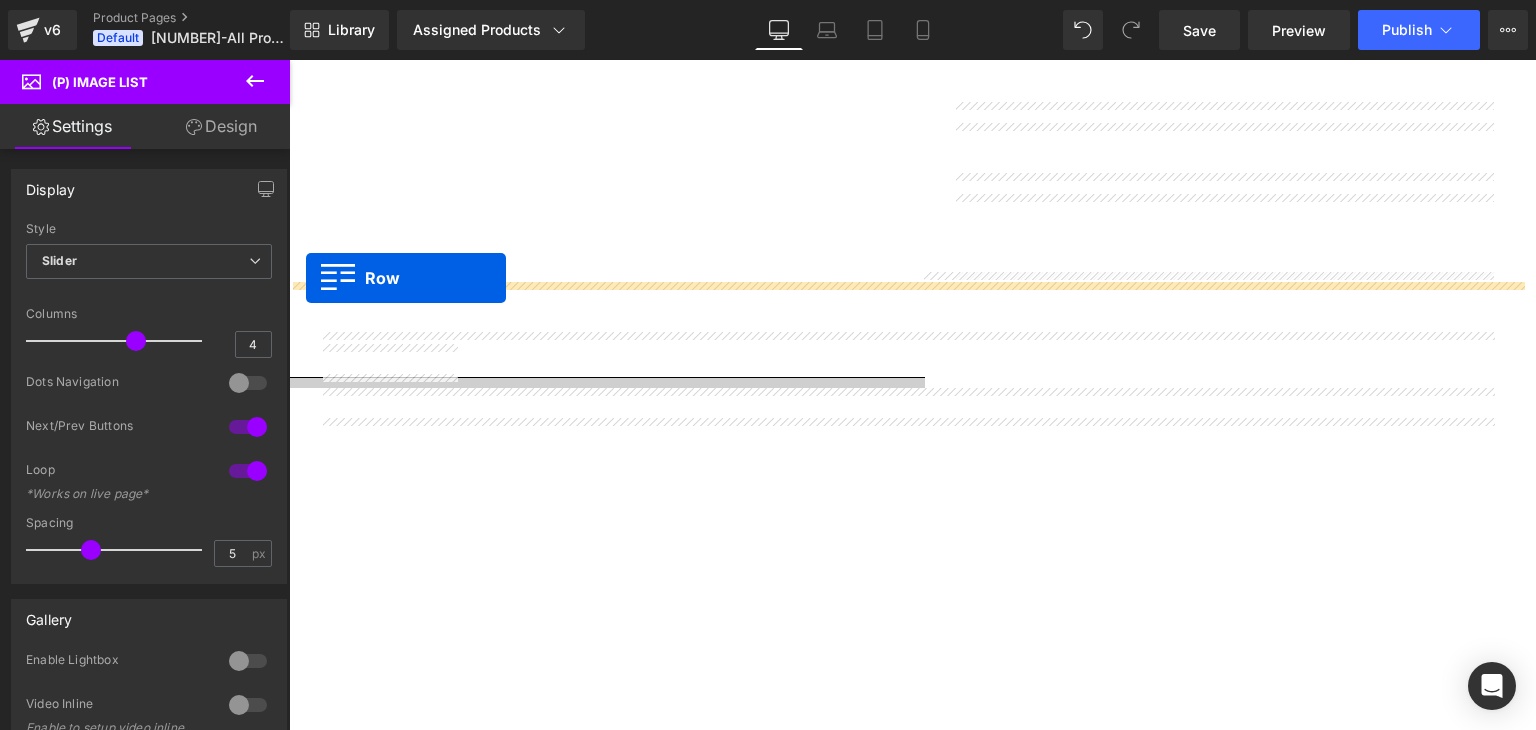 drag, startPoint x: 316, startPoint y: 130, endPoint x: 306, endPoint y: 278, distance: 148.33745 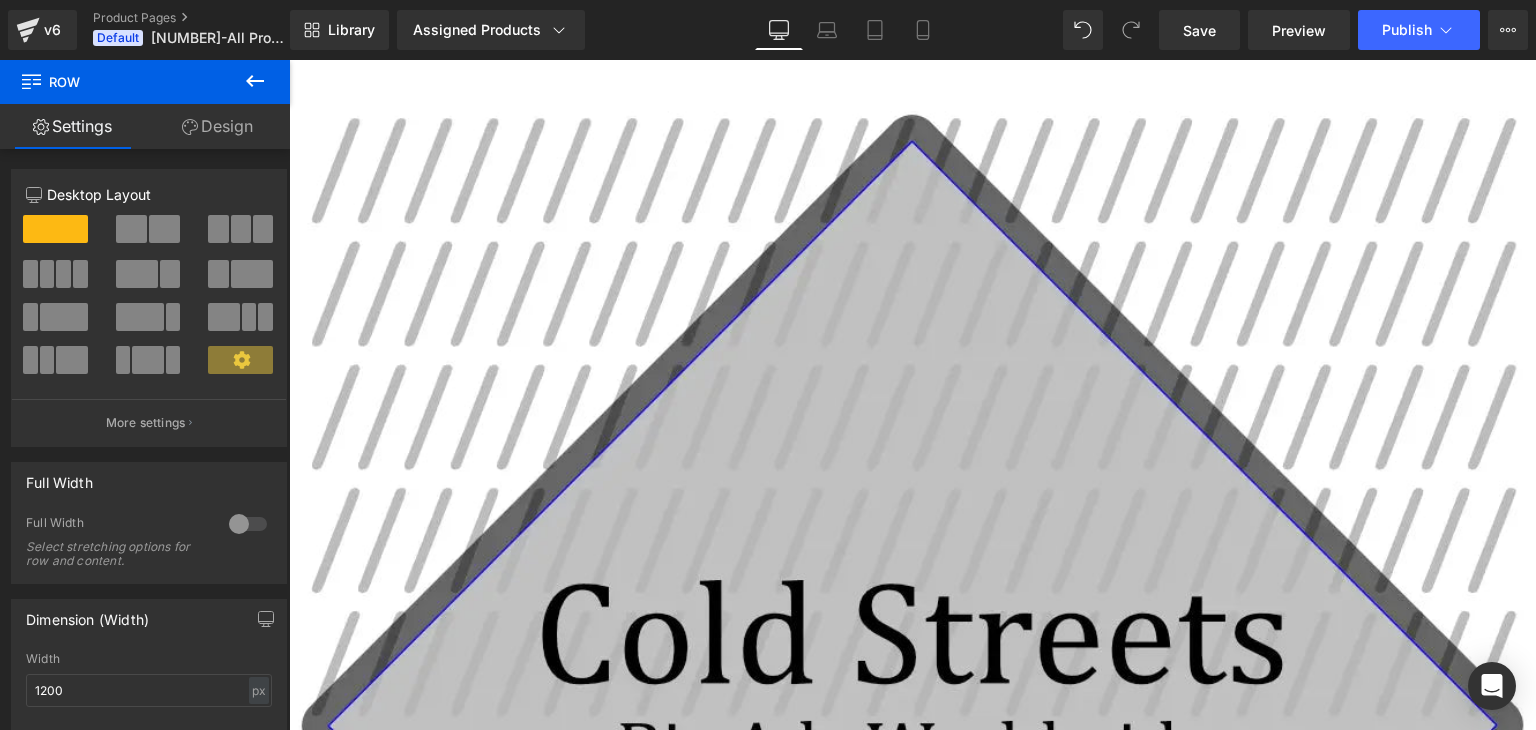 scroll, scrollTop: 3108, scrollLeft: 0, axis: vertical 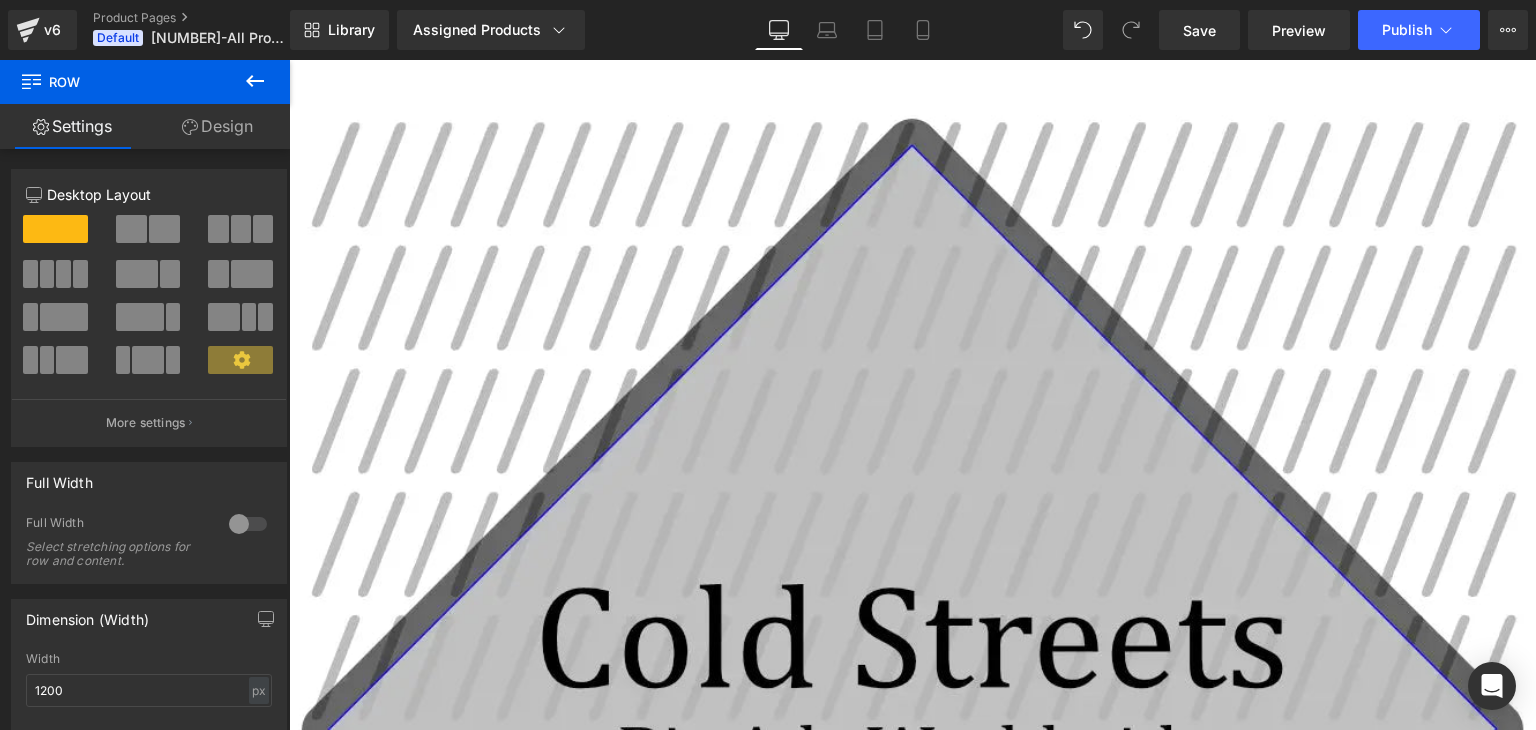 click at bounding box center (289, 60) 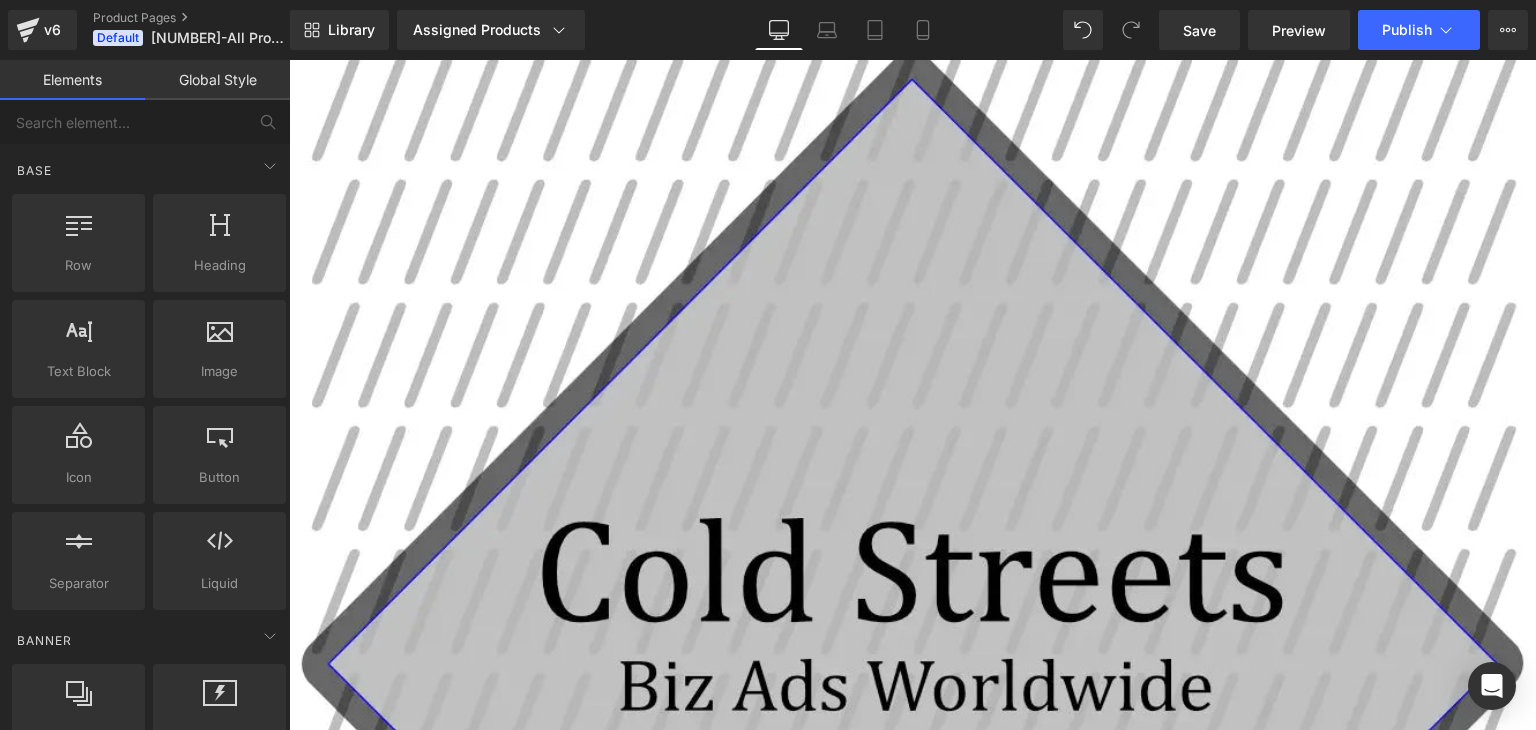 scroll, scrollTop: 3208, scrollLeft: 0, axis: vertical 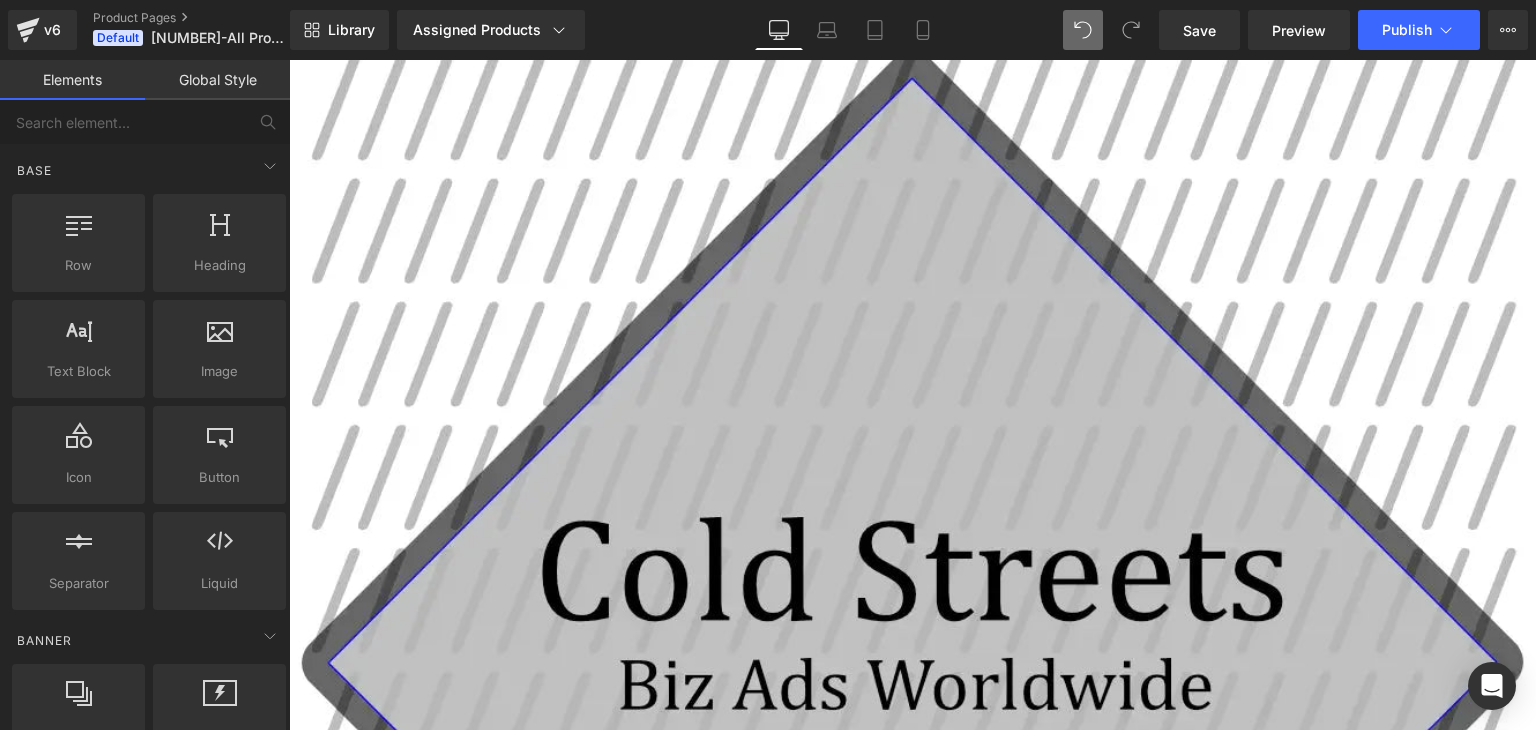 click 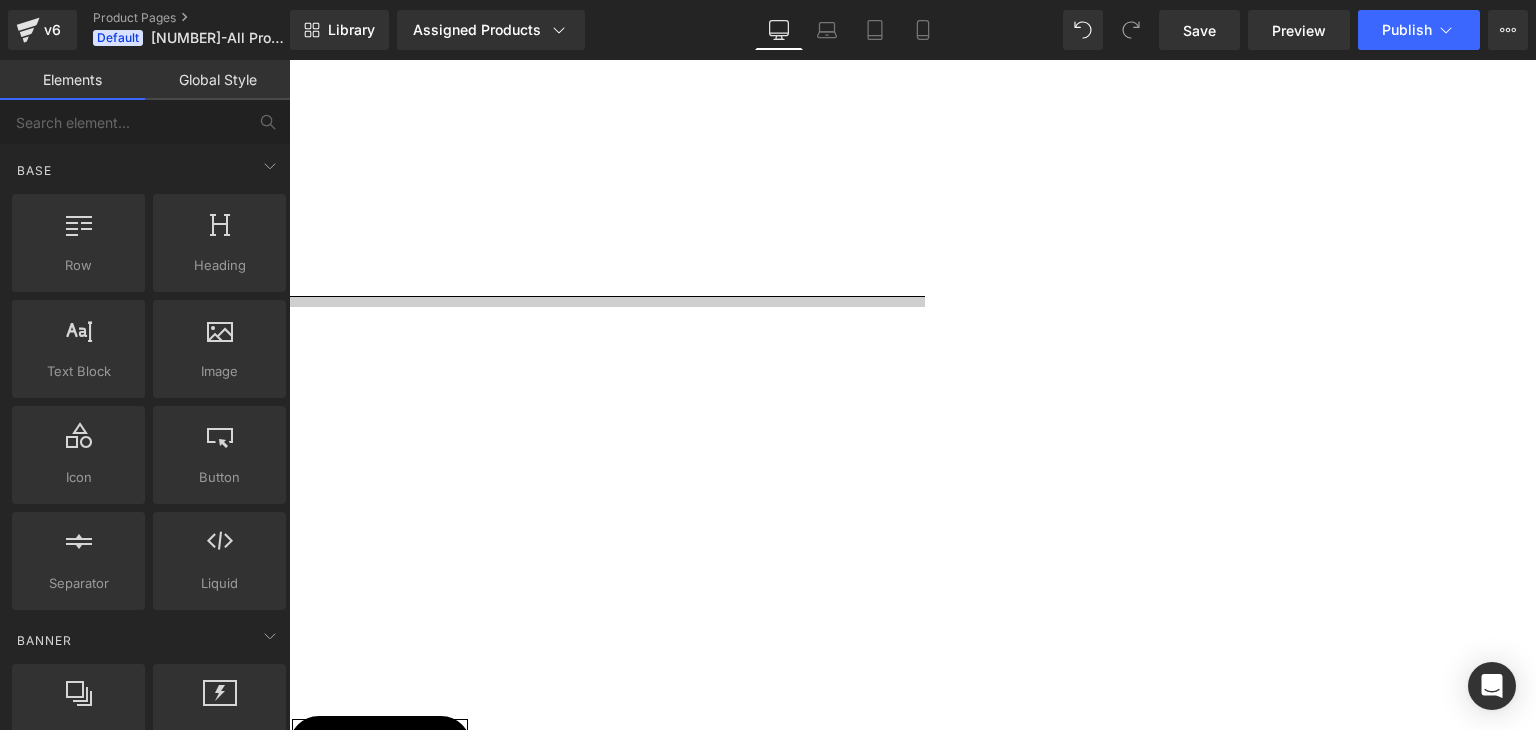 scroll, scrollTop: 2208, scrollLeft: 0, axis: vertical 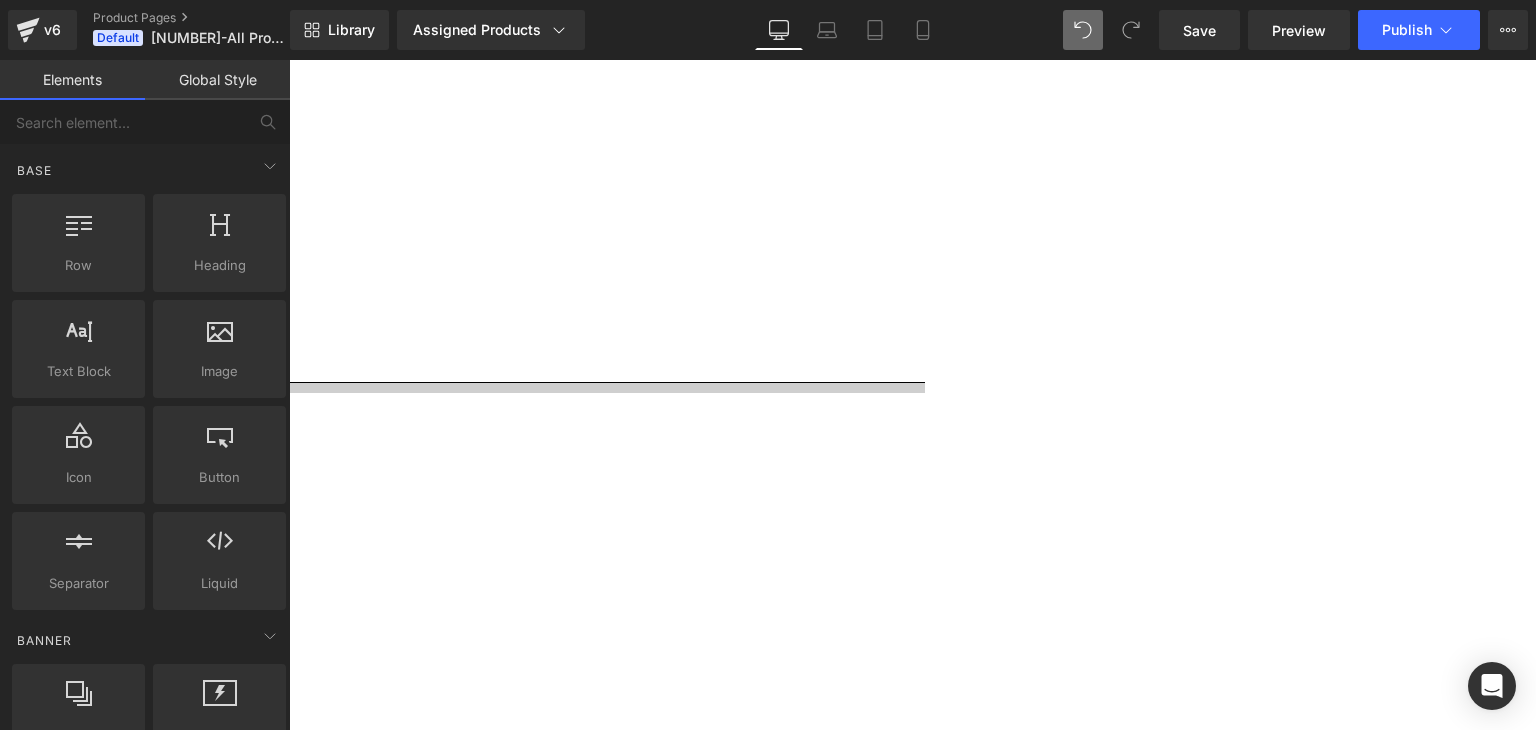 click at bounding box center [1083, 30] 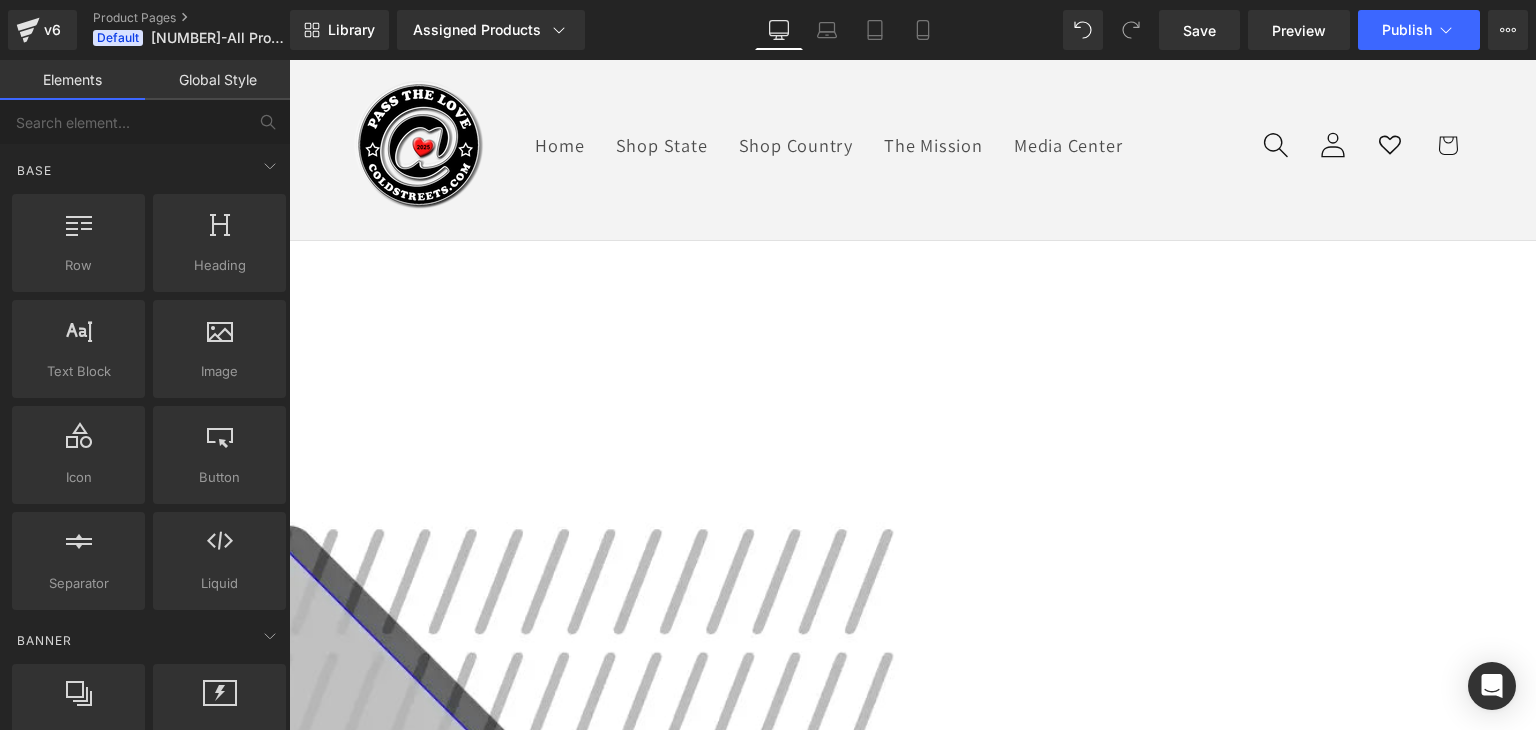 scroll, scrollTop: 0, scrollLeft: 0, axis: both 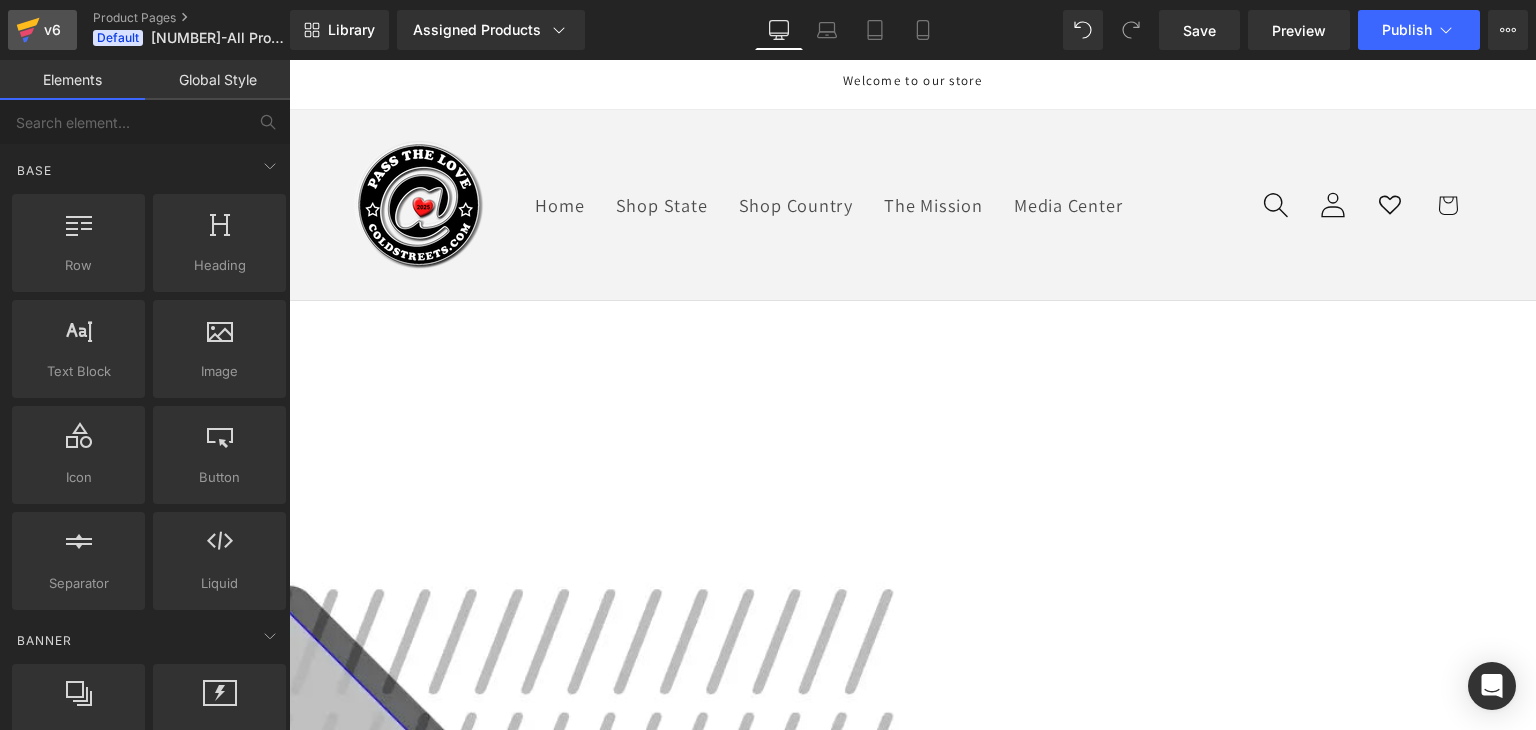 click on "v6" at bounding box center [52, 30] 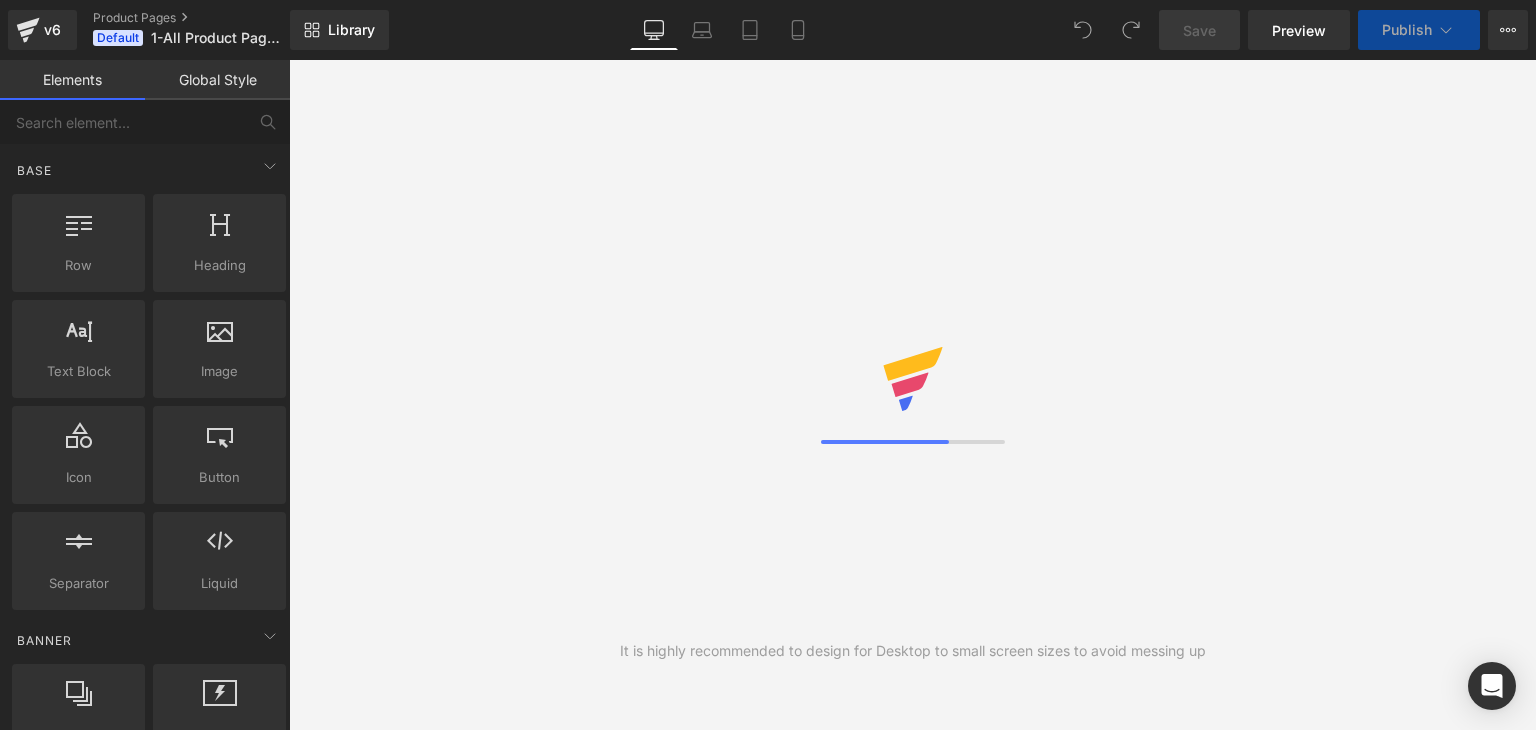 scroll, scrollTop: 0, scrollLeft: 0, axis: both 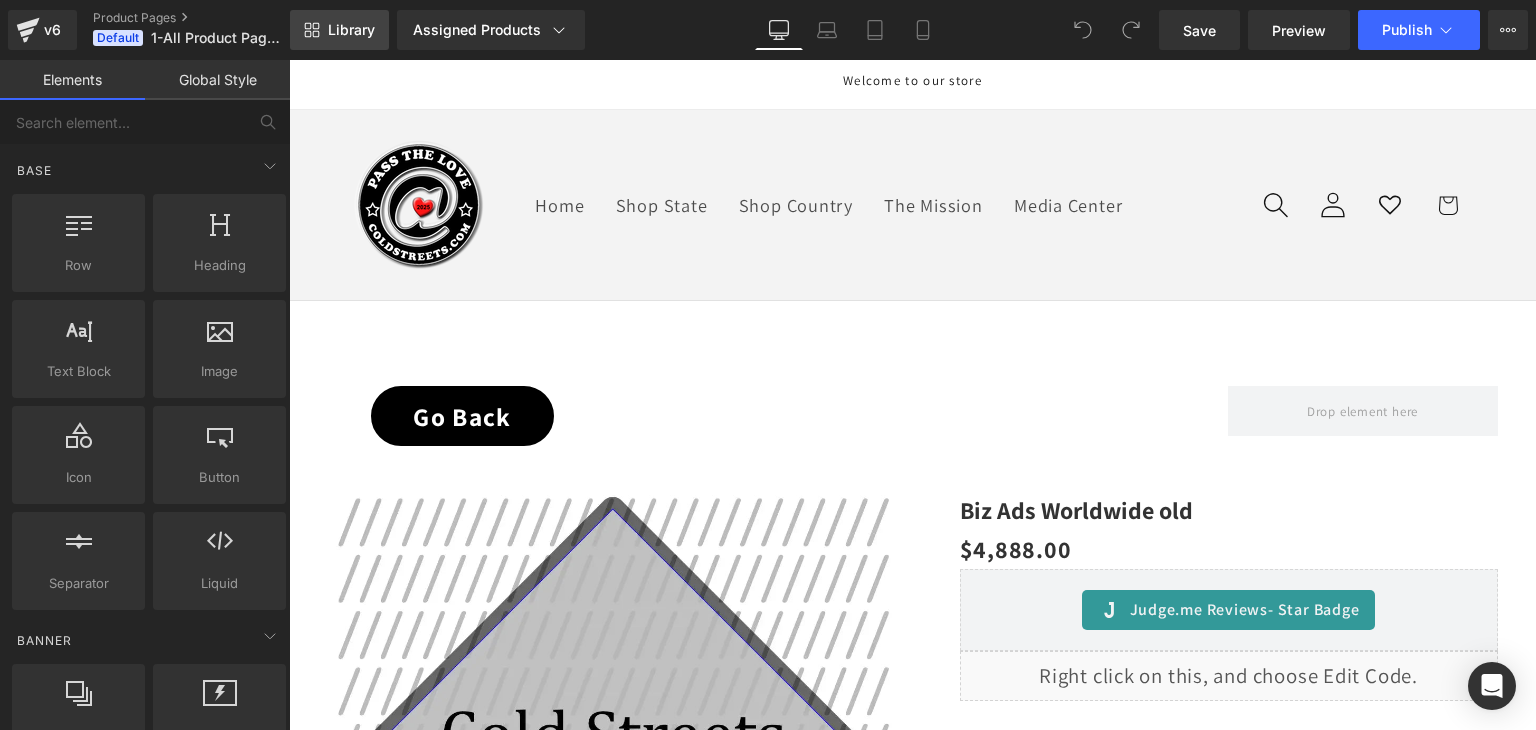 click on "Library" at bounding box center (339, 30) 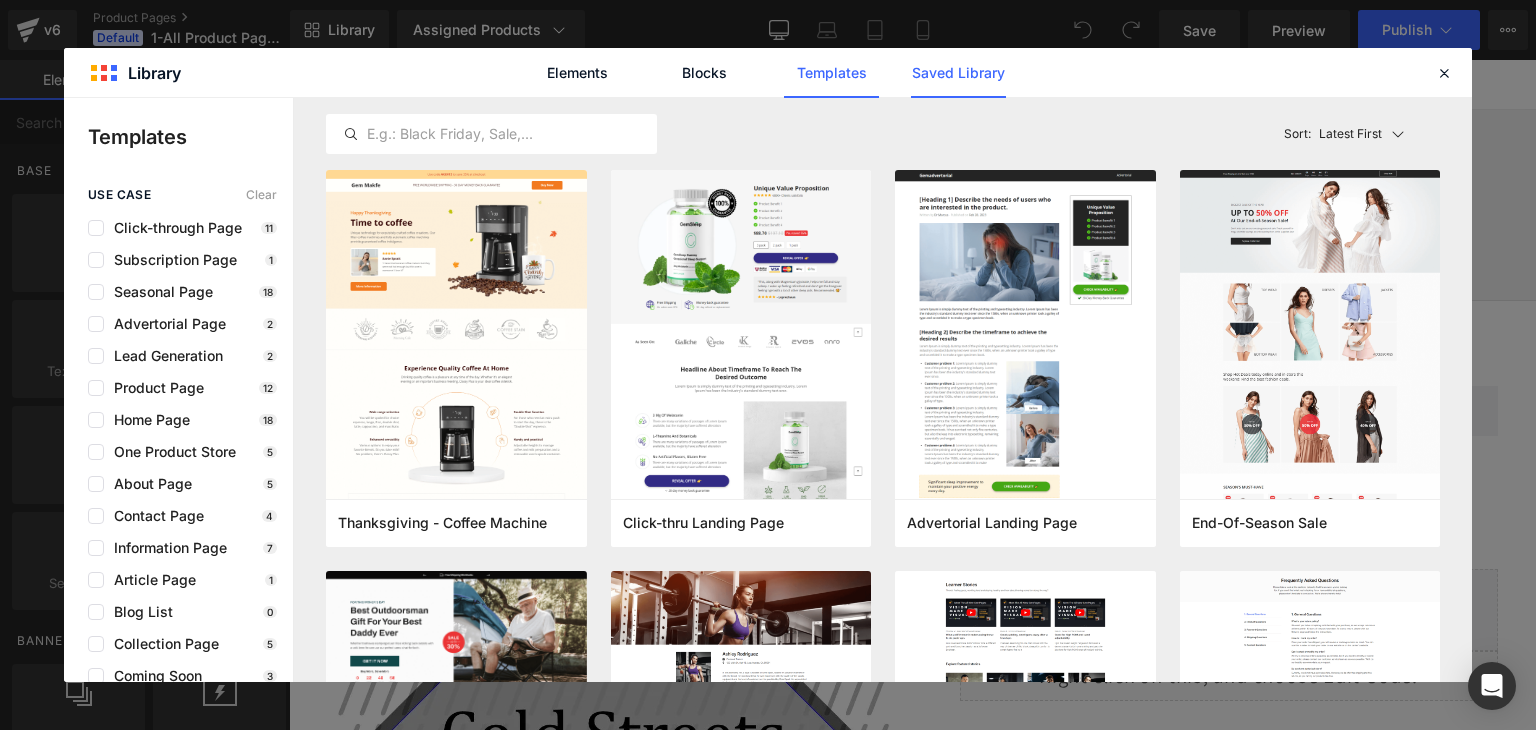 click on "Saved Library" 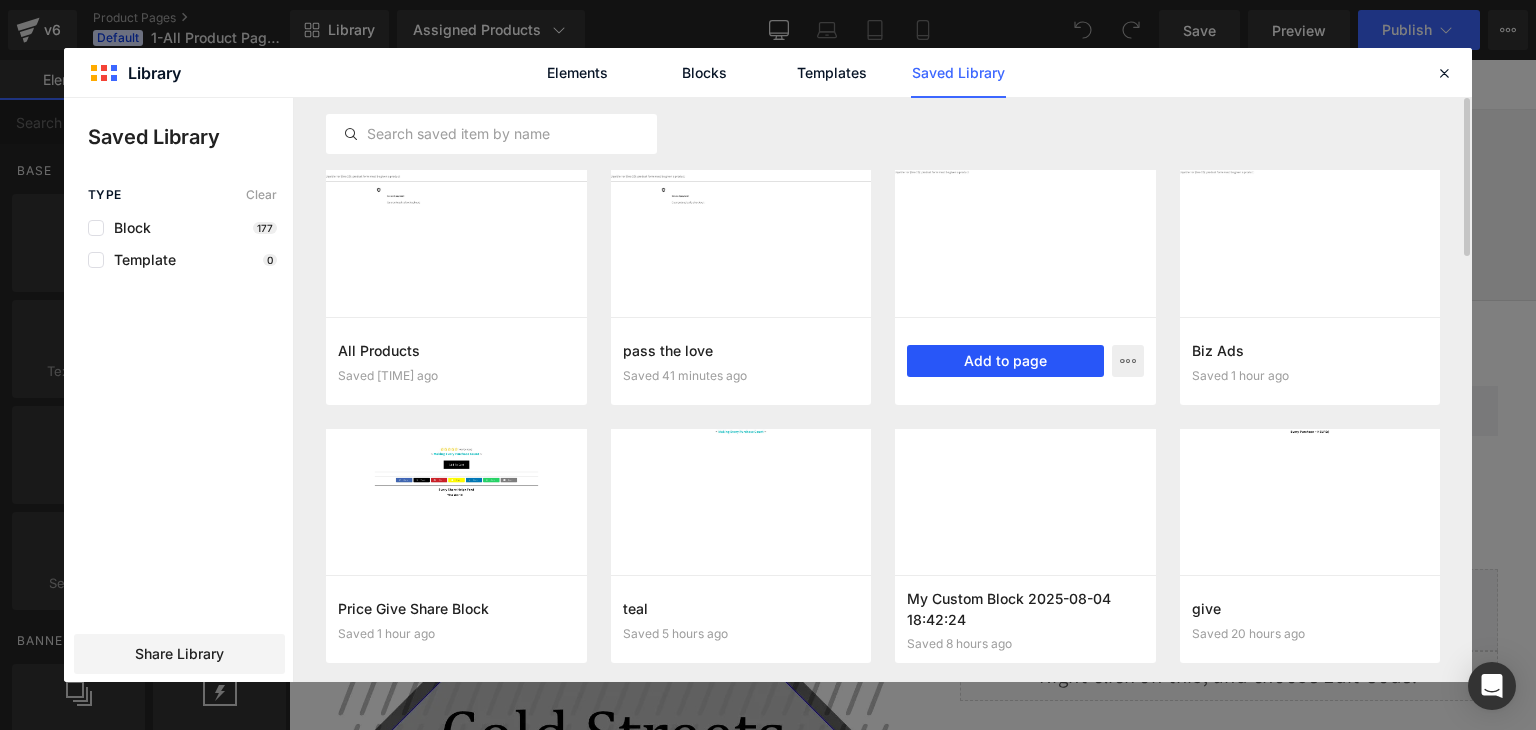 click on "Add to page" at bounding box center [1005, 361] 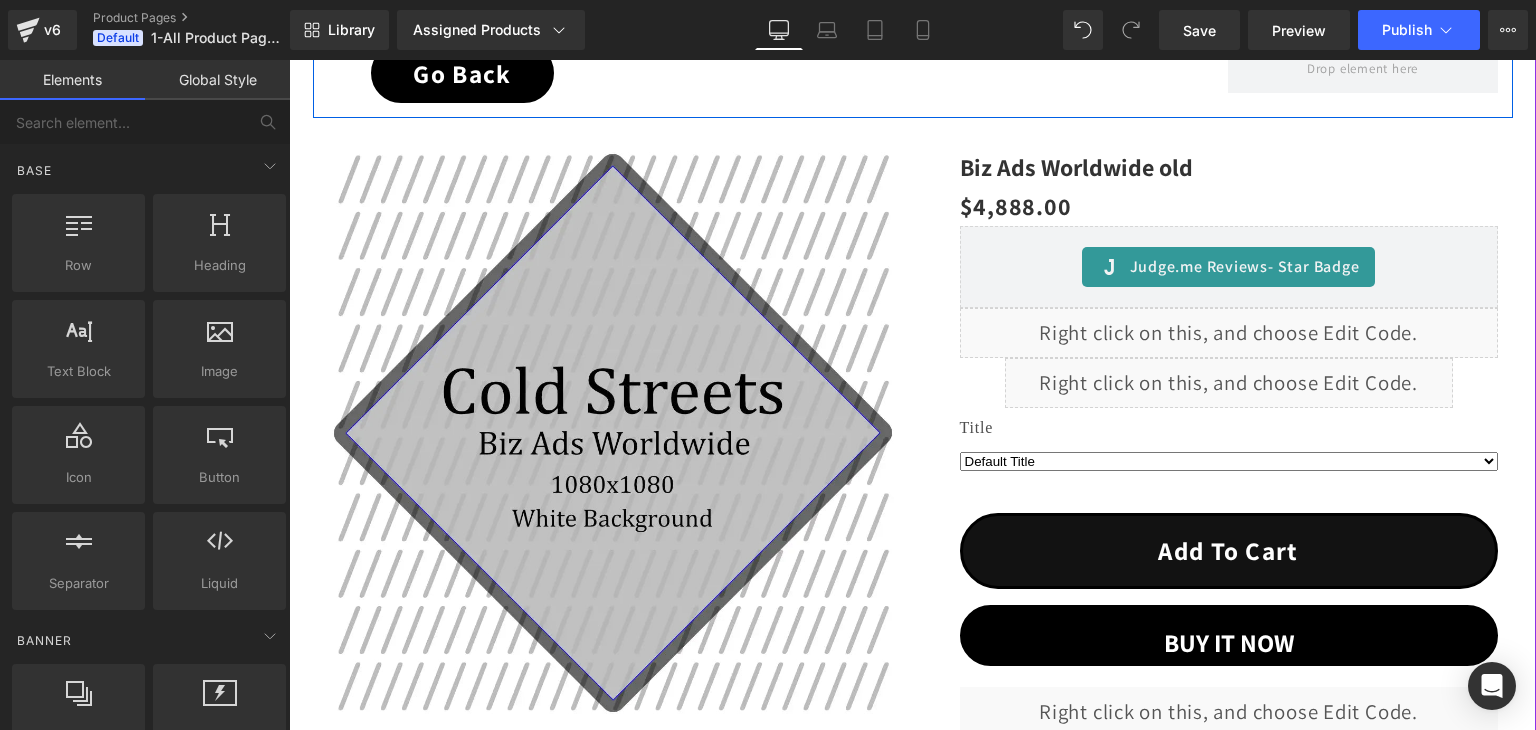 scroll, scrollTop: 2484, scrollLeft: 0, axis: vertical 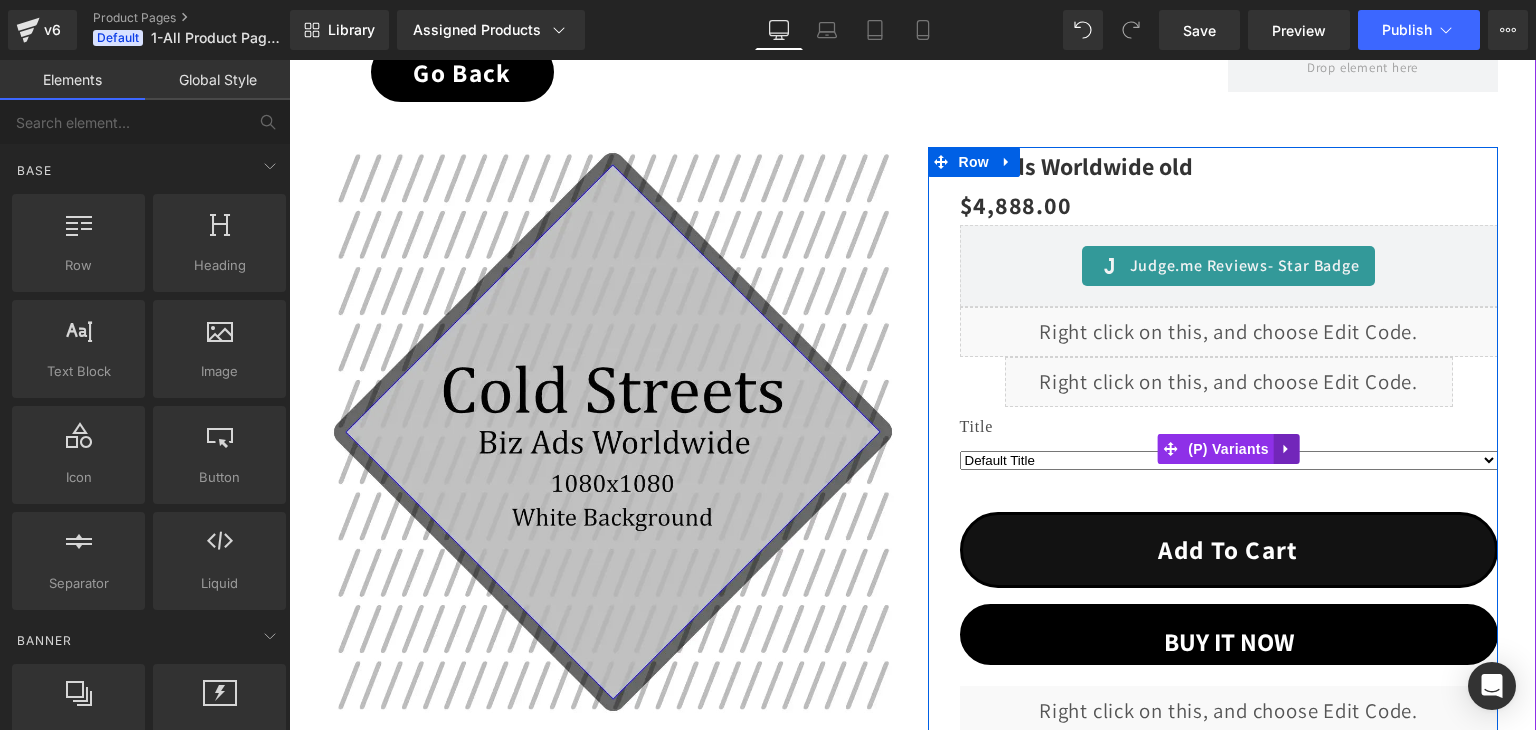 click 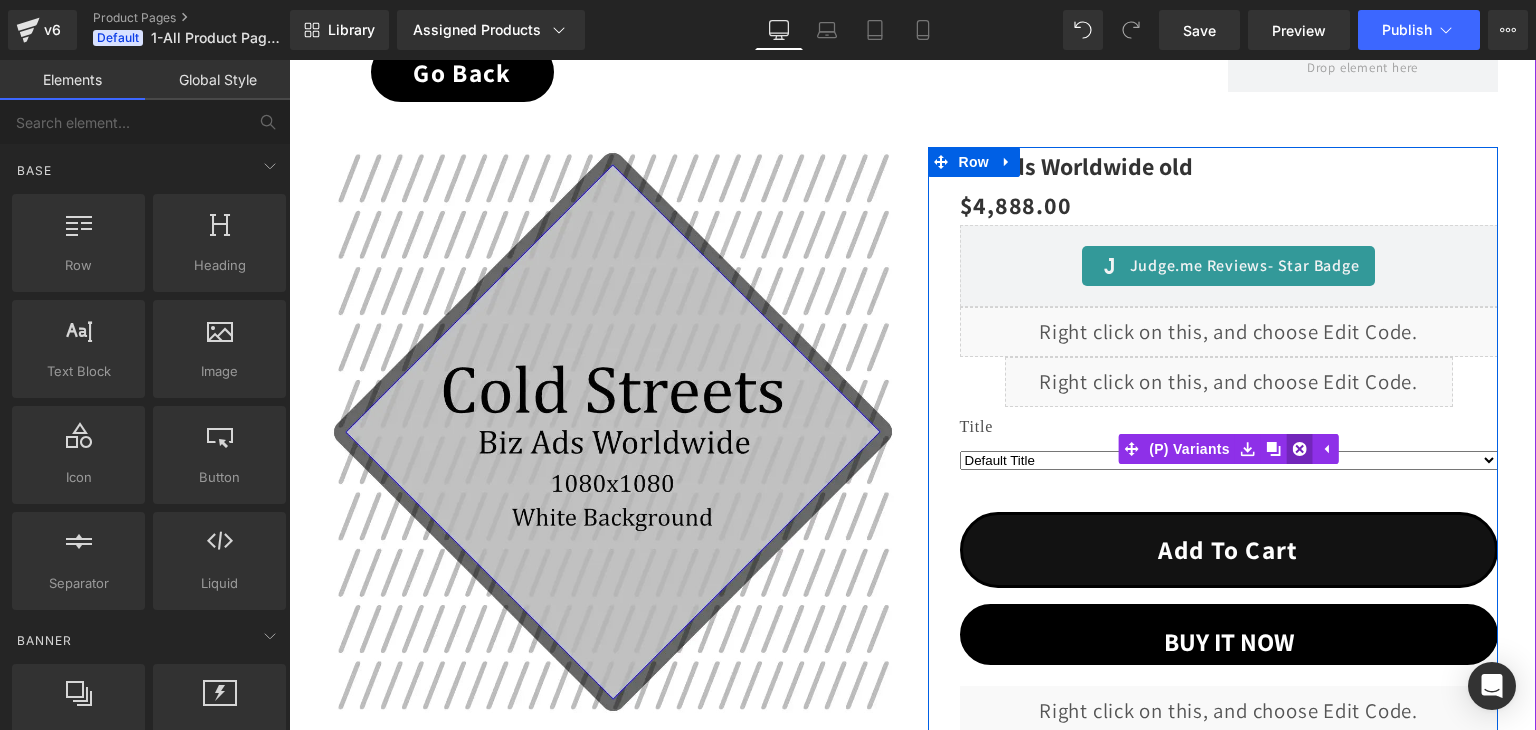 click 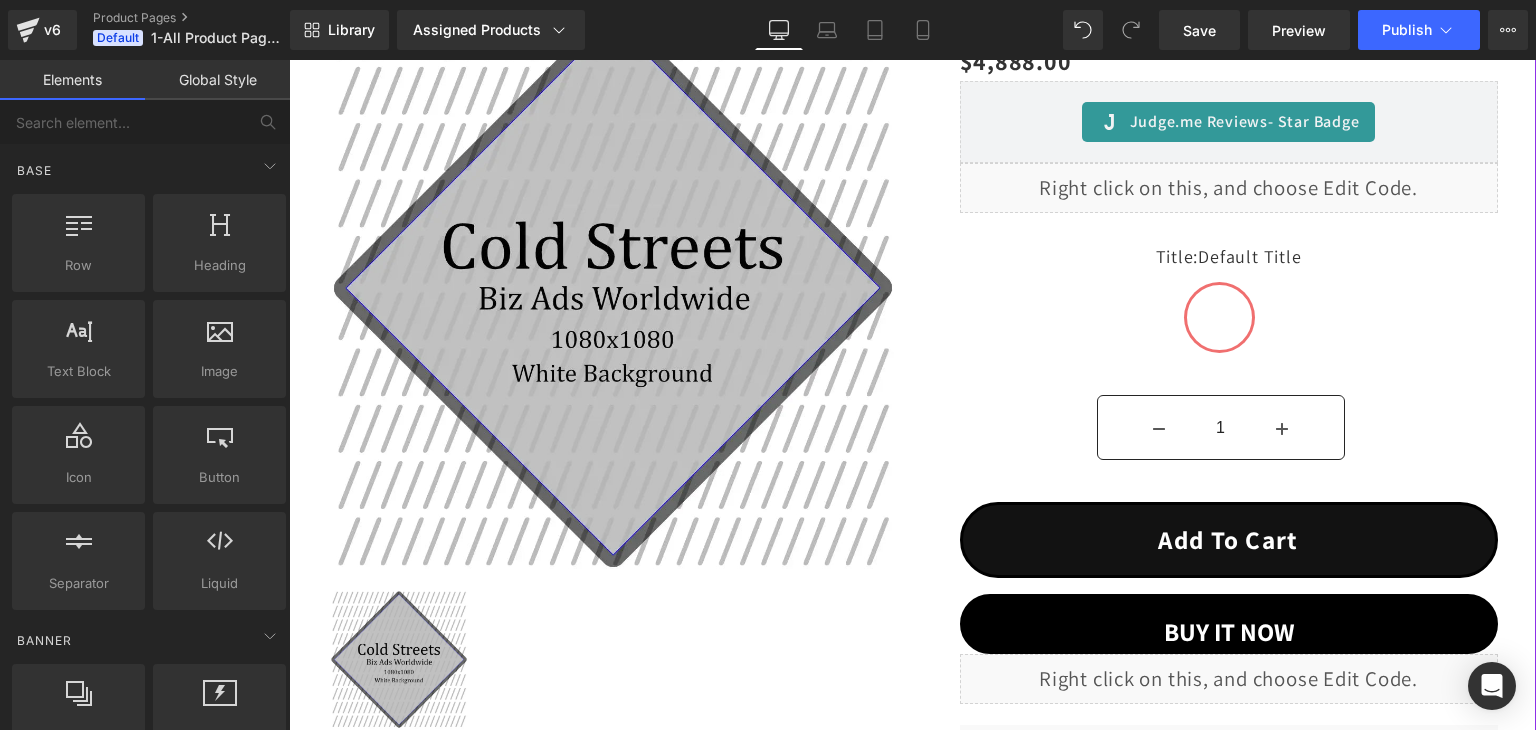 scroll, scrollTop: 484, scrollLeft: 0, axis: vertical 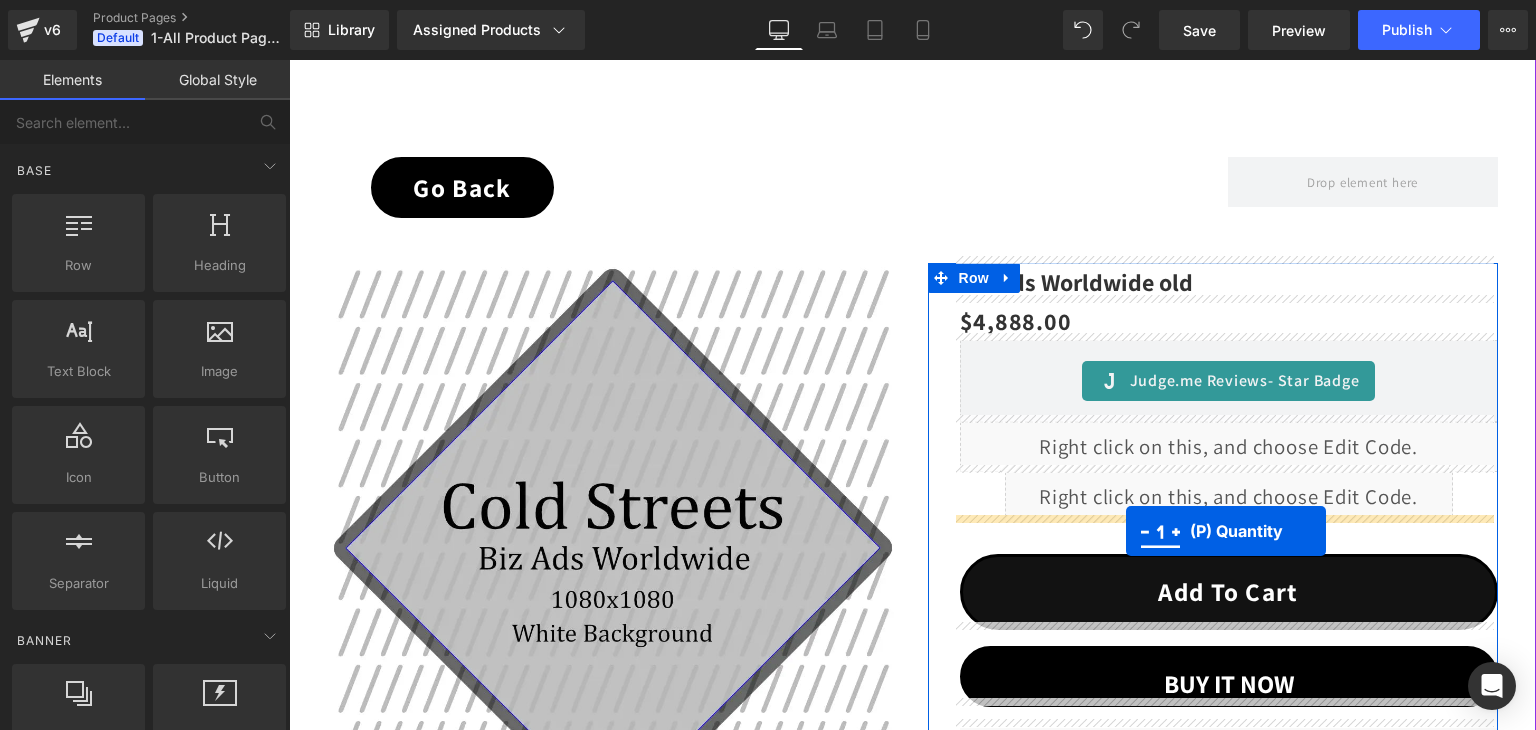 drag, startPoint x: 1151, startPoint y: 433, endPoint x: 1126, endPoint y: 531, distance: 101.13852 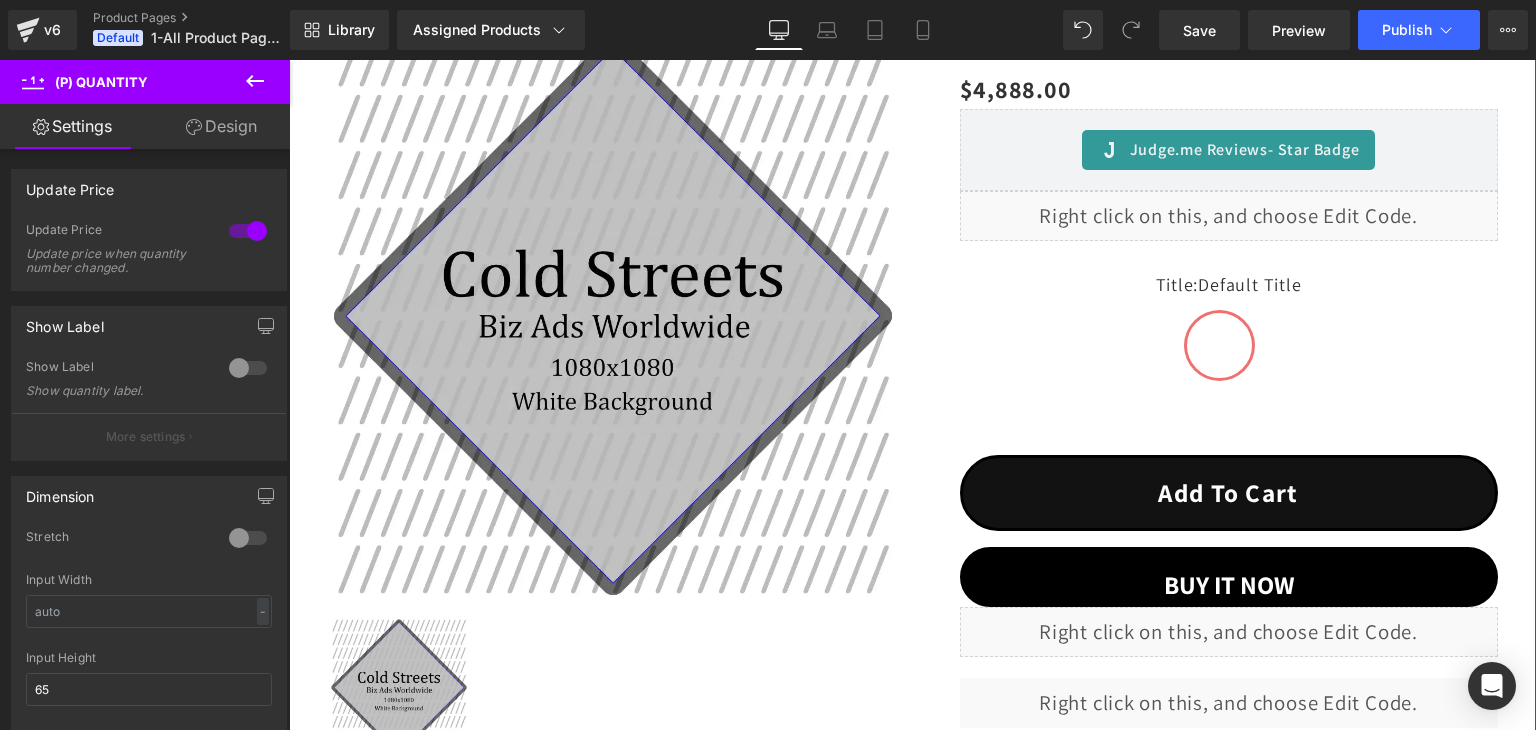 scroll, scrollTop: 444, scrollLeft: 0, axis: vertical 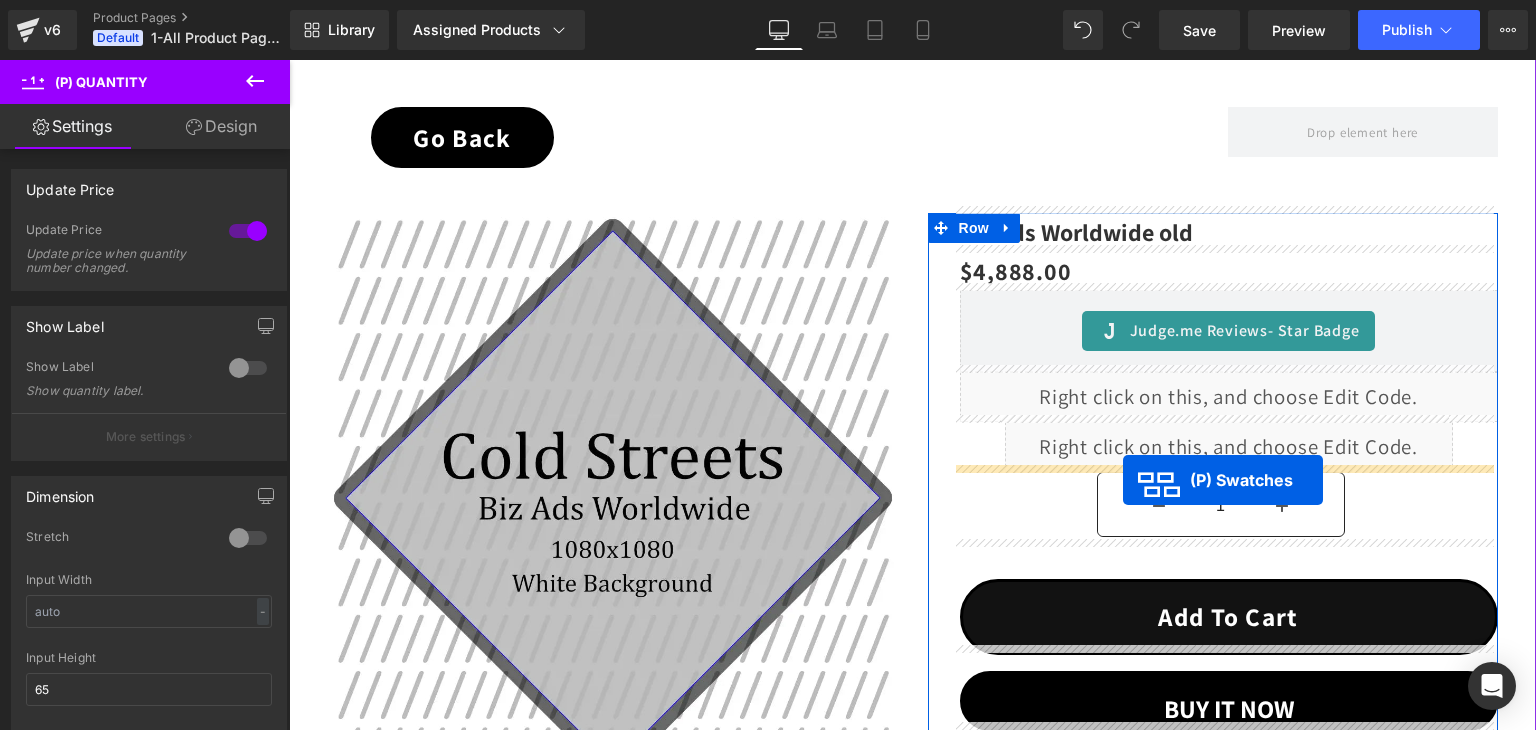 drag, startPoint x: 1153, startPoint y: 419, endPoint x: 1123, endPoint y: 481, distance: 68.8767 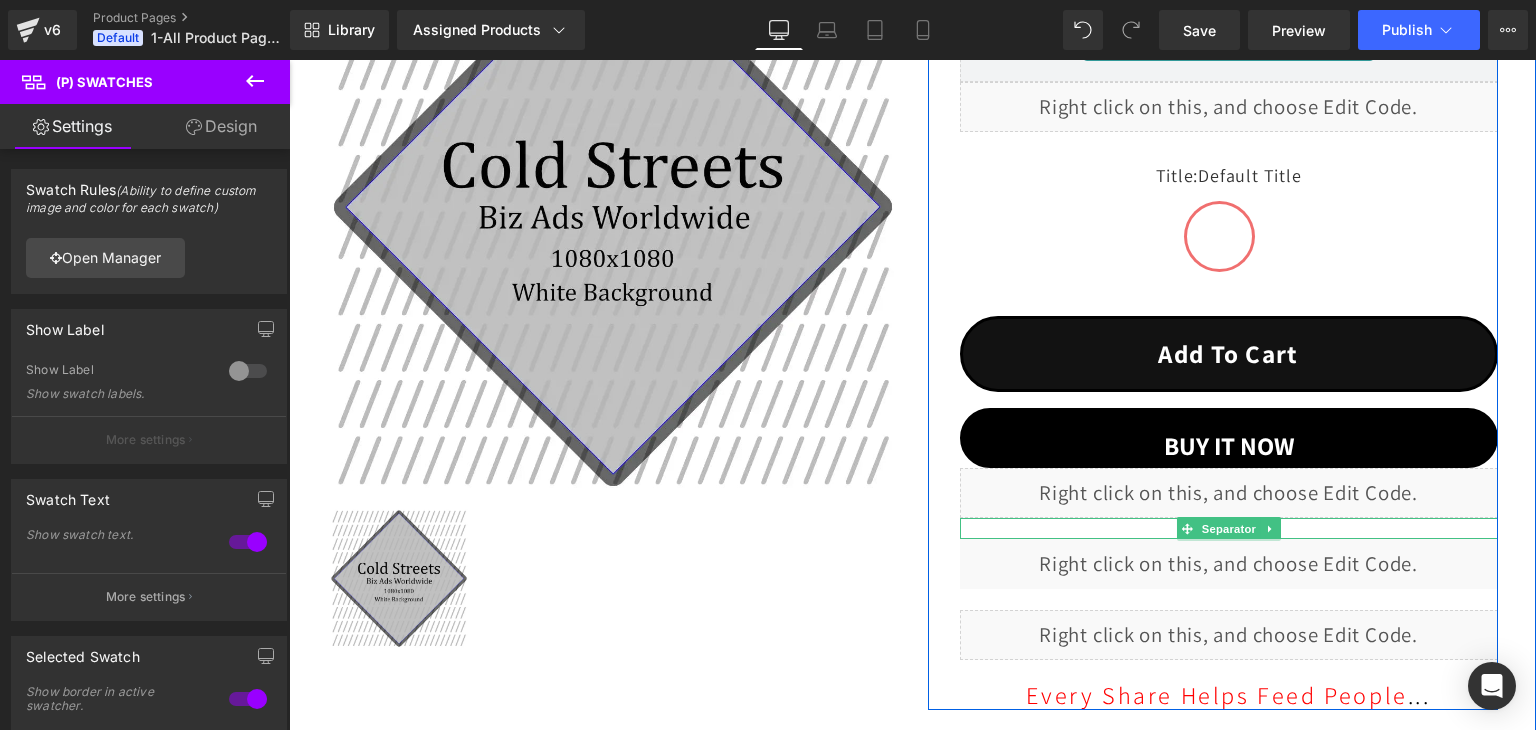 scroll, scrollTop: 414, scrollLeft: 0, axis: vertical 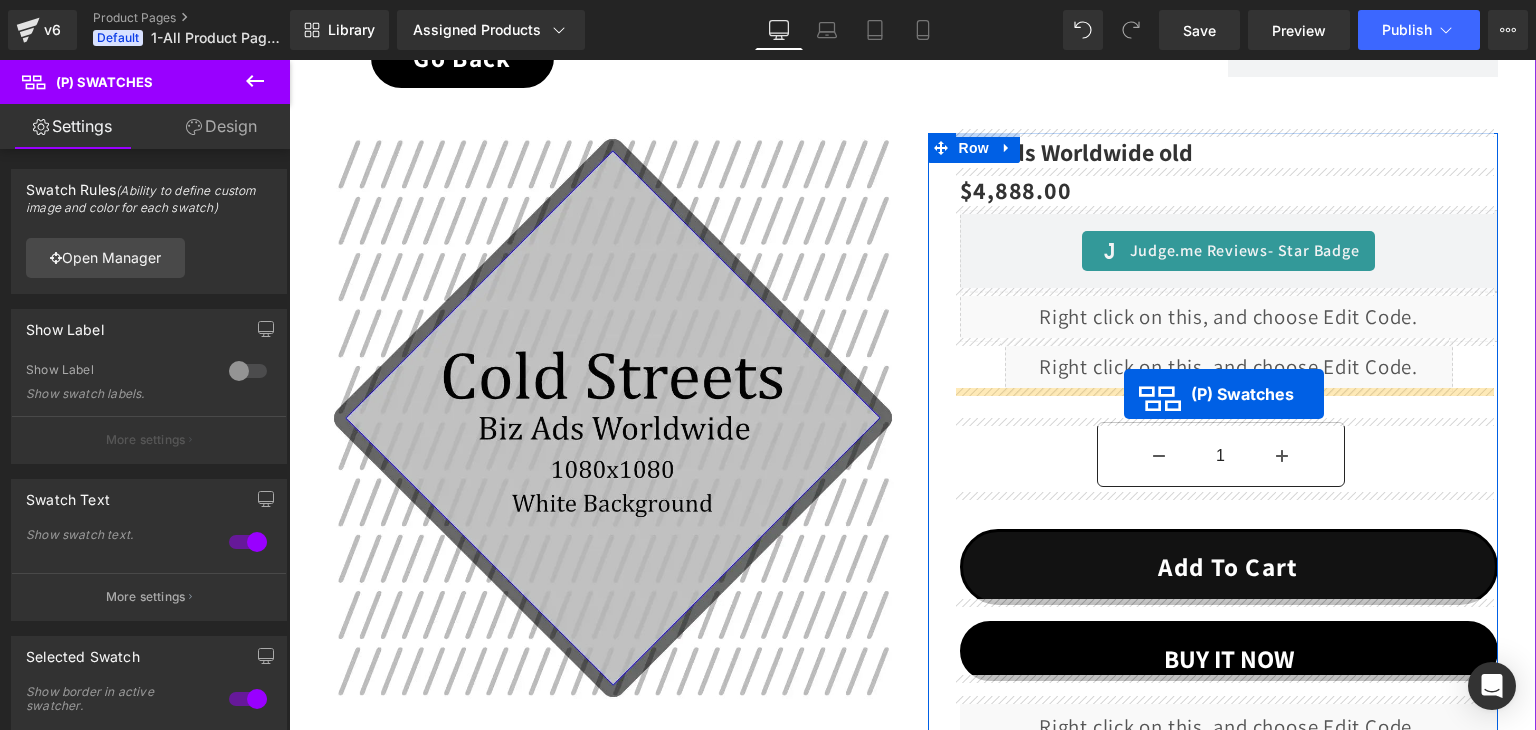drag, startPoint x: 1154, startPoint y: 355, endPoint x: 1124, endPoint y: 394, distance: 49.20366 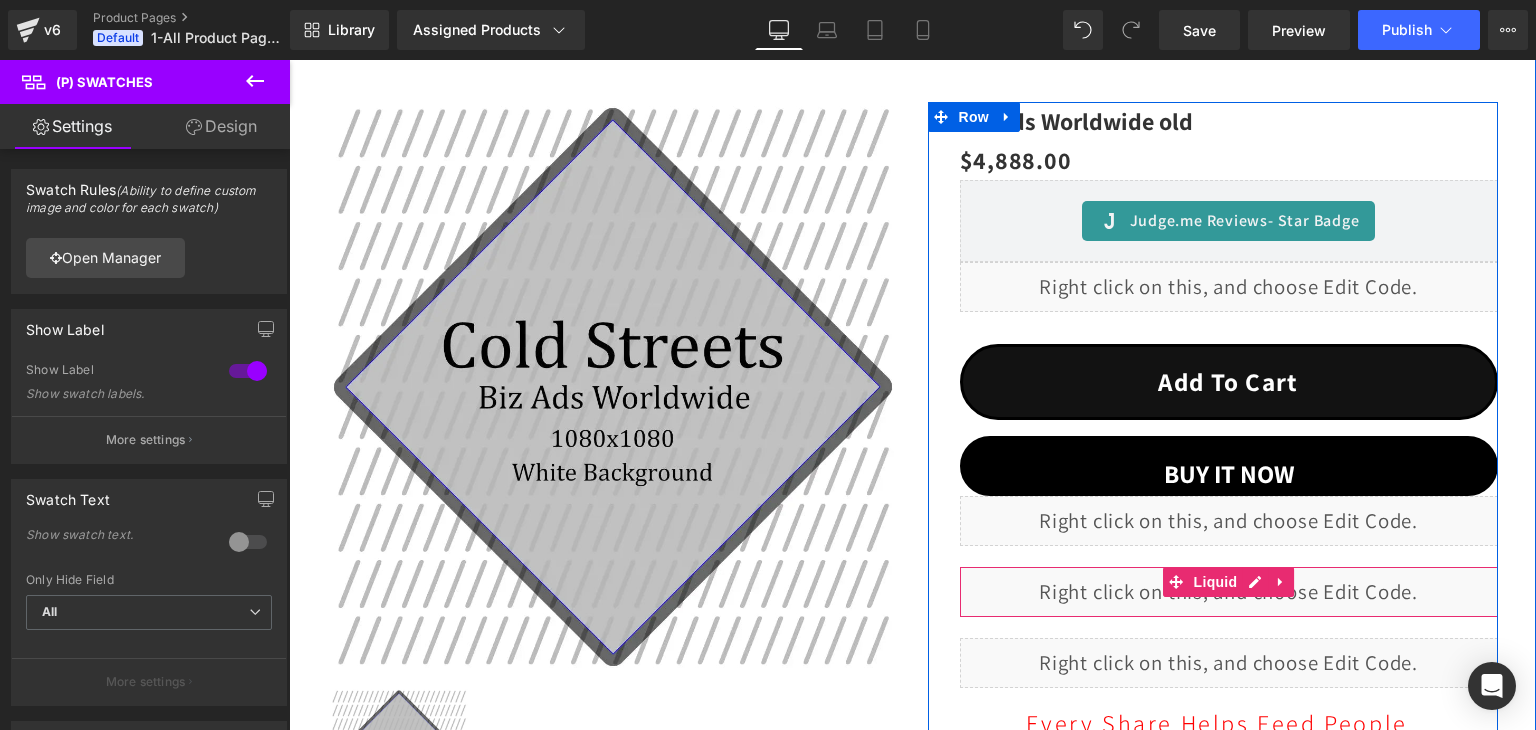 scroll, scrollTop: 334, scrollLeft: 0, axis: vertical 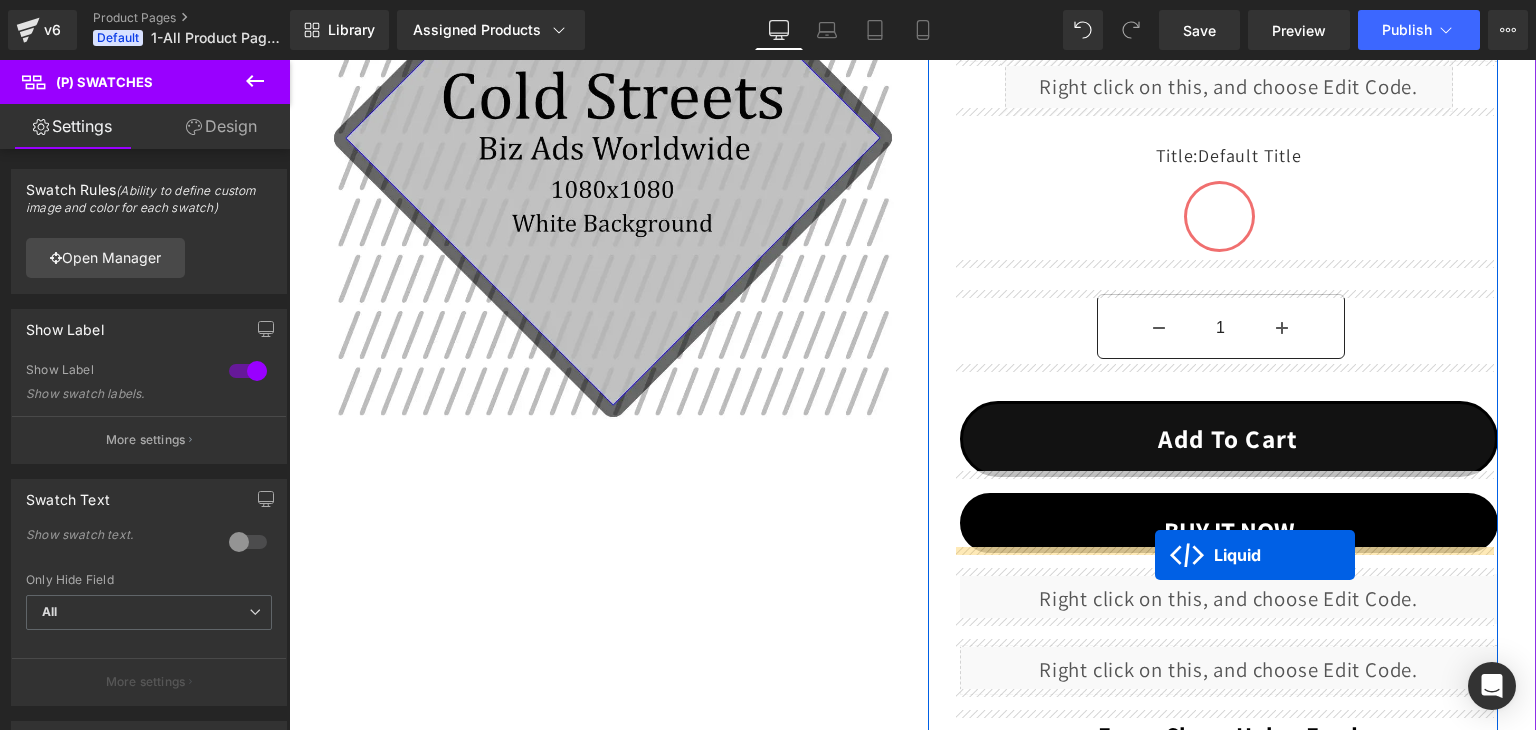 drag, startPoint x: 1169, startPoint y: 561, endPoint x: 1155, endPoint y: 555, distance: 15.231546 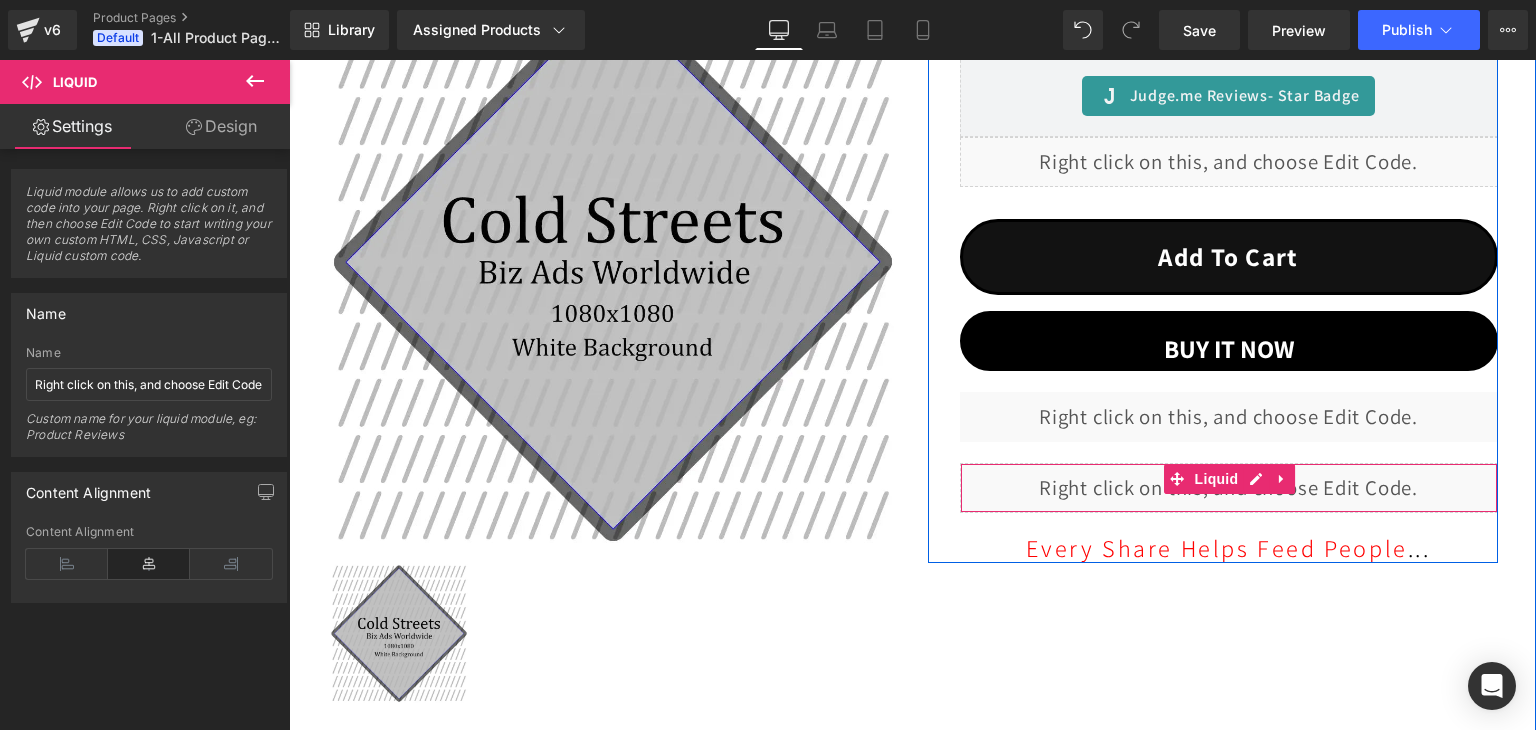 scroll, scrollTop: 814, scrollLeft: 0, axis: vertical 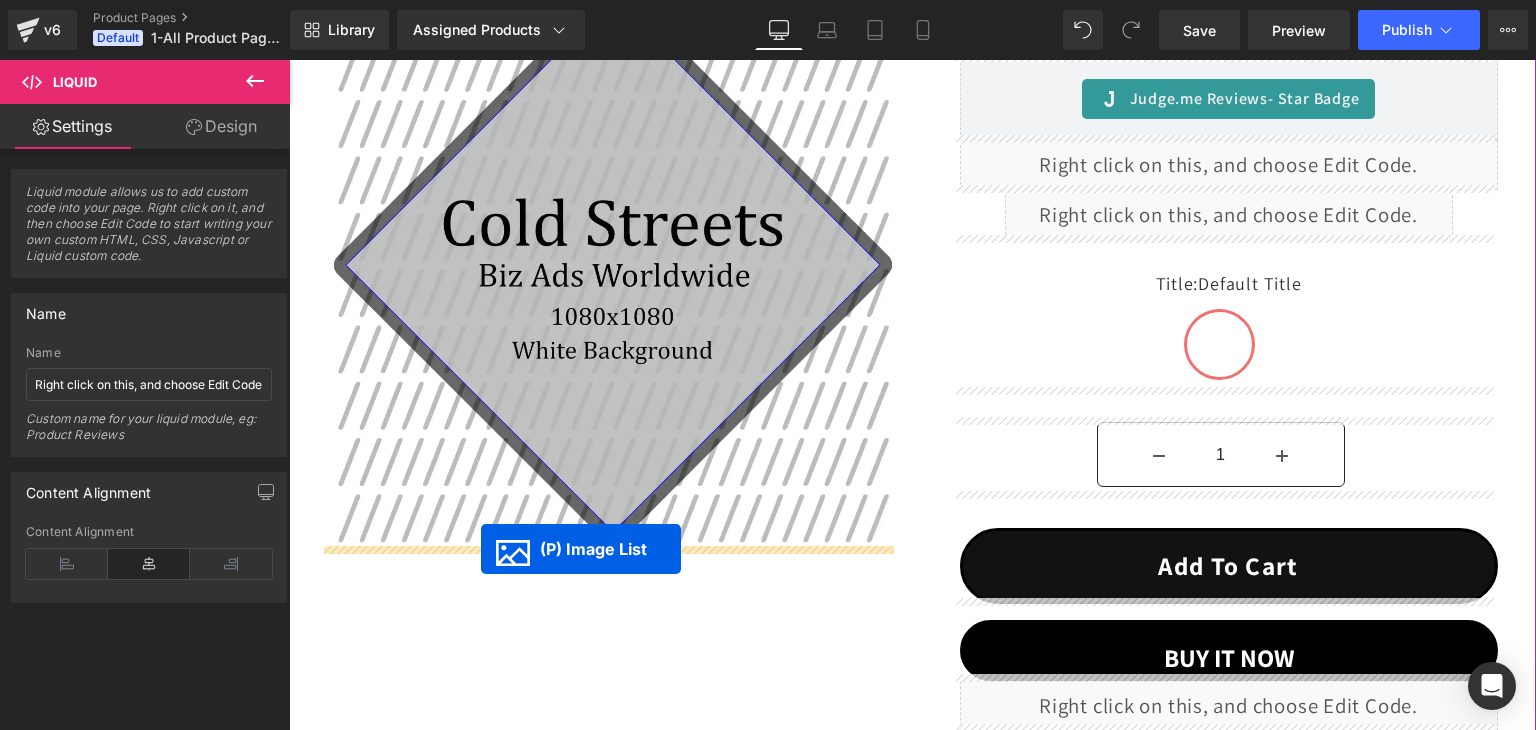 drag, startPoint x: 529, startPoint y: 331, endPoint x: 481, endPoint y: 549, distance: 223.22186 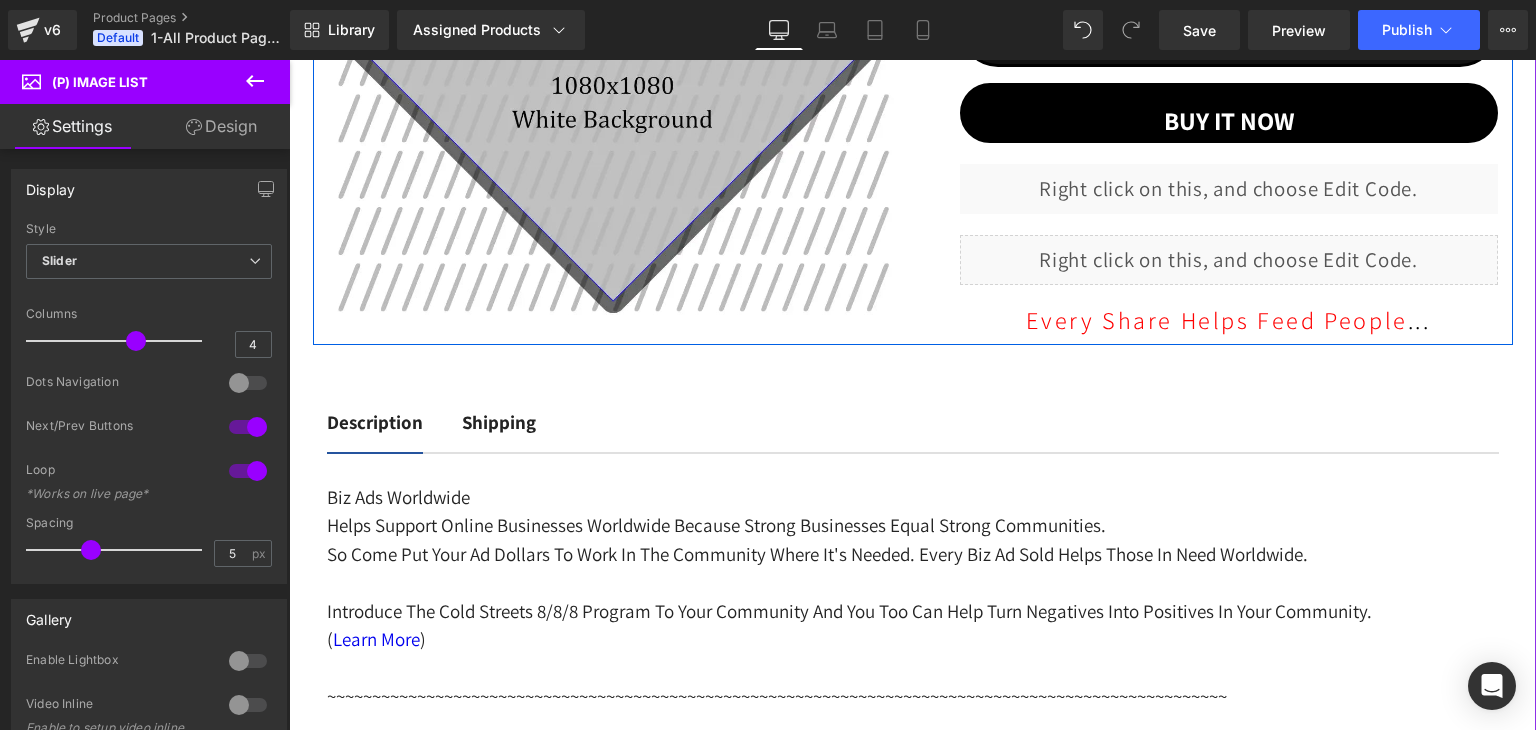 scroll, scrollTop: 643, scrollLeft: 0, axis: vertical 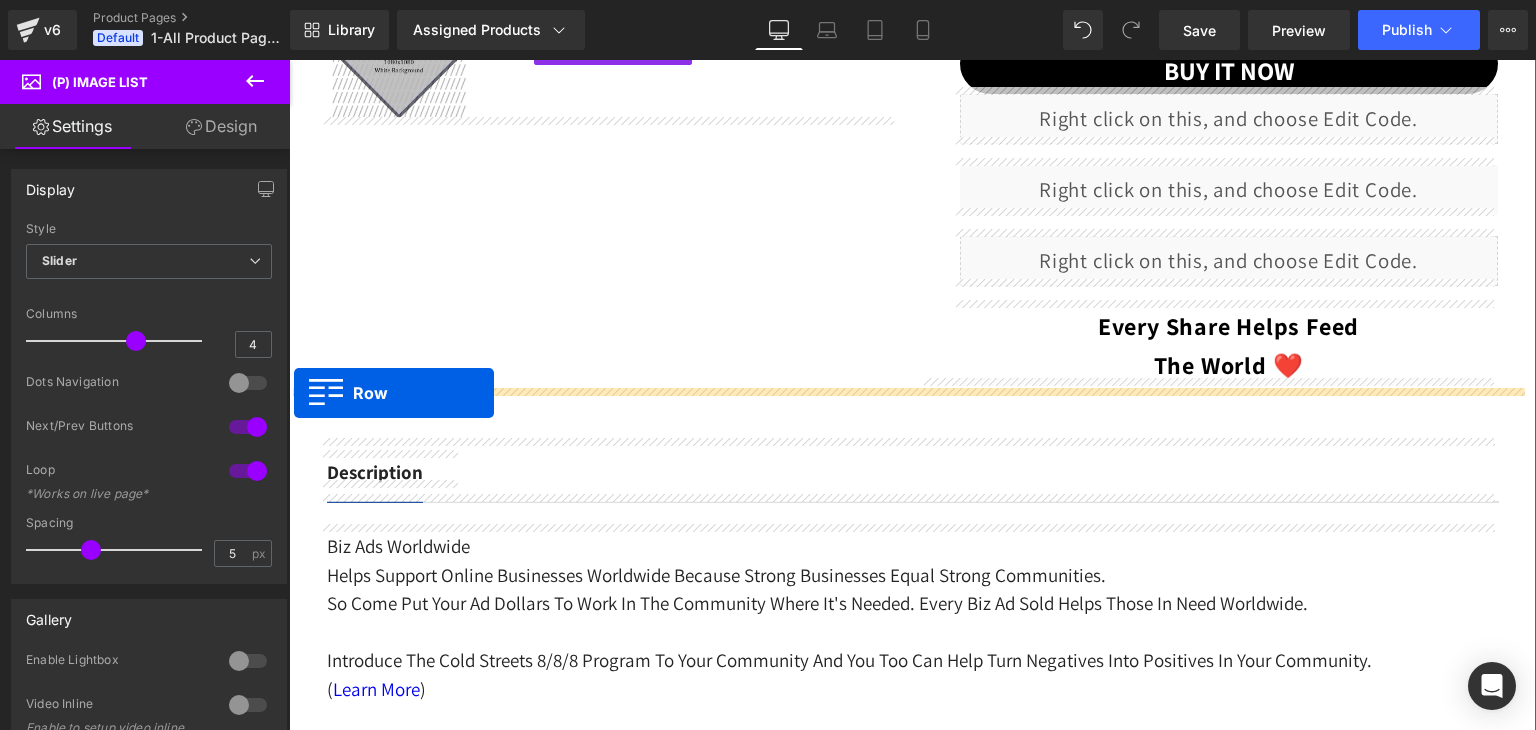 drag, startPoint x: 318, startPoint y: 457, endPoint x: 294, endPoint y: 393, distance: 68.35203 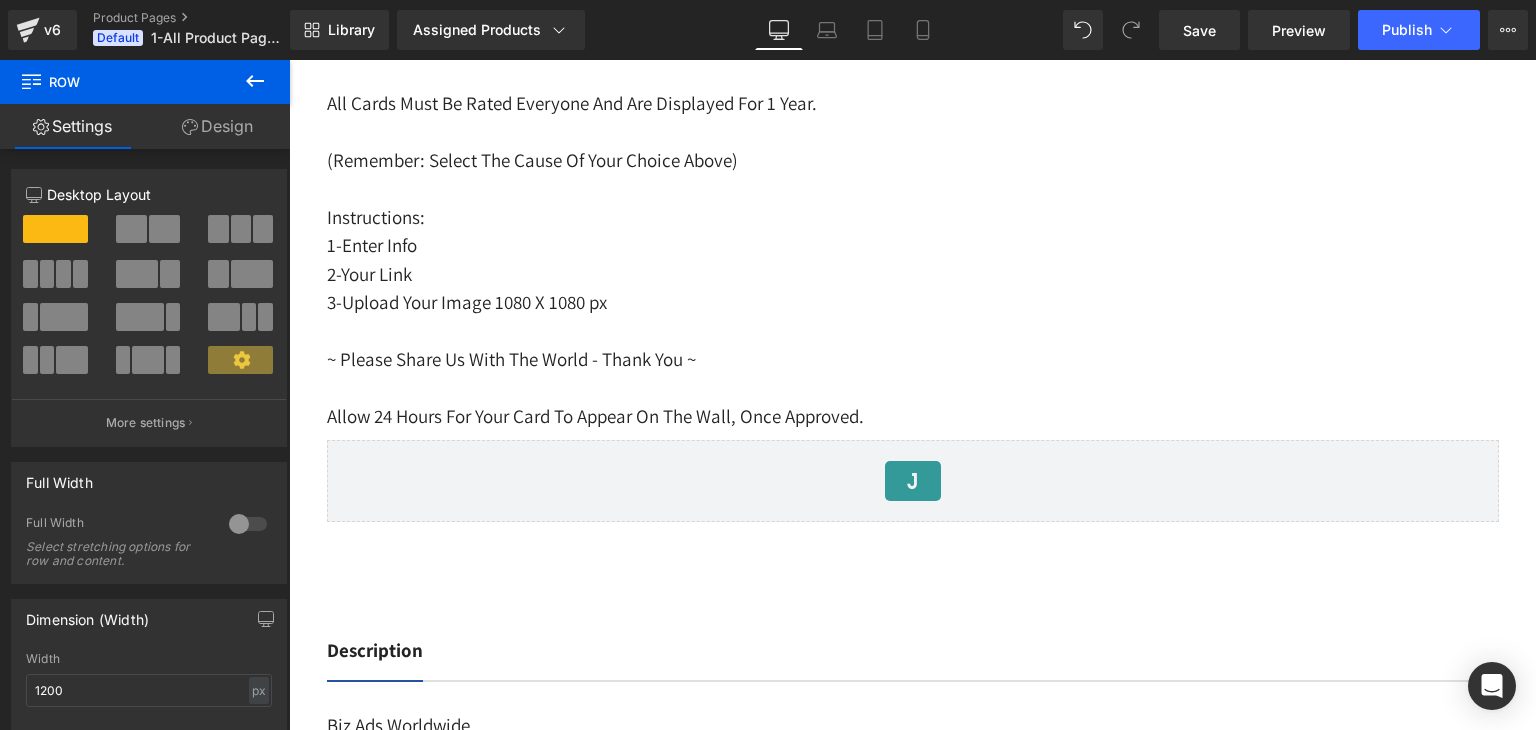scroll, scrollTop: 2752, scrollLeft: 0, axis: vertical 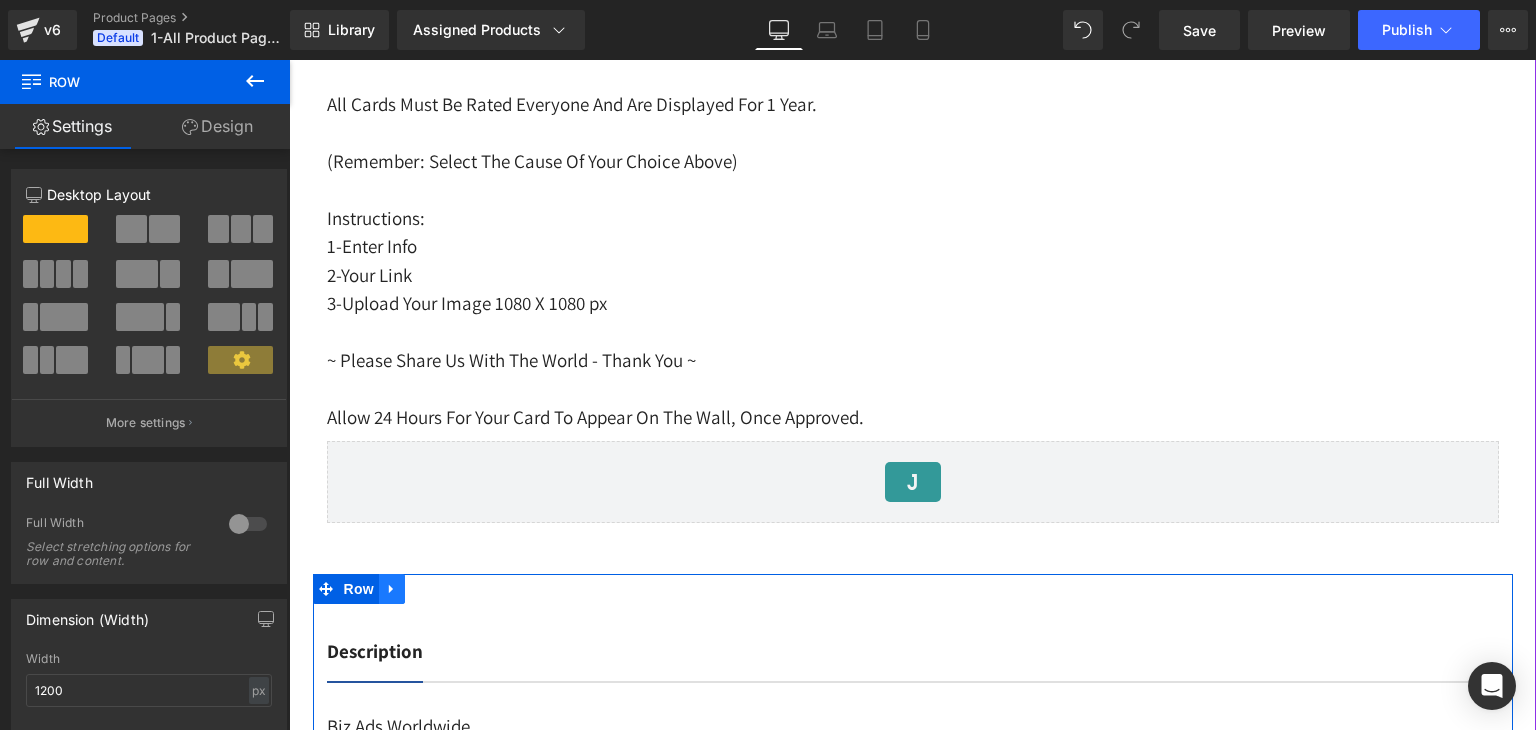click 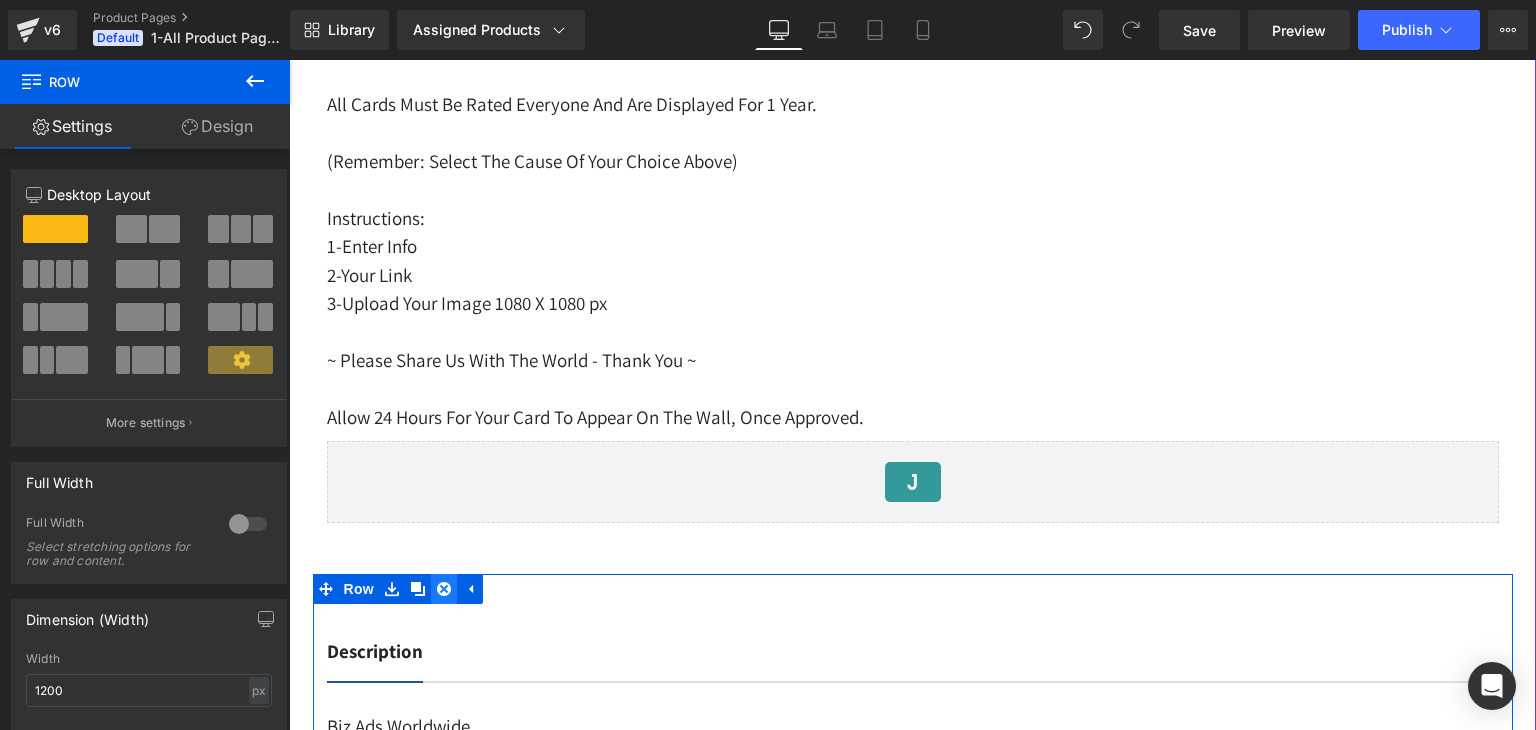 click 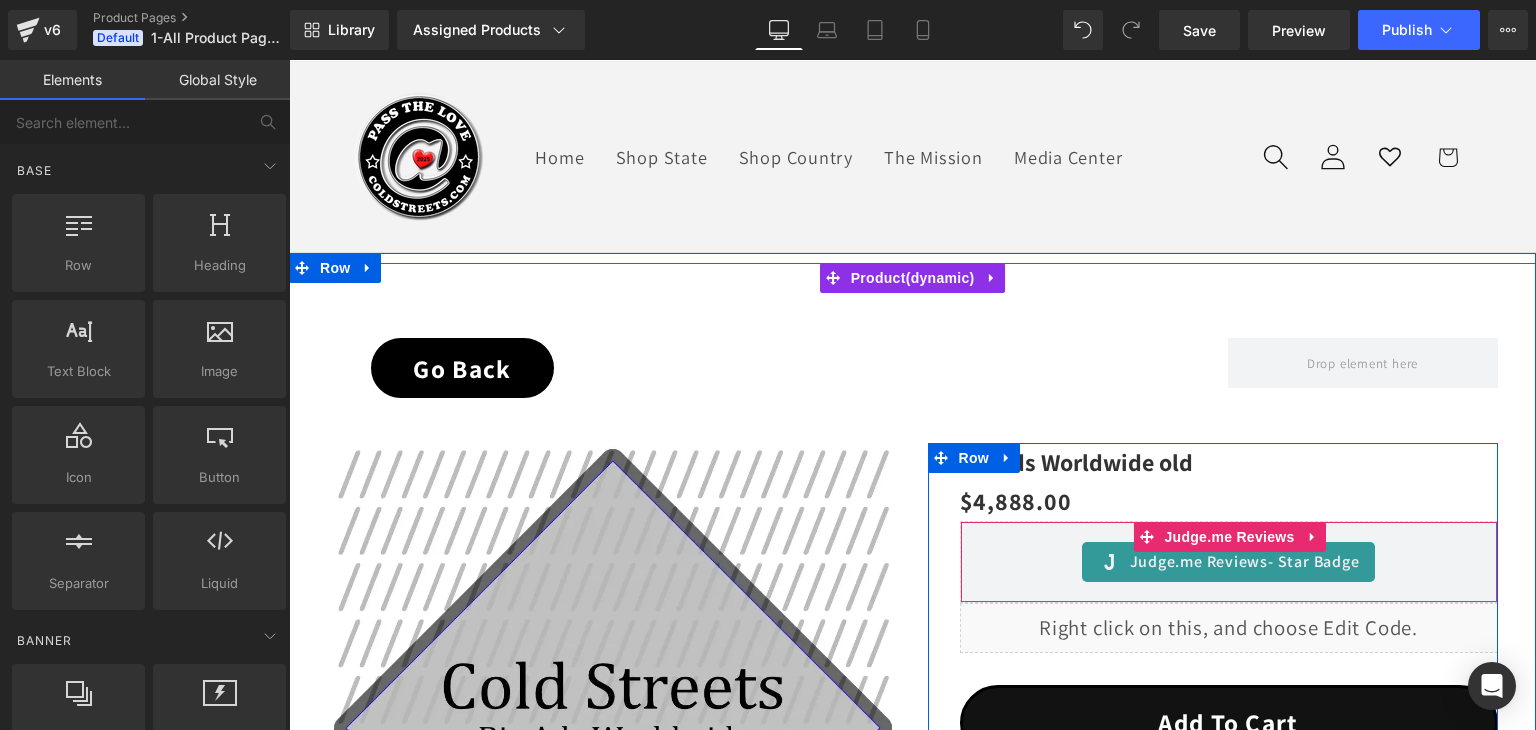 scroll, scrollTop: 0, scrollLeft: 0, axis: both 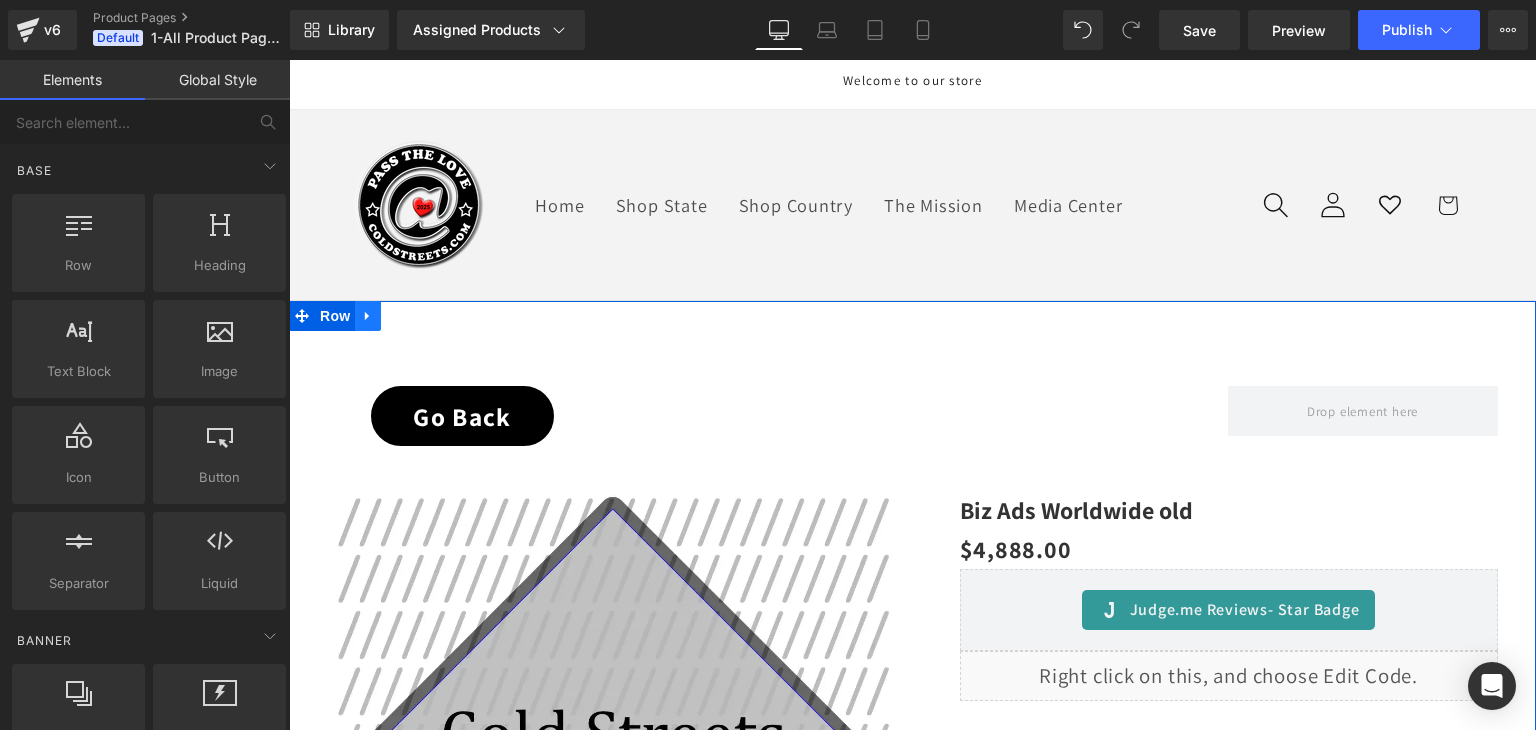 click 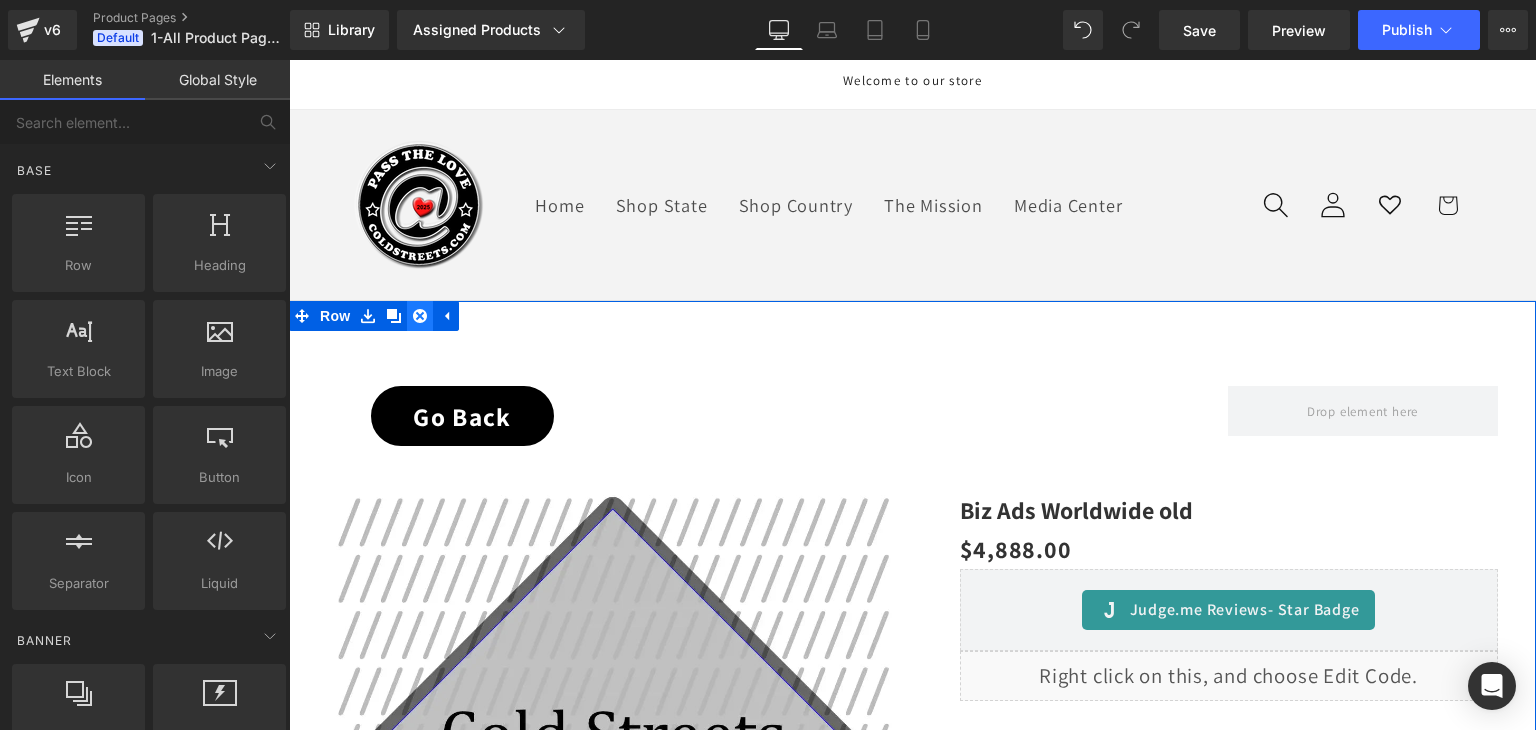 click 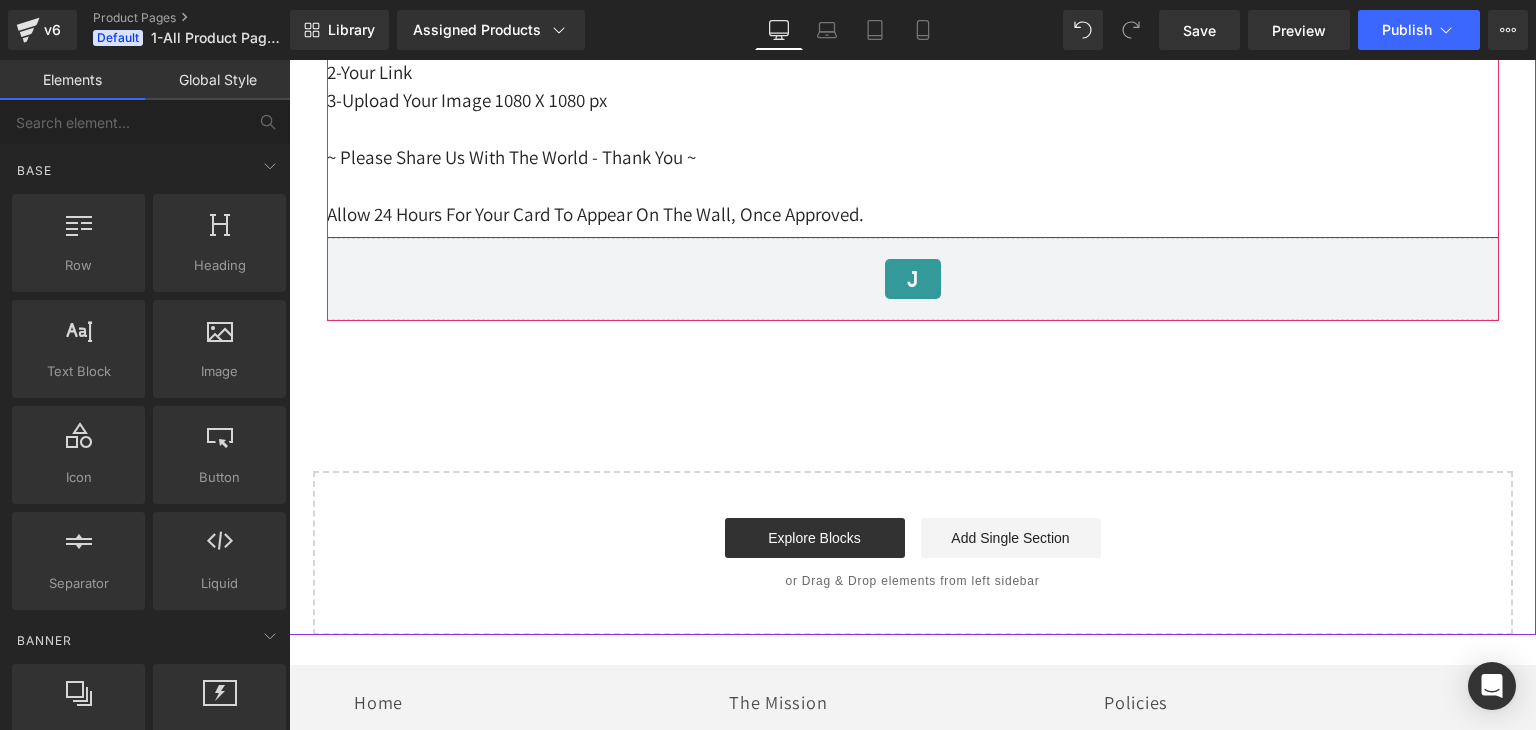 scroll, scrollTop: 2000, scrollLeft: 0, axis: vertical 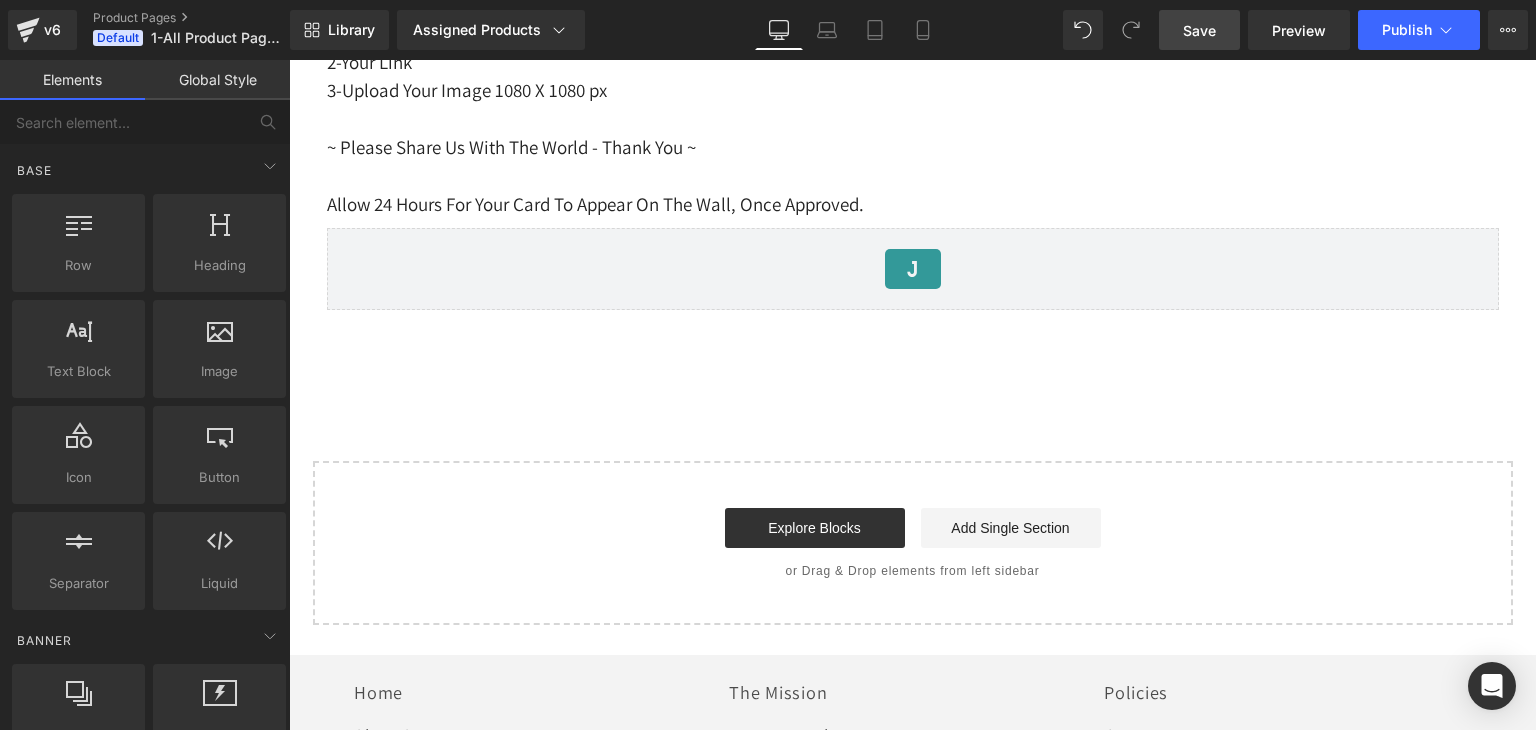 click on "Save" at bounding box center (1199, 30) 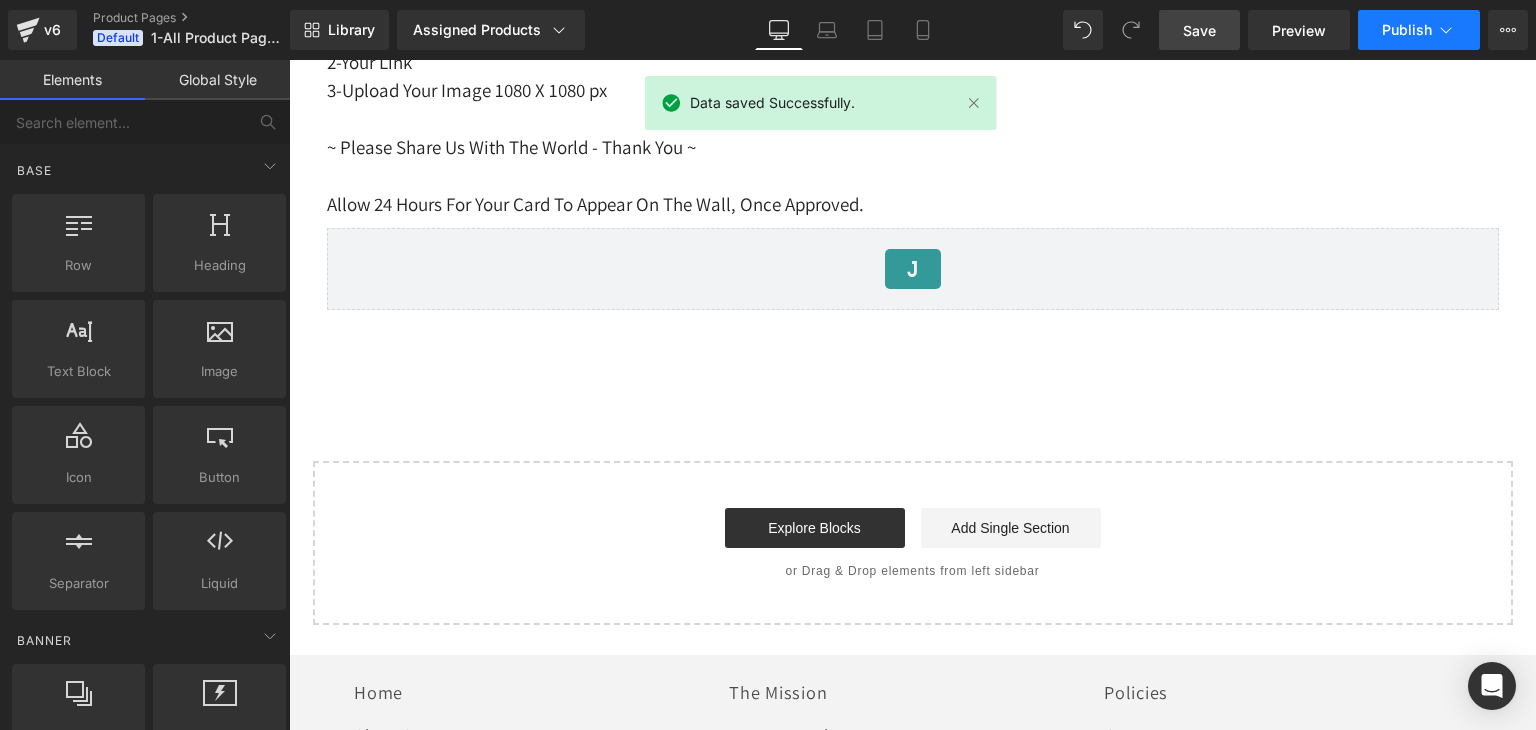 click 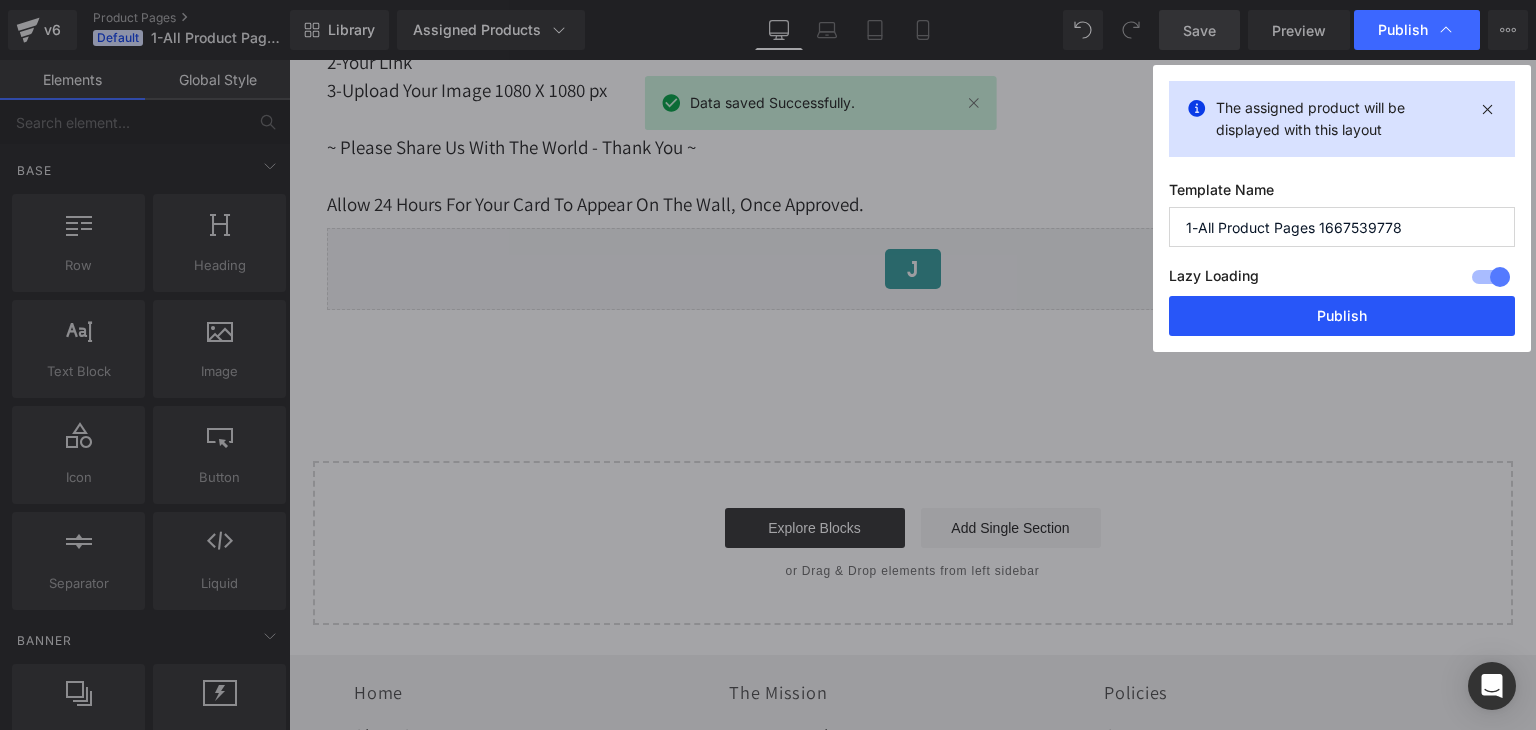 click on "Publish" at bounding box center (1342, 316) 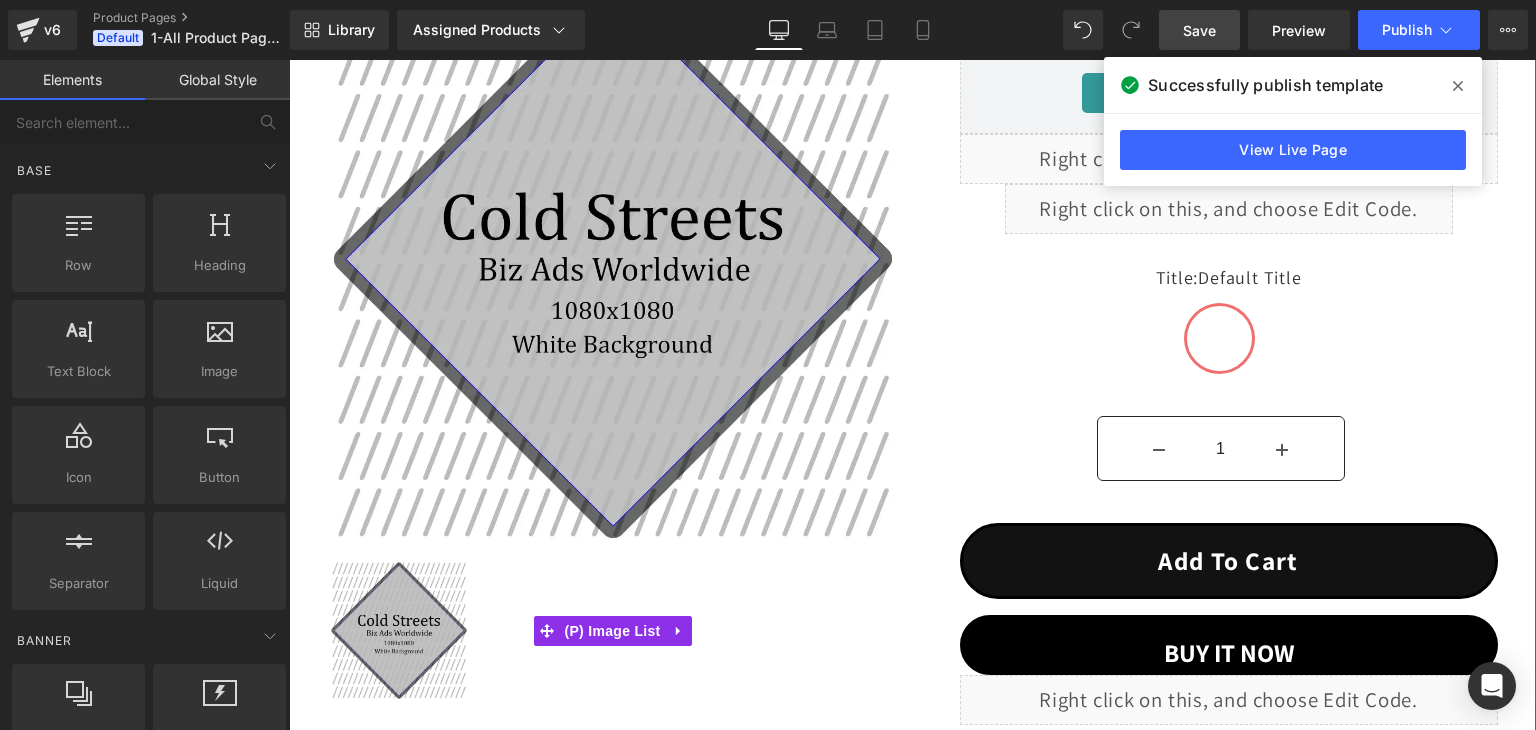 scroll, scrollTop: 500, scrollLeft: 0, axis: vertical 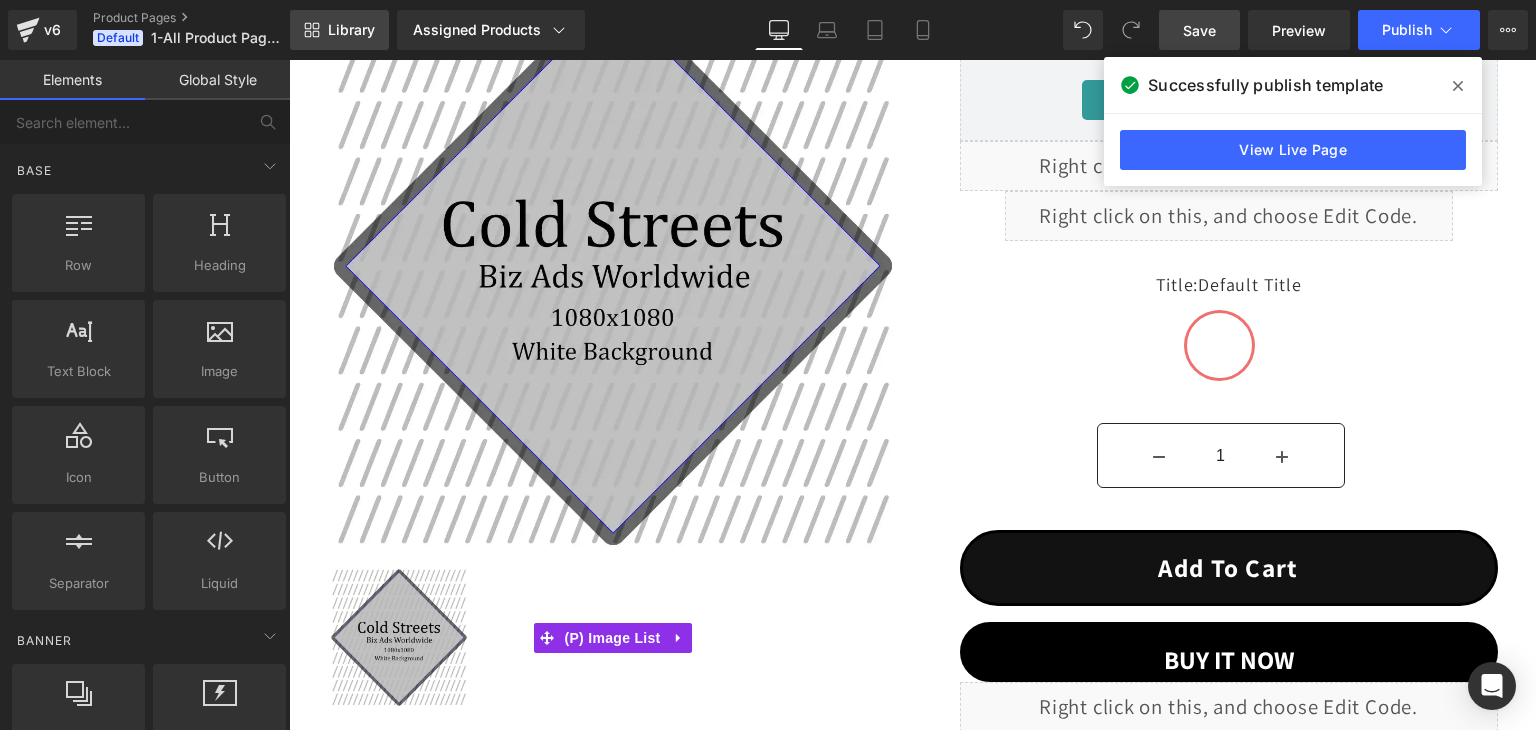 click on "Library" at bounding box center (351, 30) 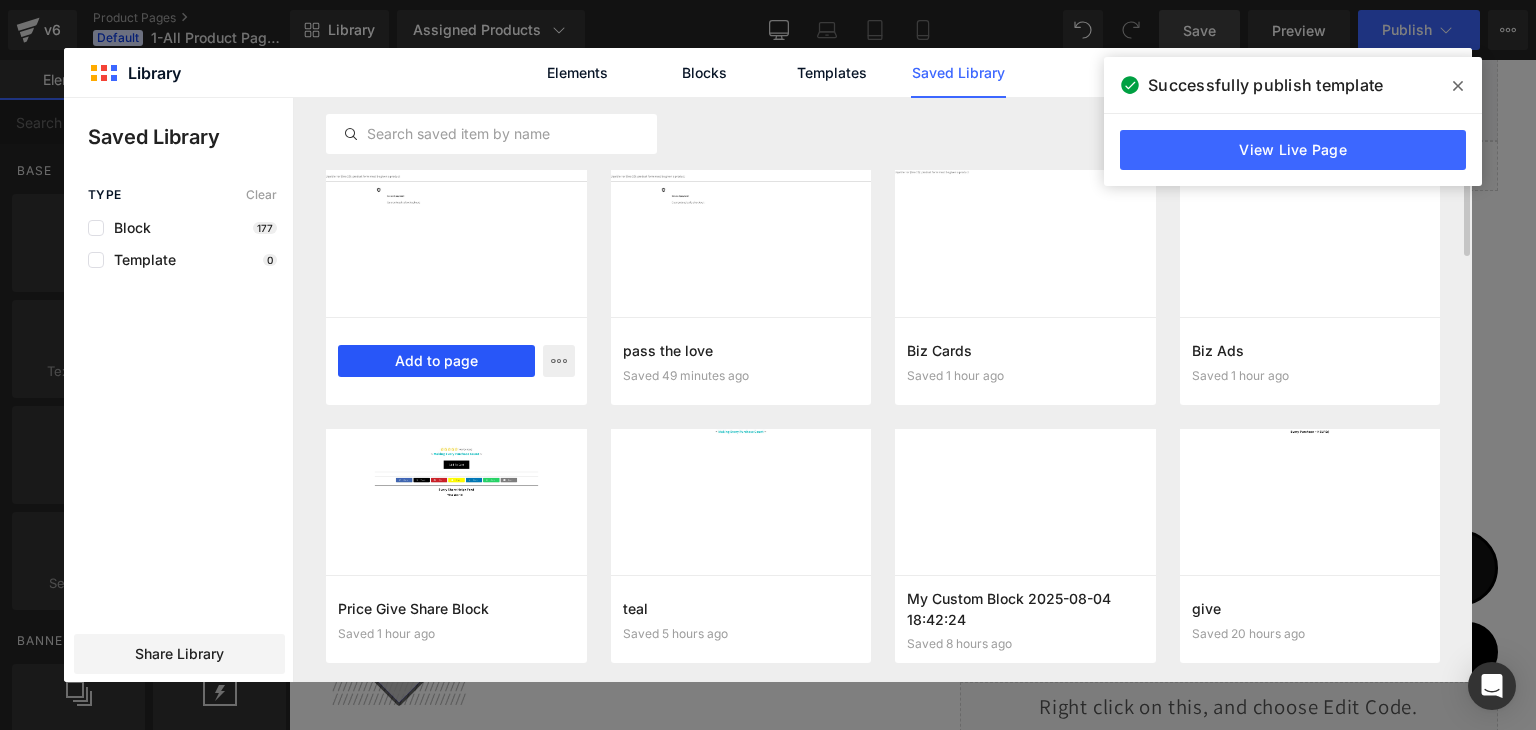 click on "Add to page" at bounding box center (436, 361) 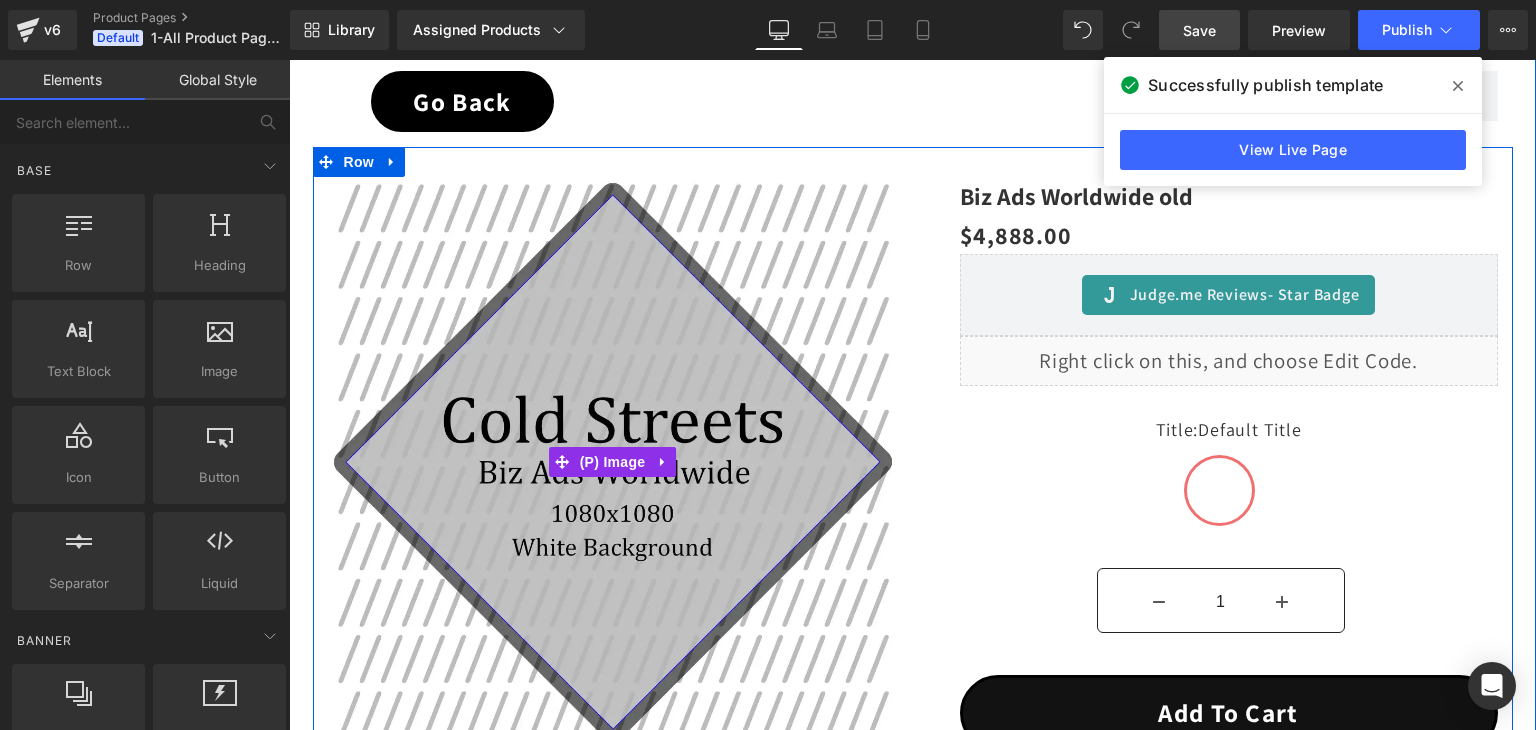 scroll, scrollTop: 2396, scrollLeft: 0, axis: vertical 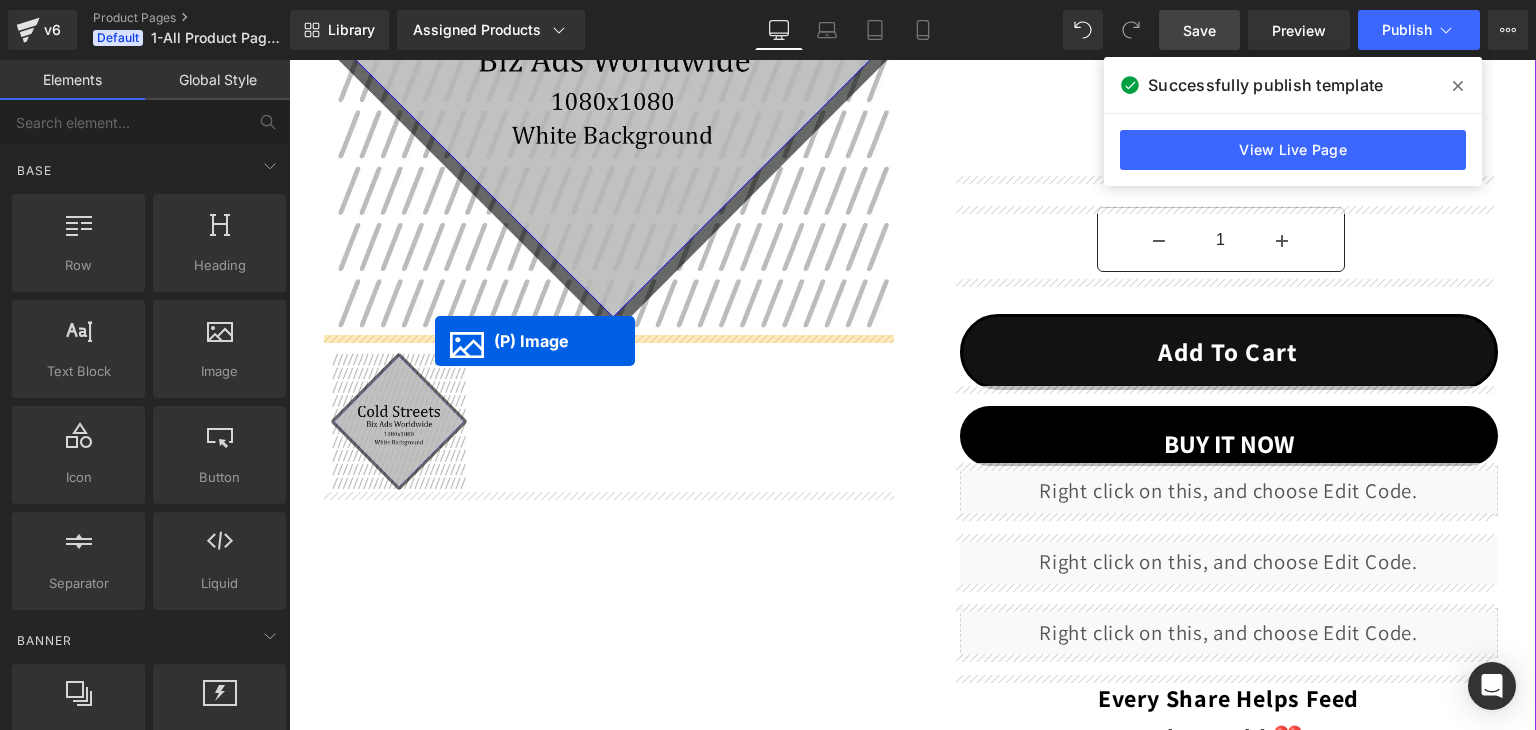 drag, startPoint x: 551, startPoint y: 437, endPoint x: 435, endPoint y: 341, distance: 150.57224 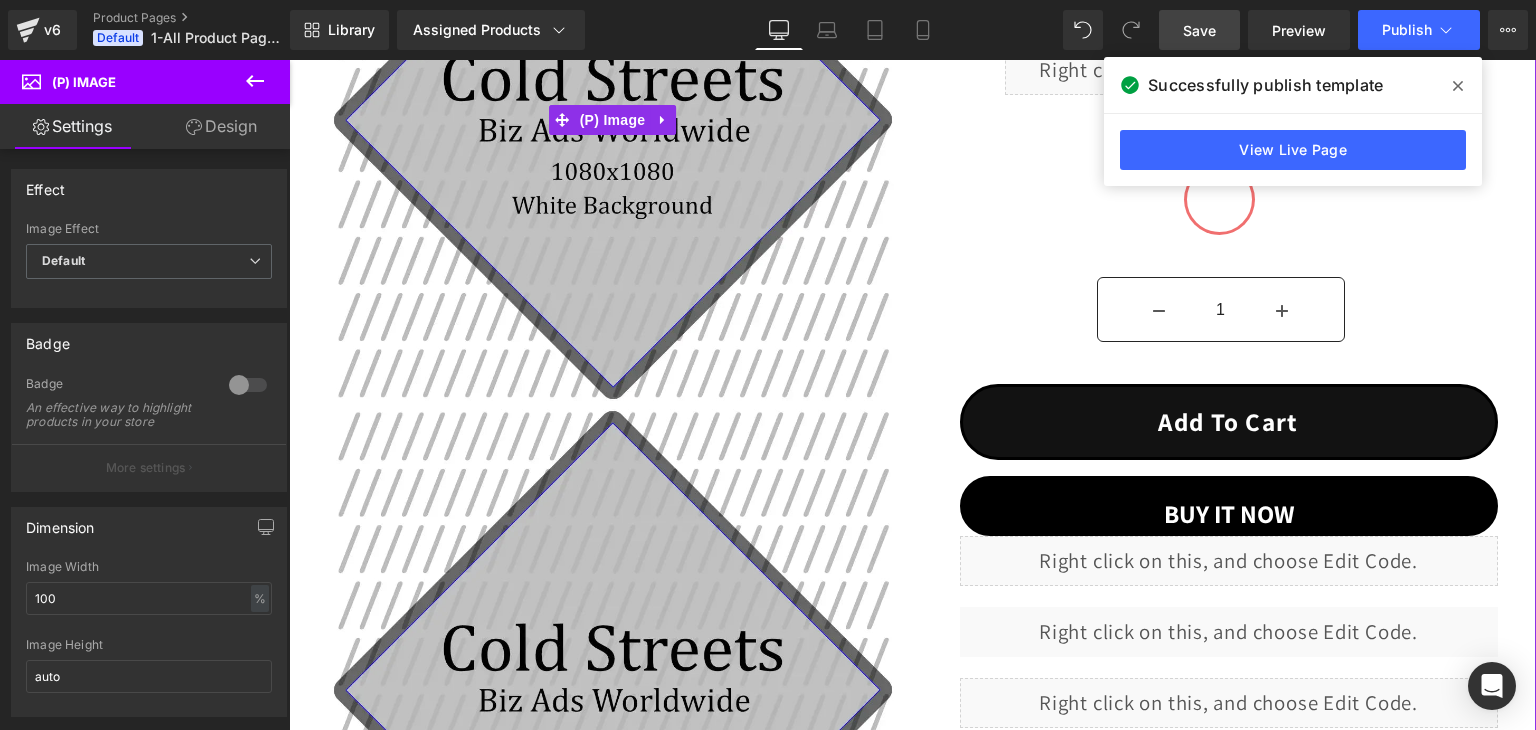 scroll, scrollTop: 416, scrollLeft: 0, axis: vertical 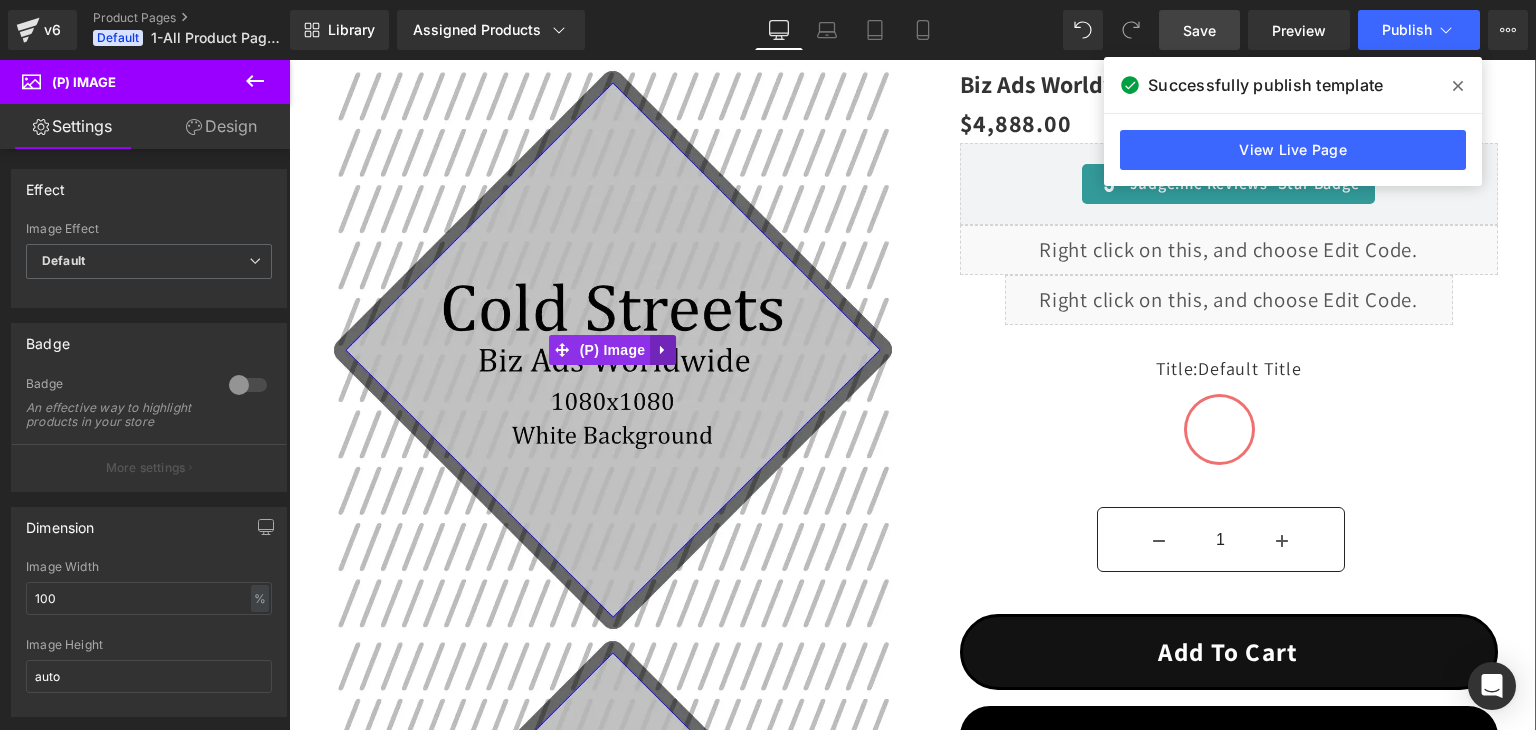 click 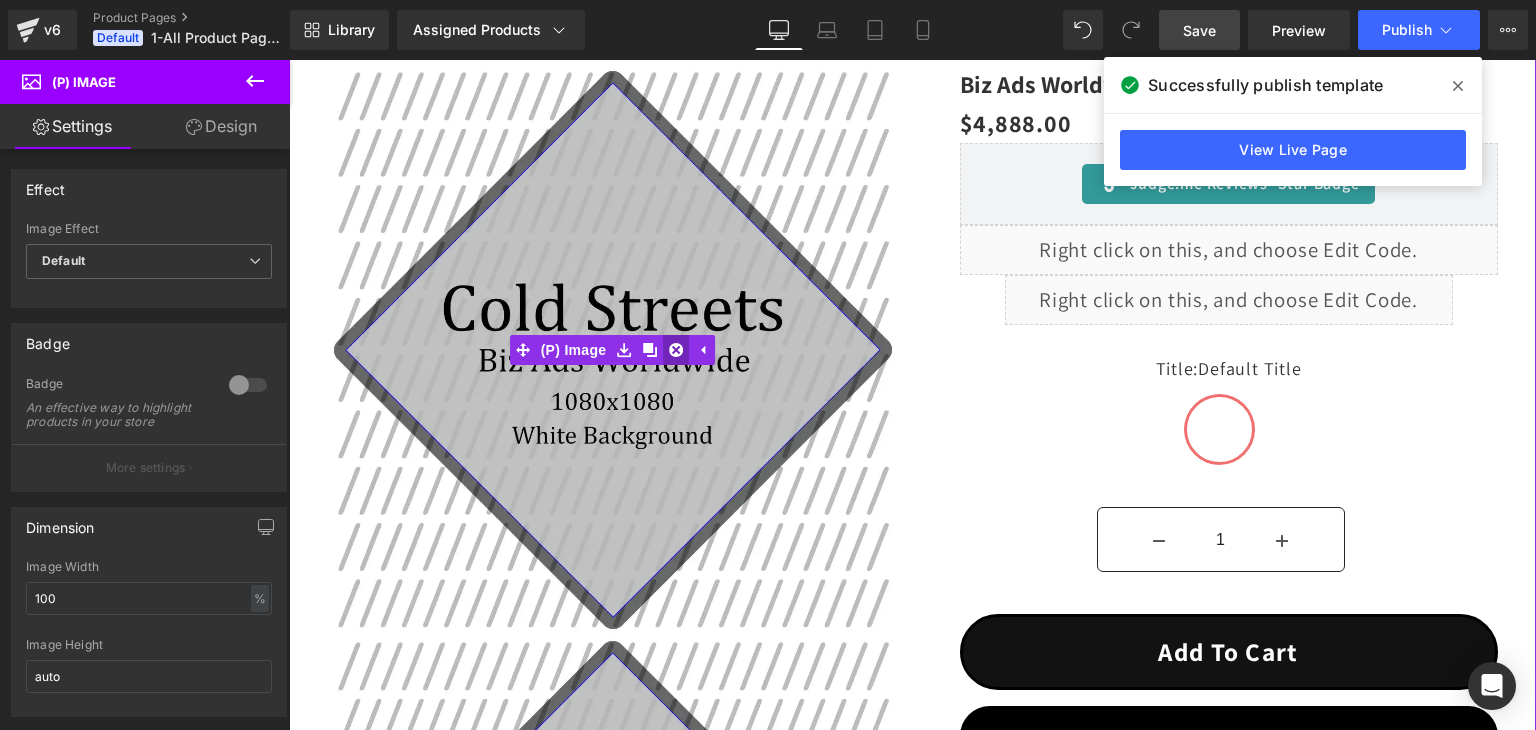 click 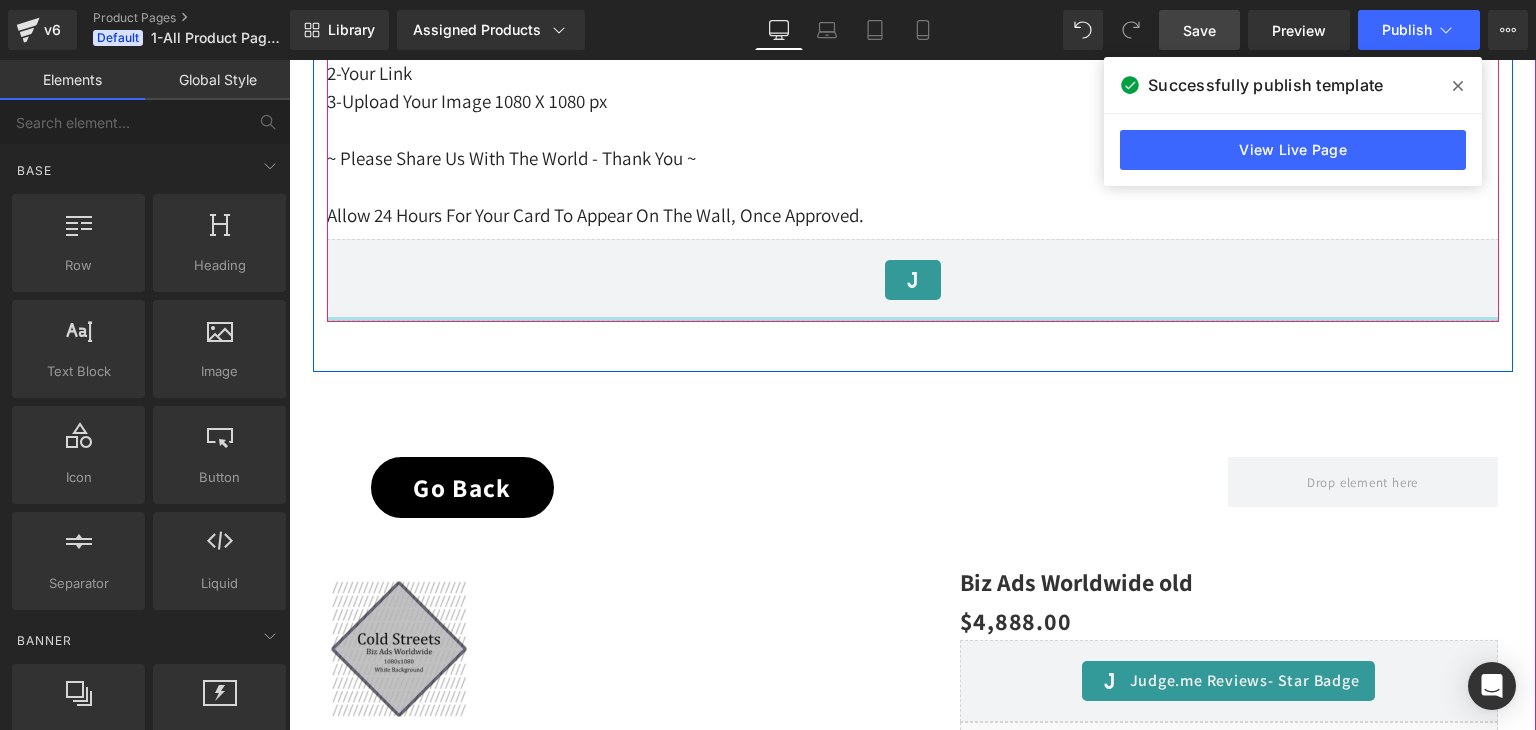 scroll, scrollTop: 1916, scrollLeft: 0, axis: vertical 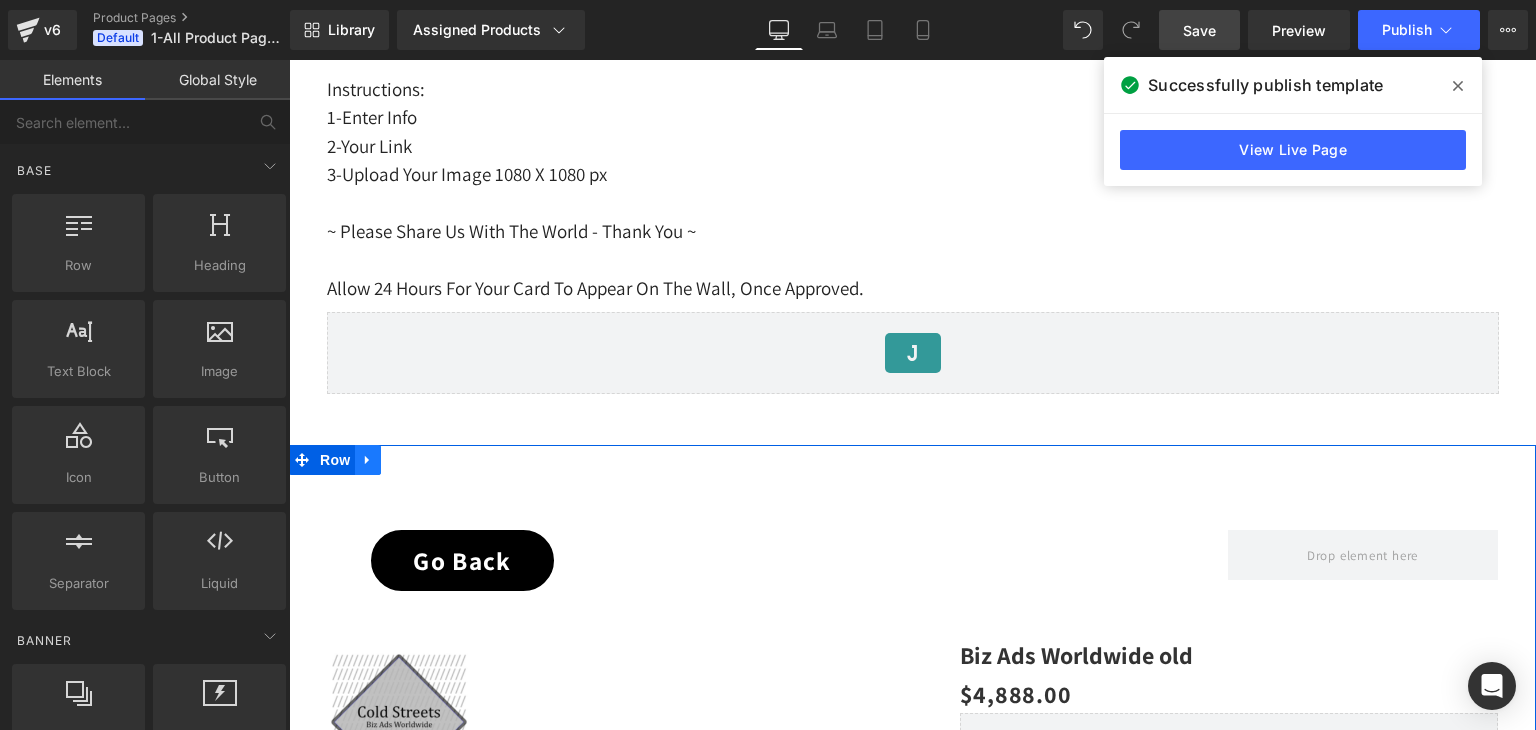 click at bounding box center (368, 460) 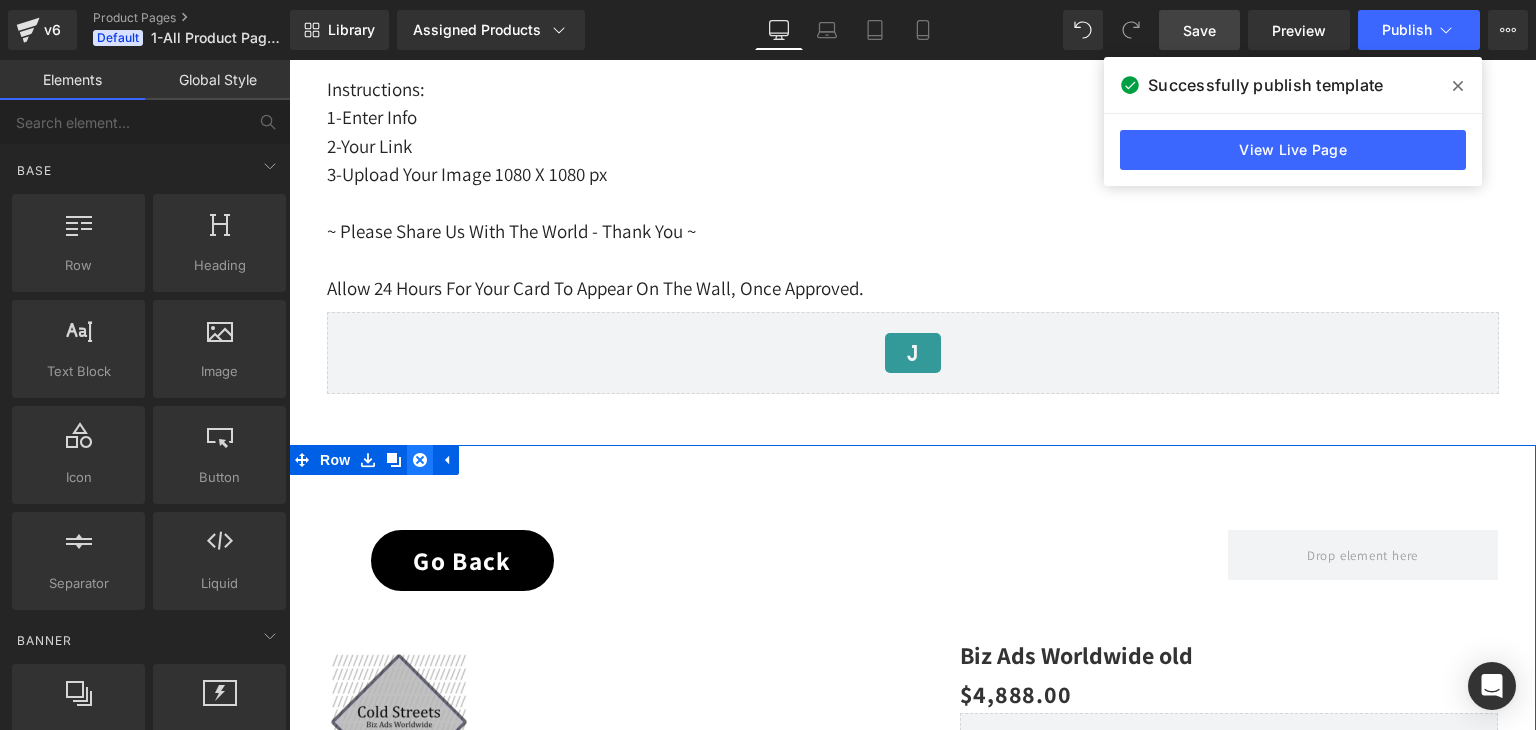 click 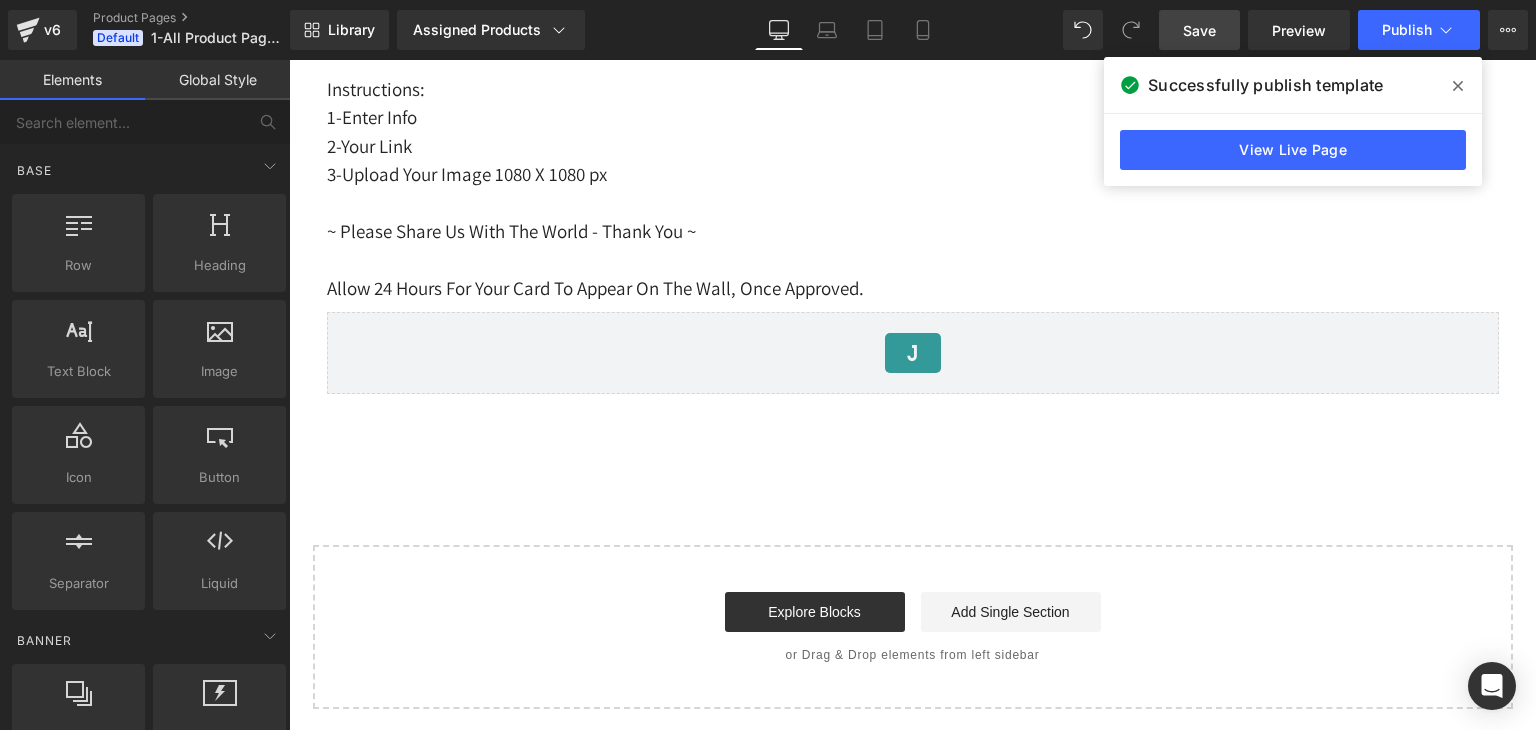 click on "Save" at bounding box center (1199, 30) 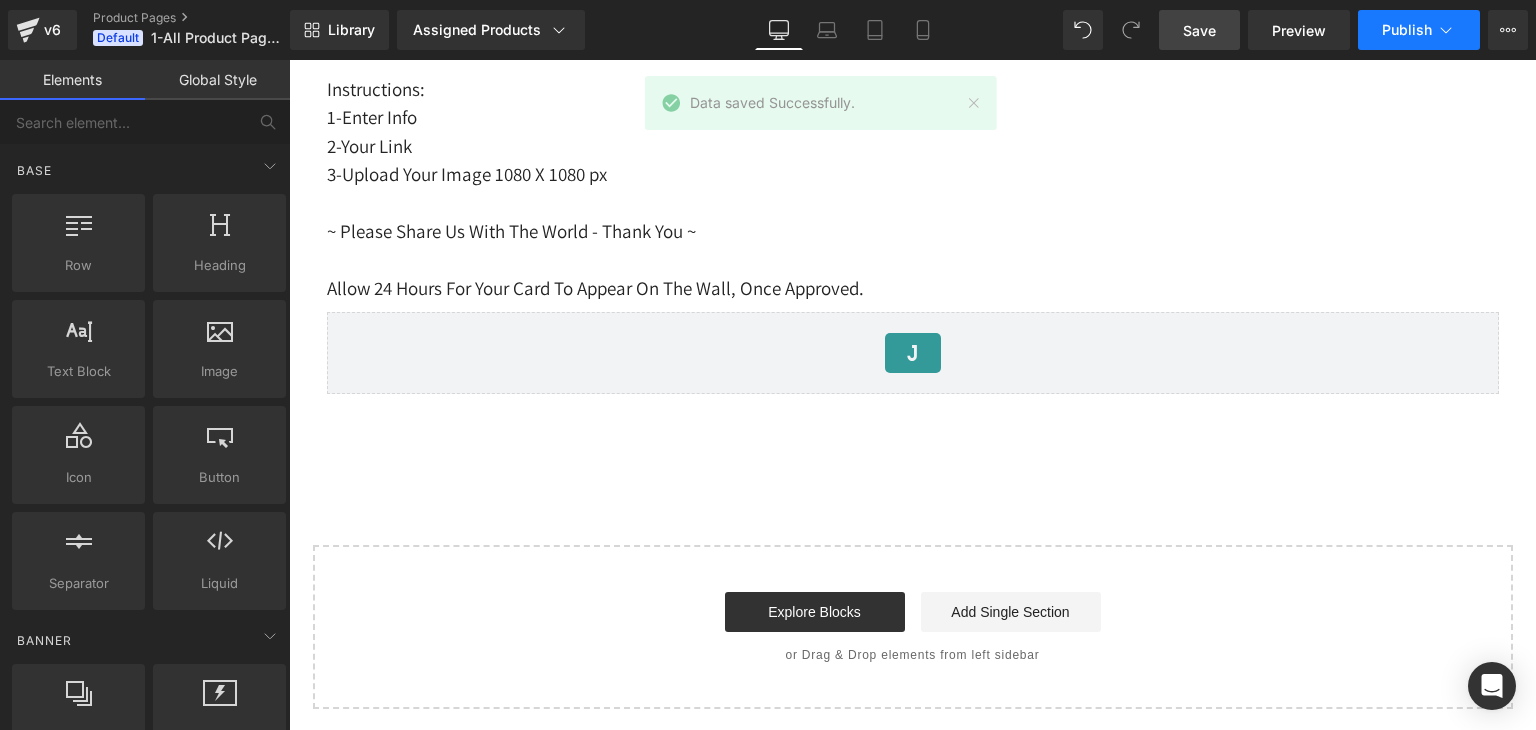 click on "Publish" at bounding box center [1407, 30] 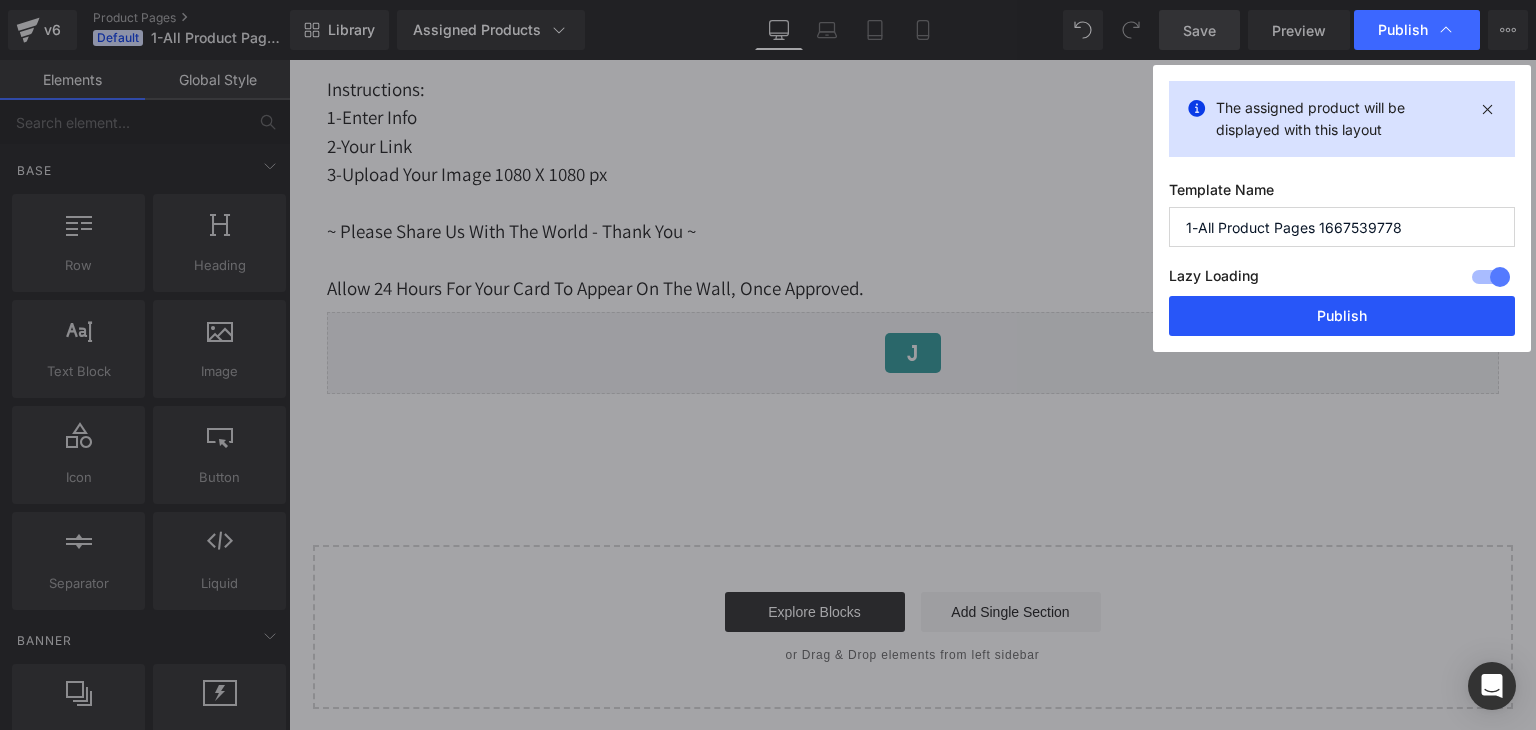 click on "Publish" at bounding box center [1342, 316] 